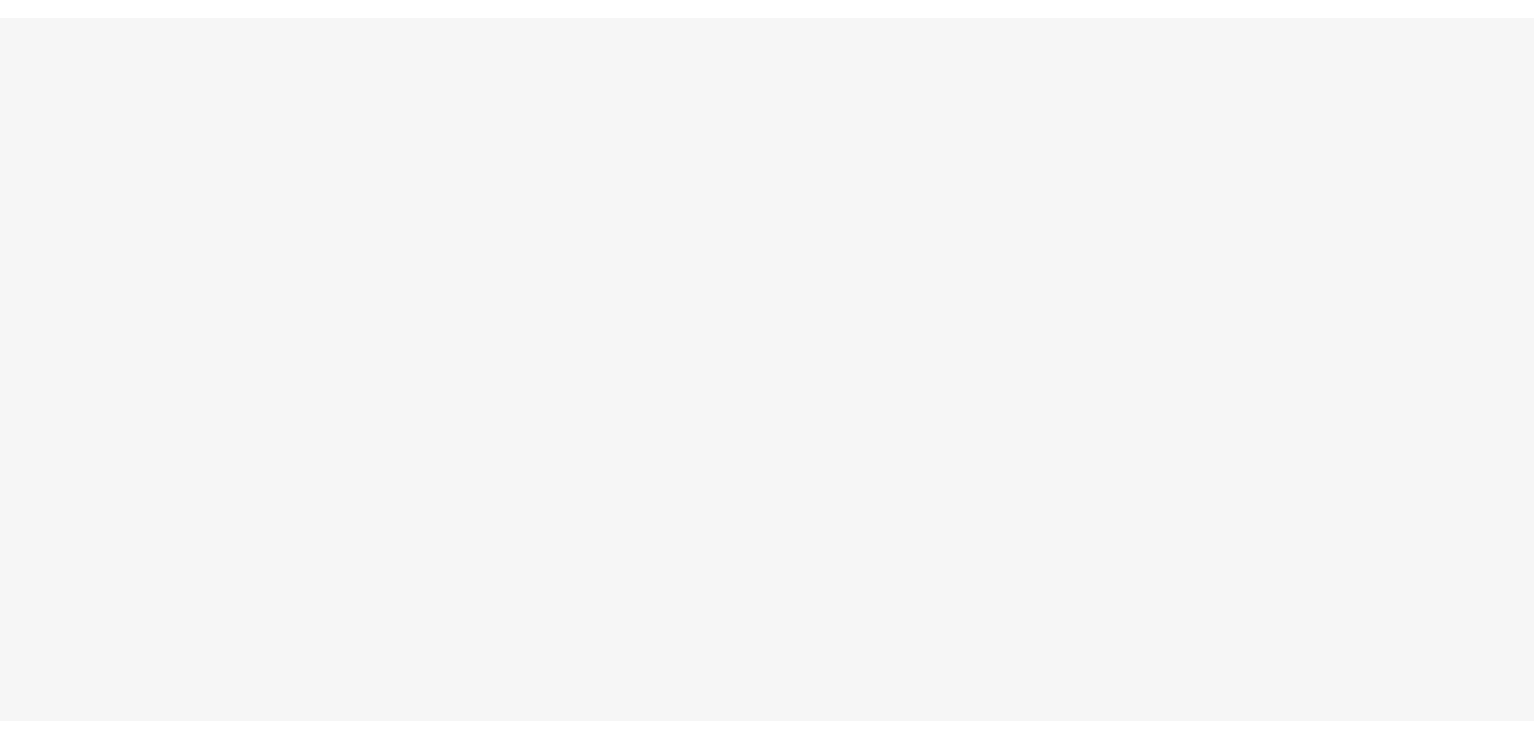 scroll, scrollTop: 0, scrollLeft: 0, axis: both 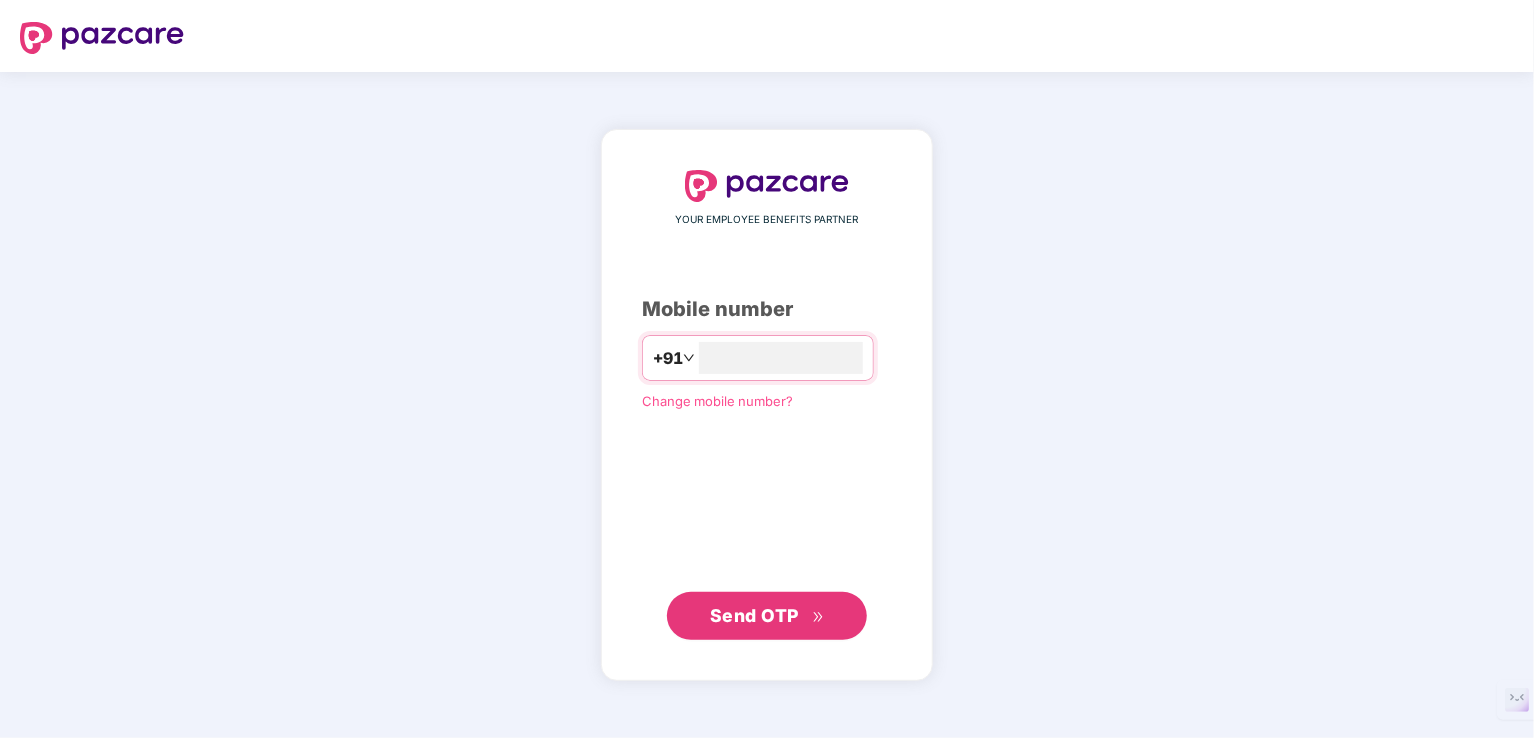 type on "**********" 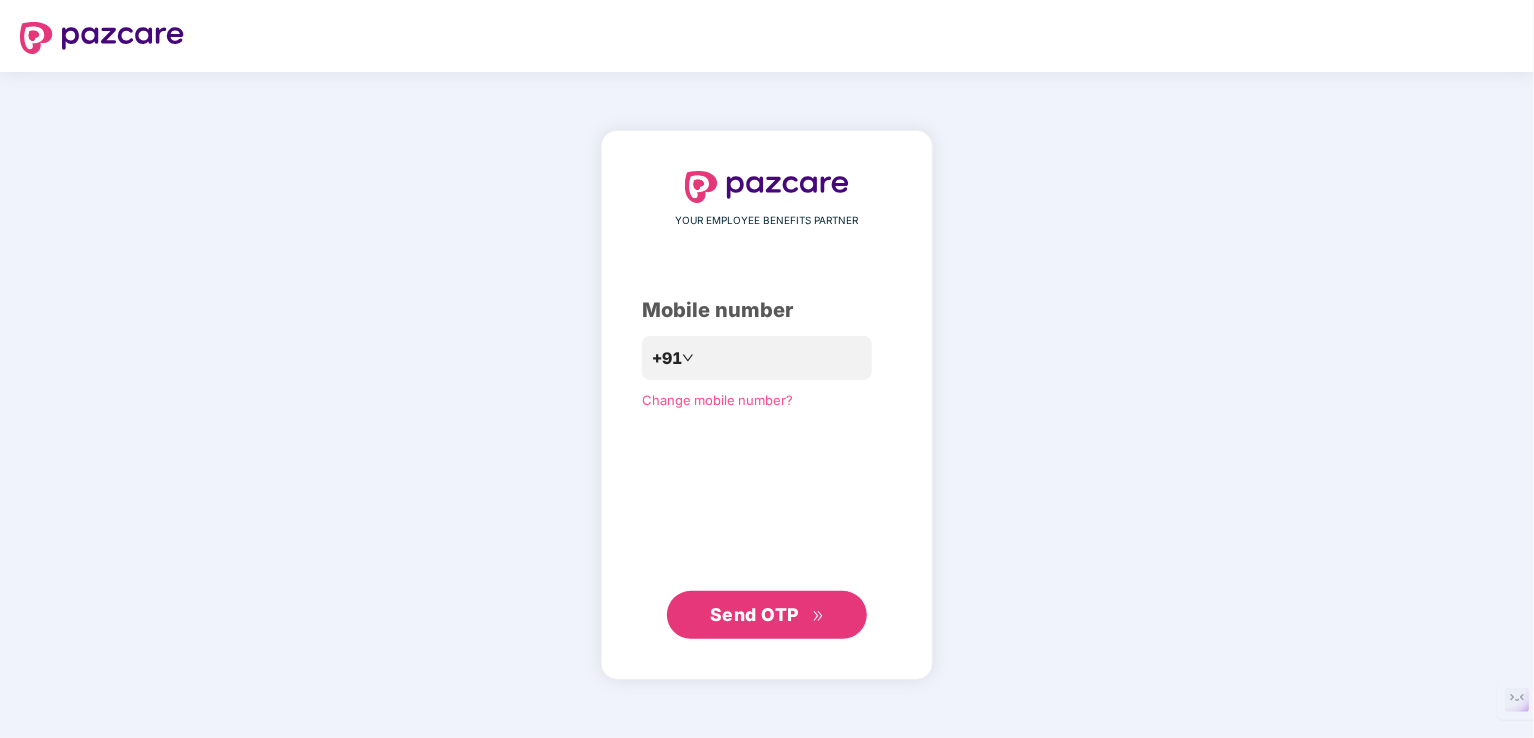 click on "Send OTP" at bounding box center (754, 614) 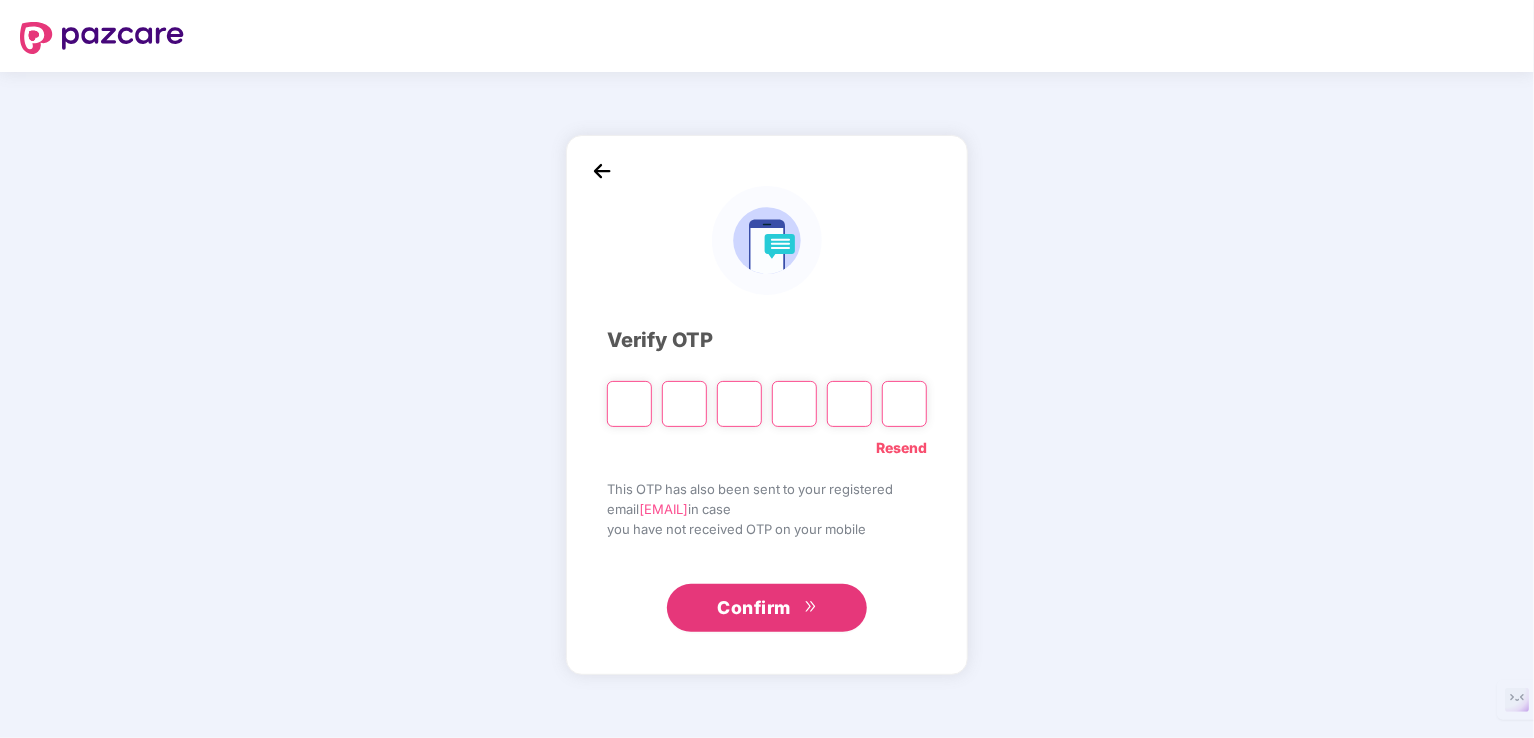 type on "*" 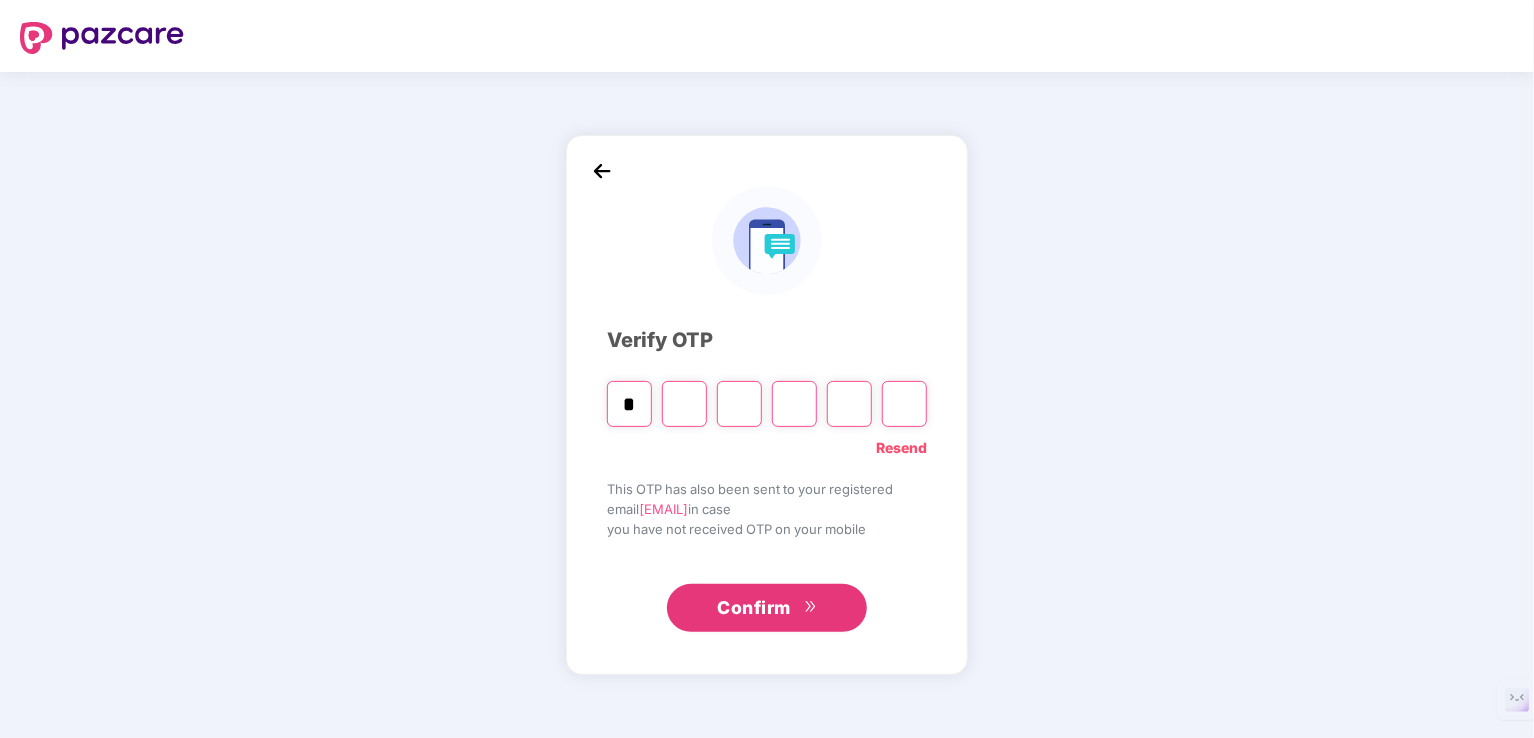 type on "*" 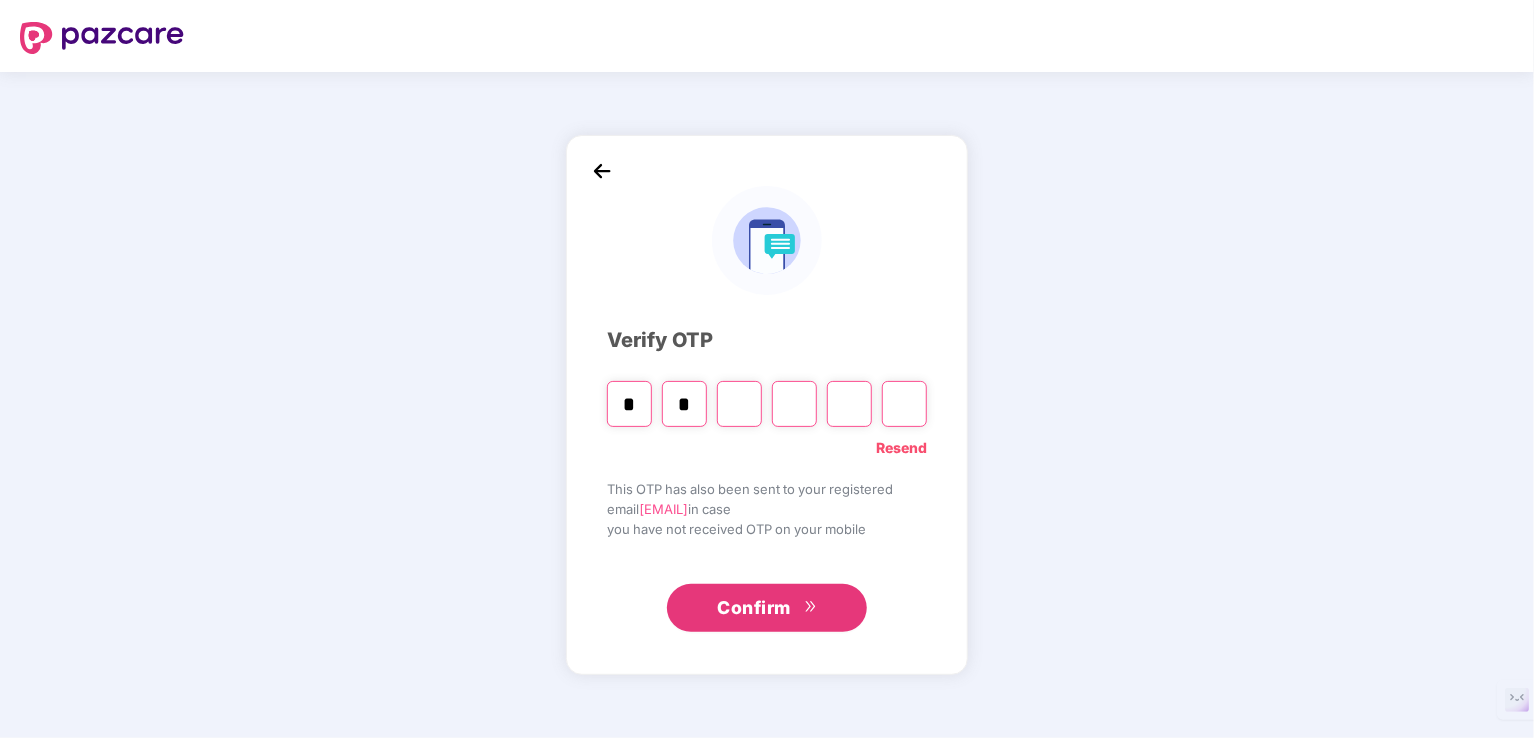 type on "*" 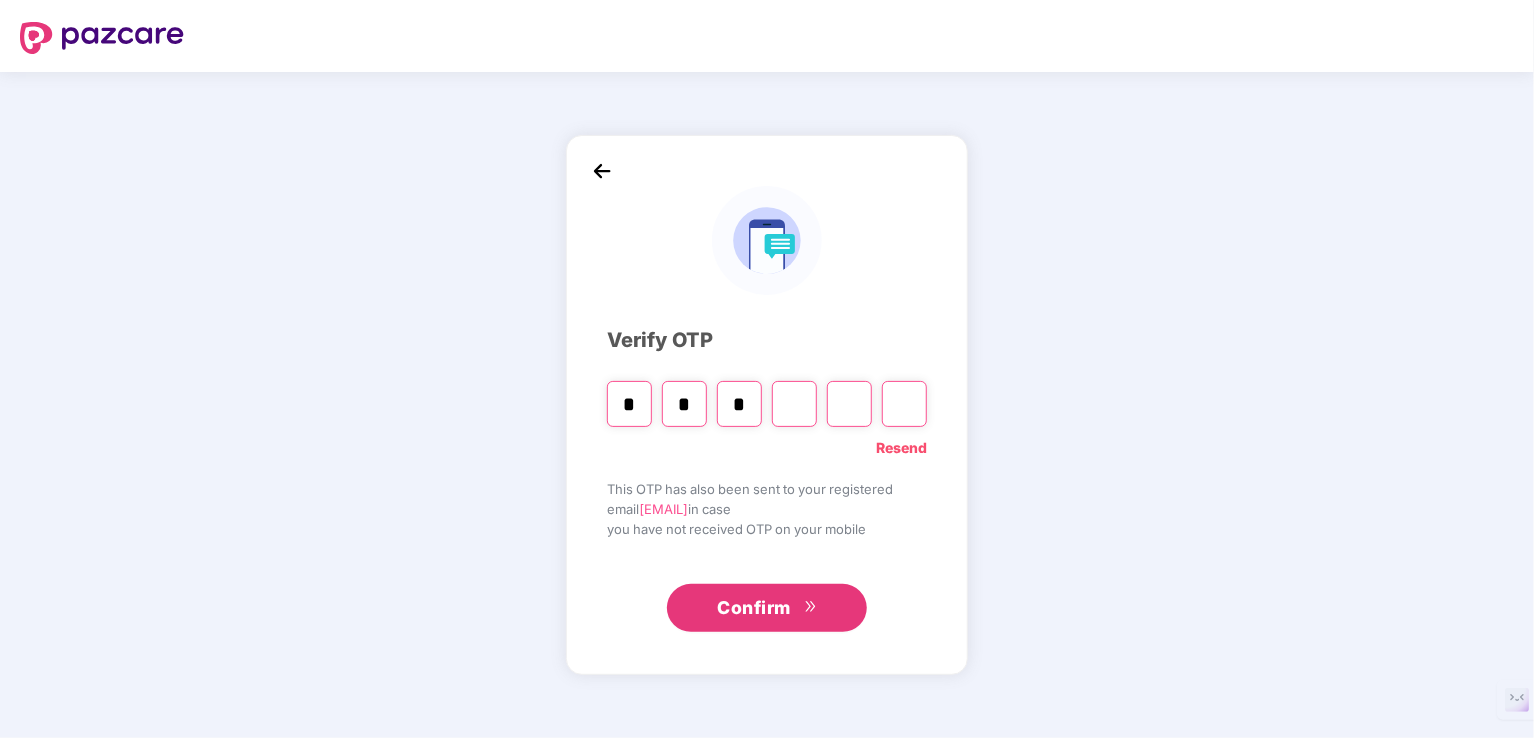 type on "*" 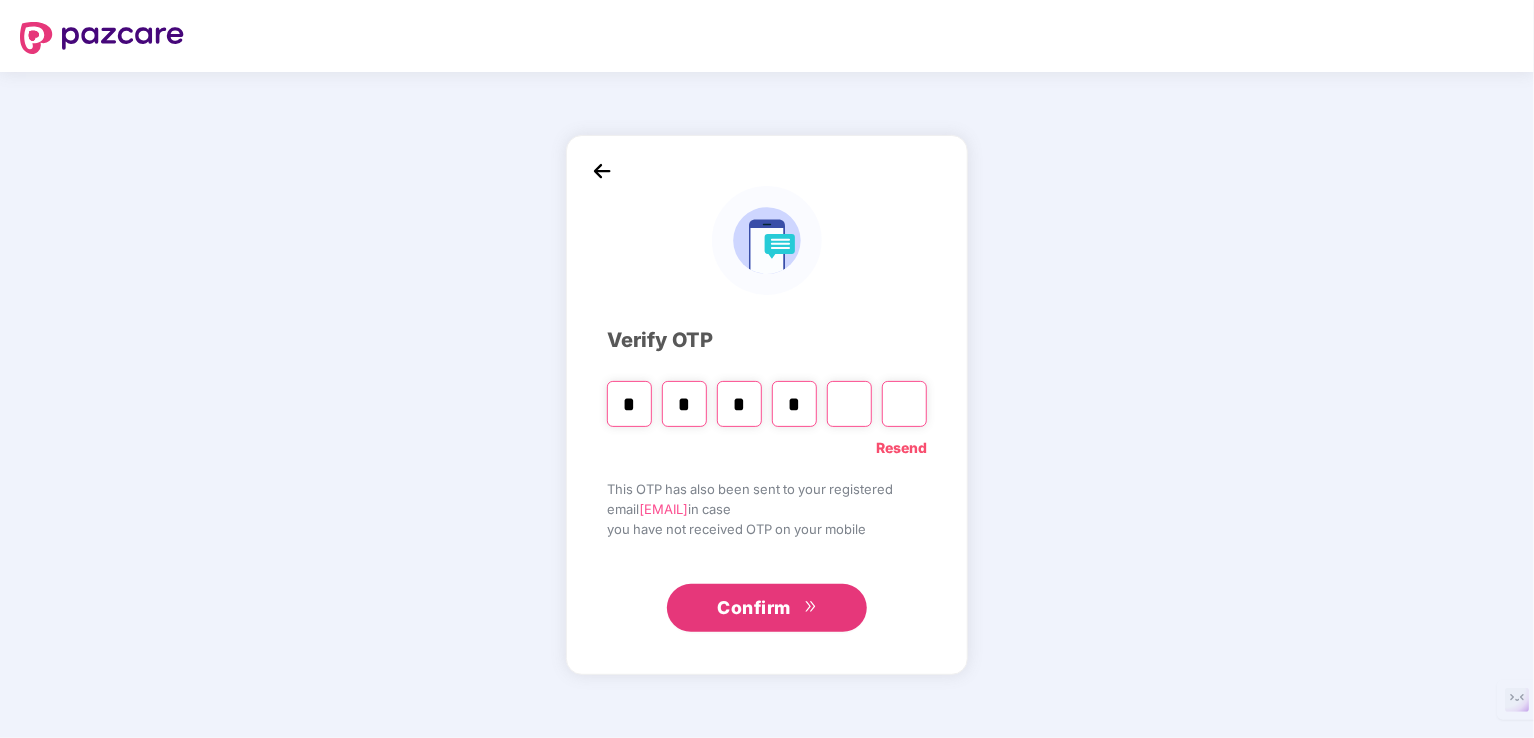 type on "*" 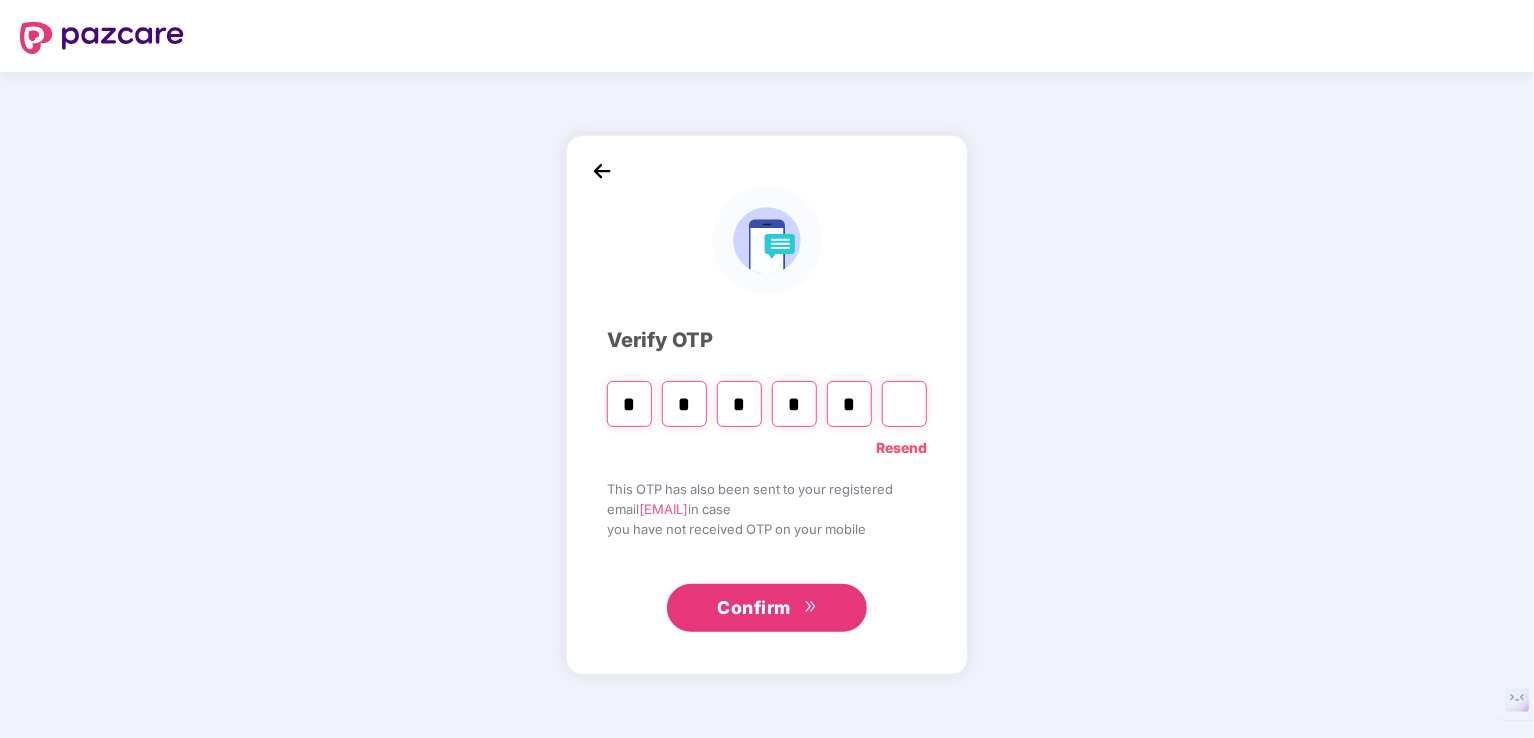 type on "*" 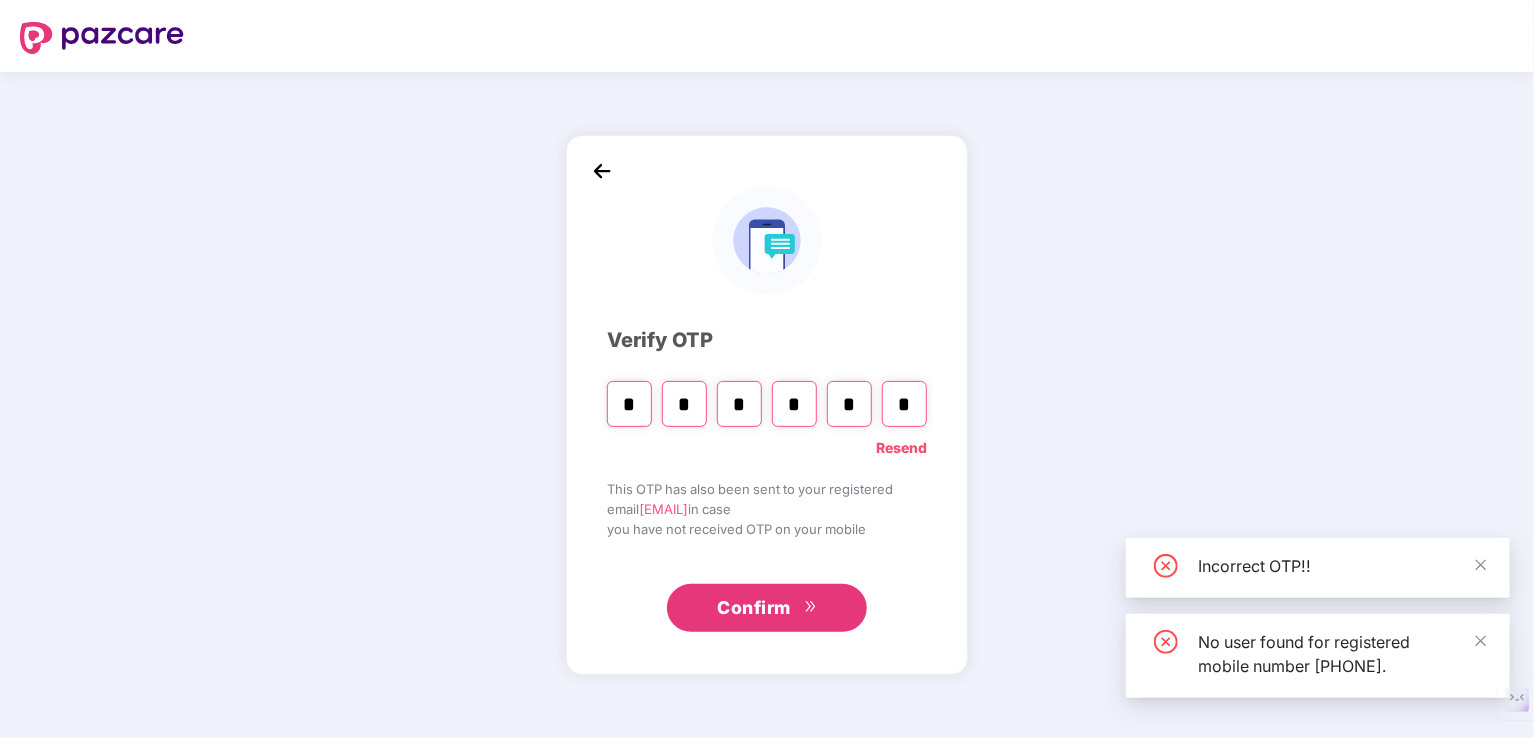 type 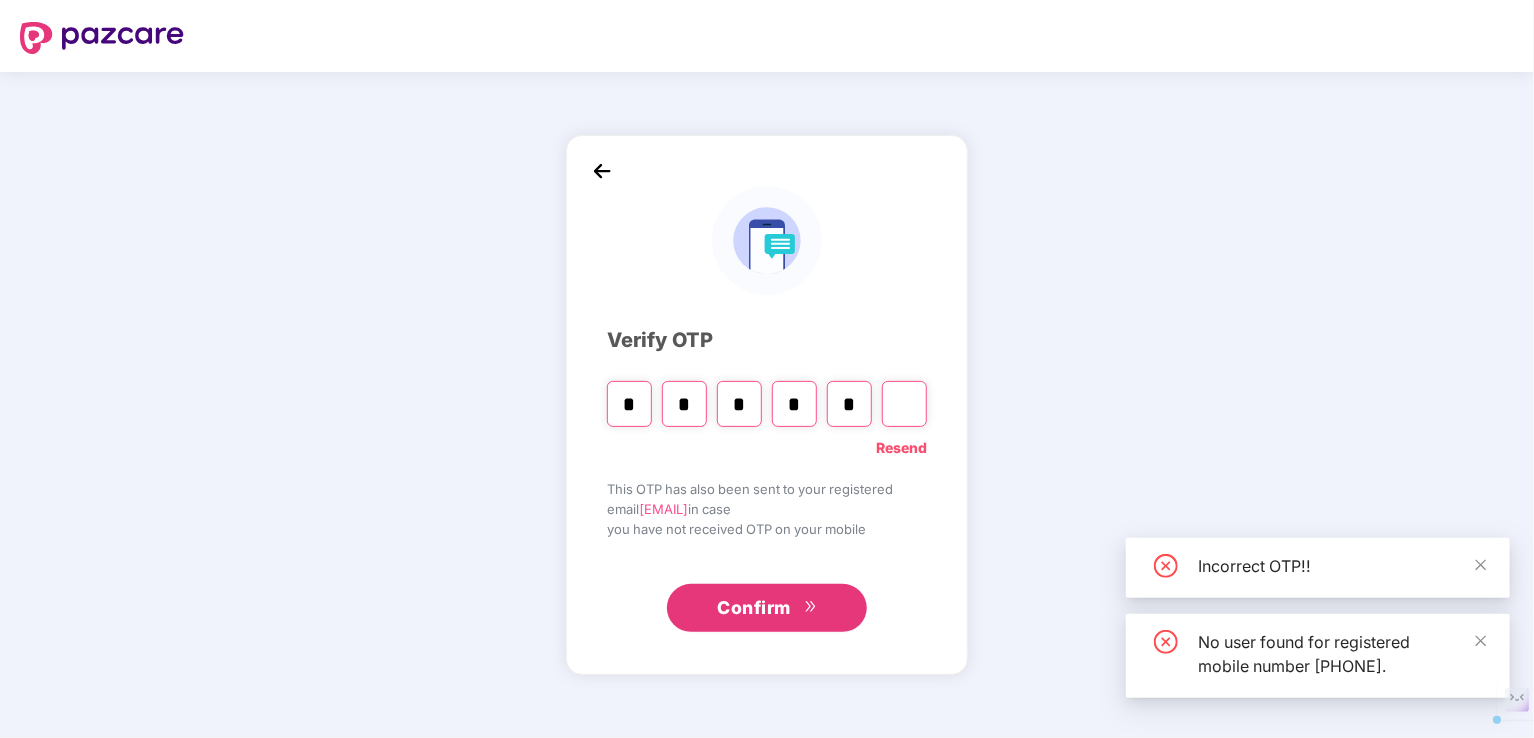 type on "*" 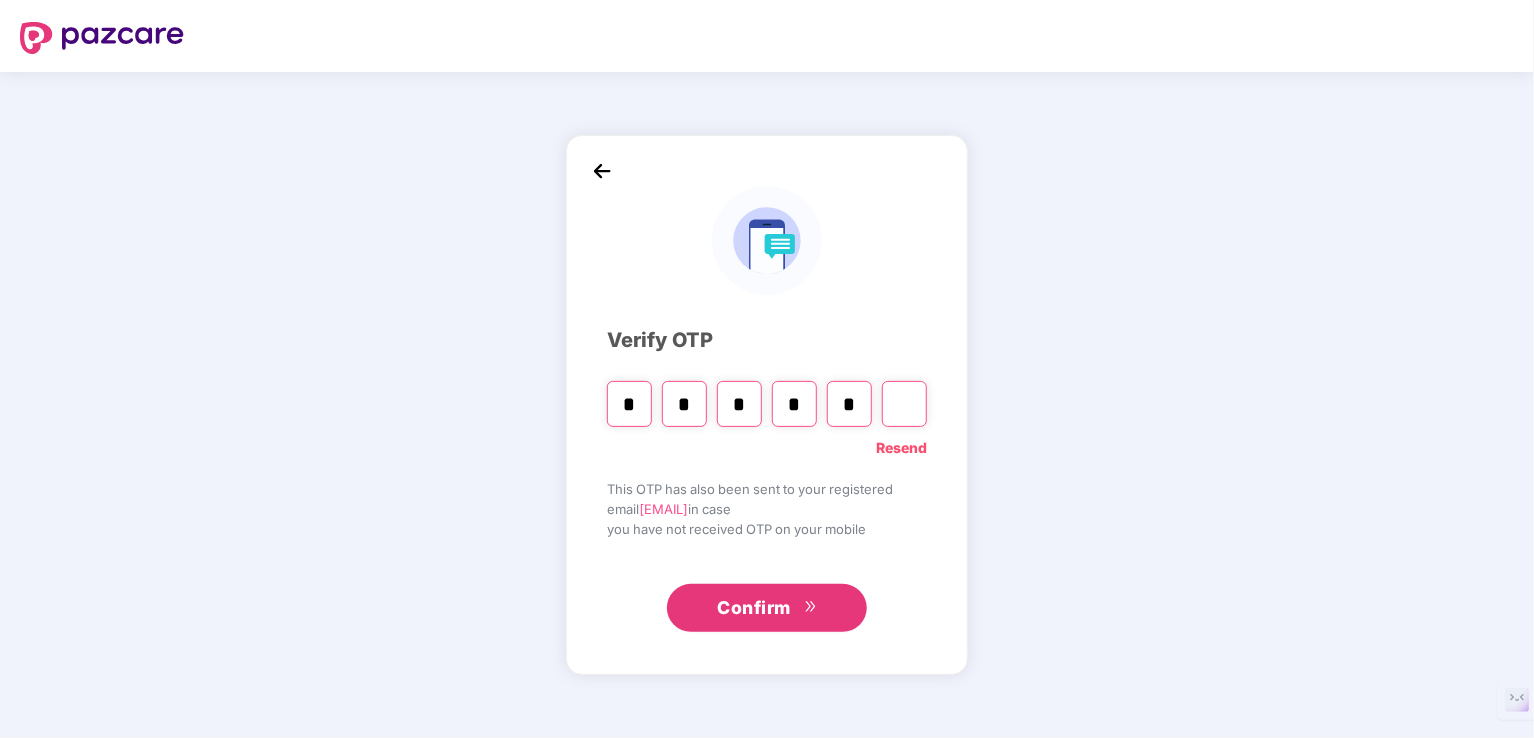 type on "*" 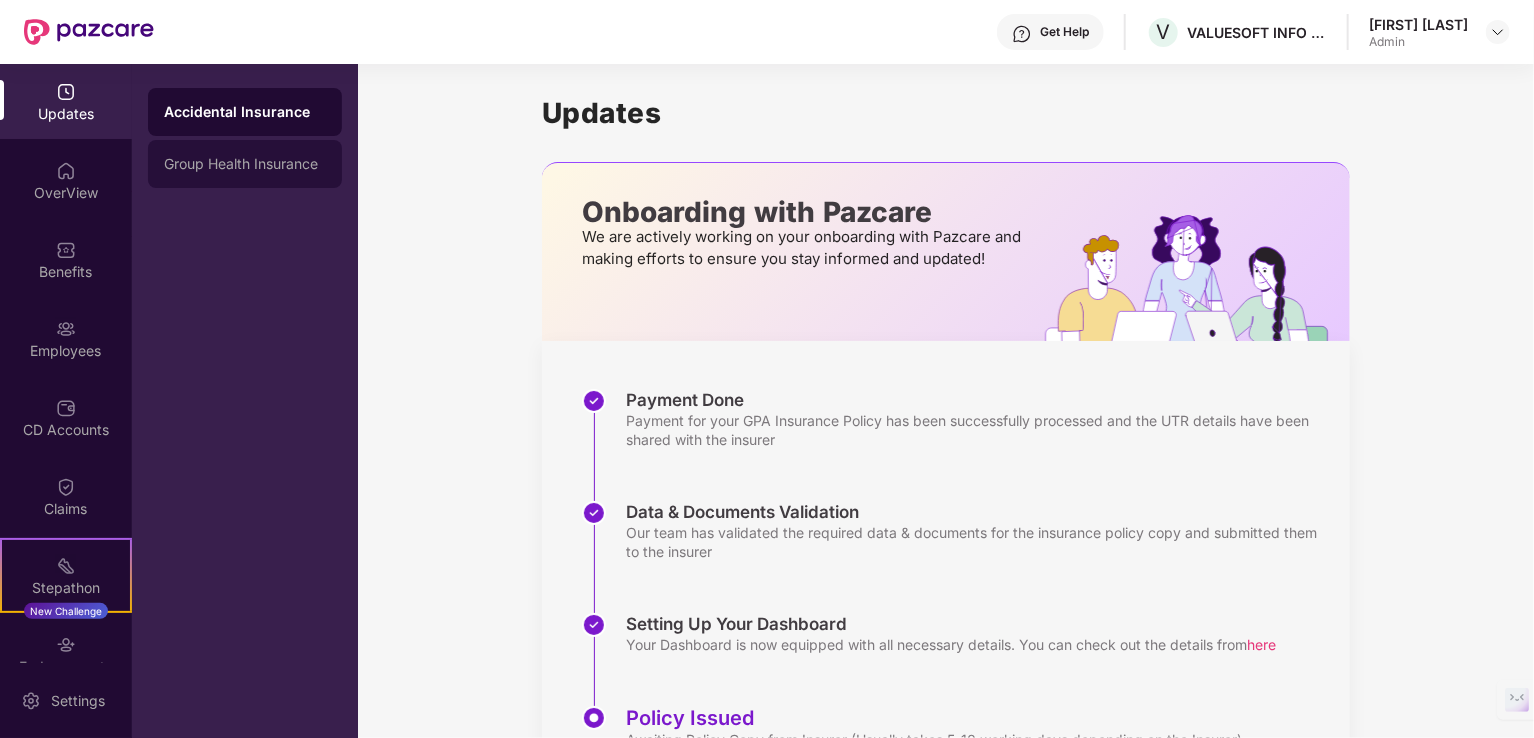 click on "Group Health Insurance" at bounding box center (245, 164) 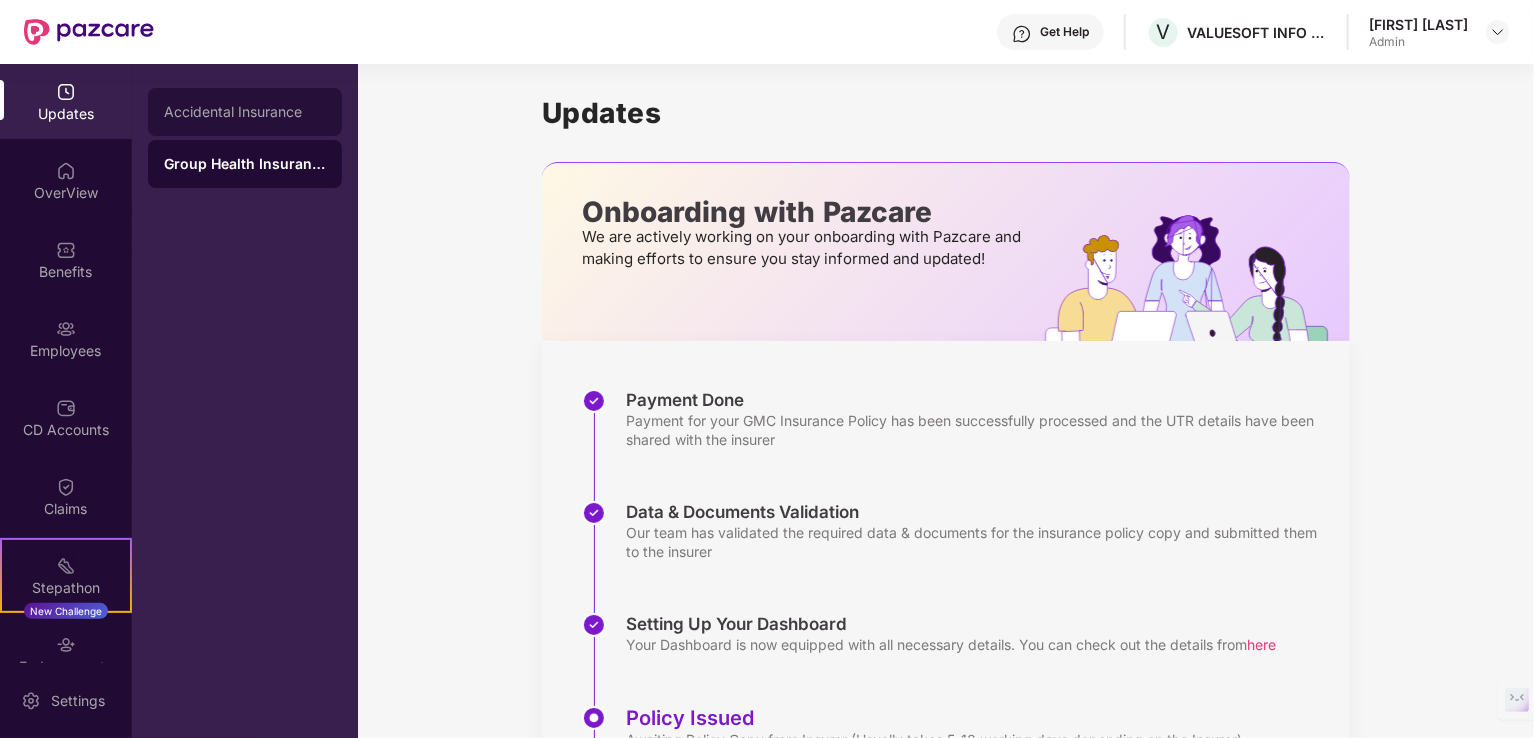 click on "Accidental Insurance" at bounding box center (245, 112) 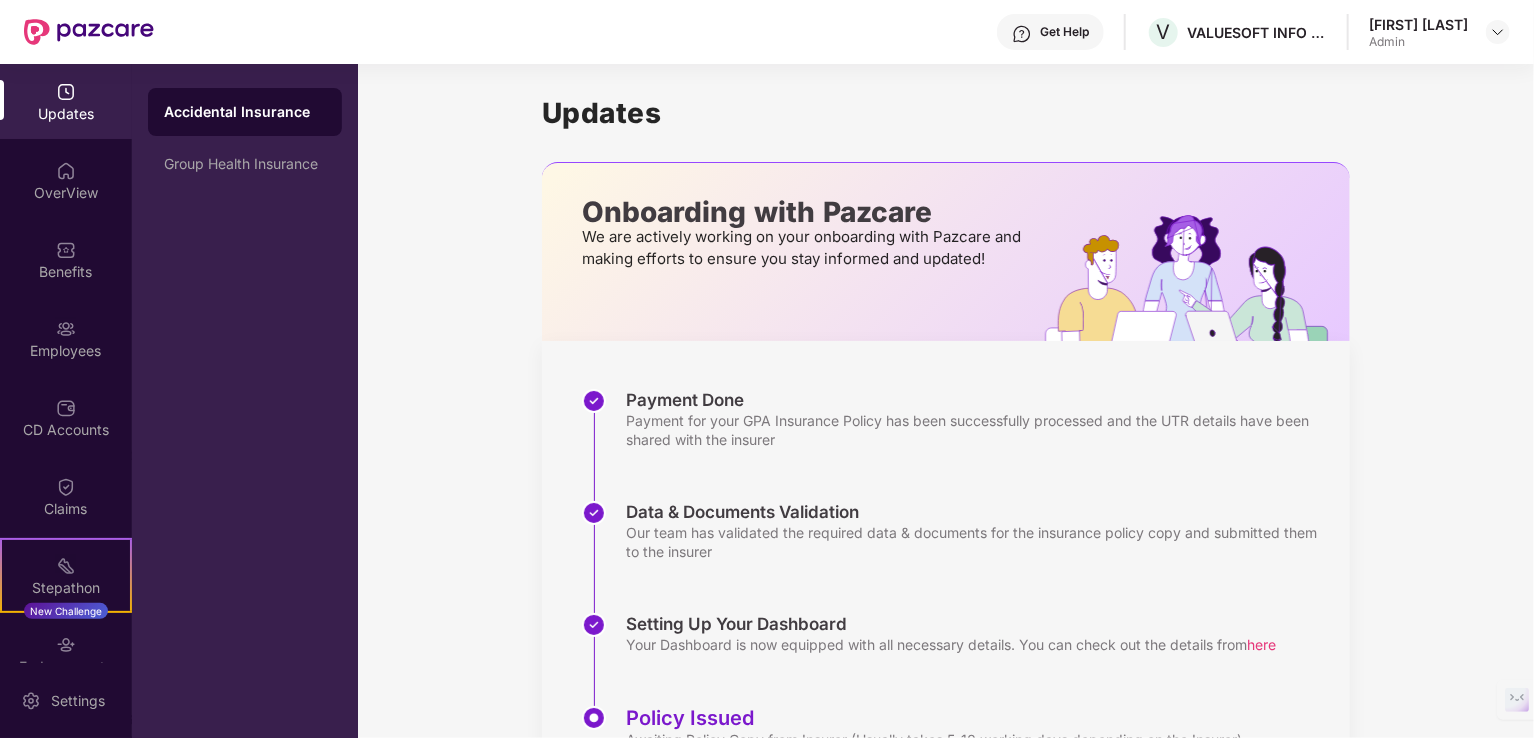 click on "Accidental Insurance" at bounding box center (245, 112) 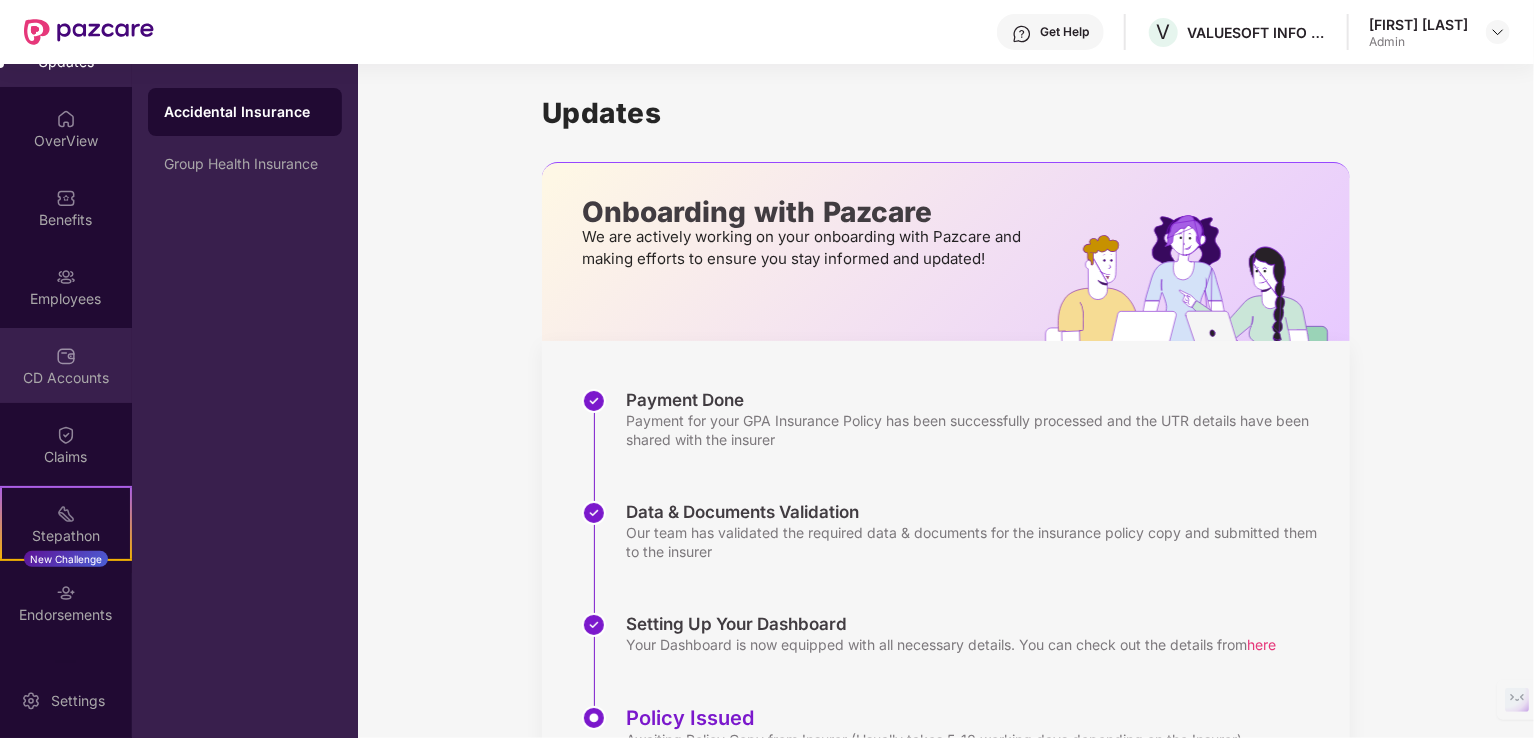 scroll, scrollTop: 58, scrollLeft: 0, axis: vertical 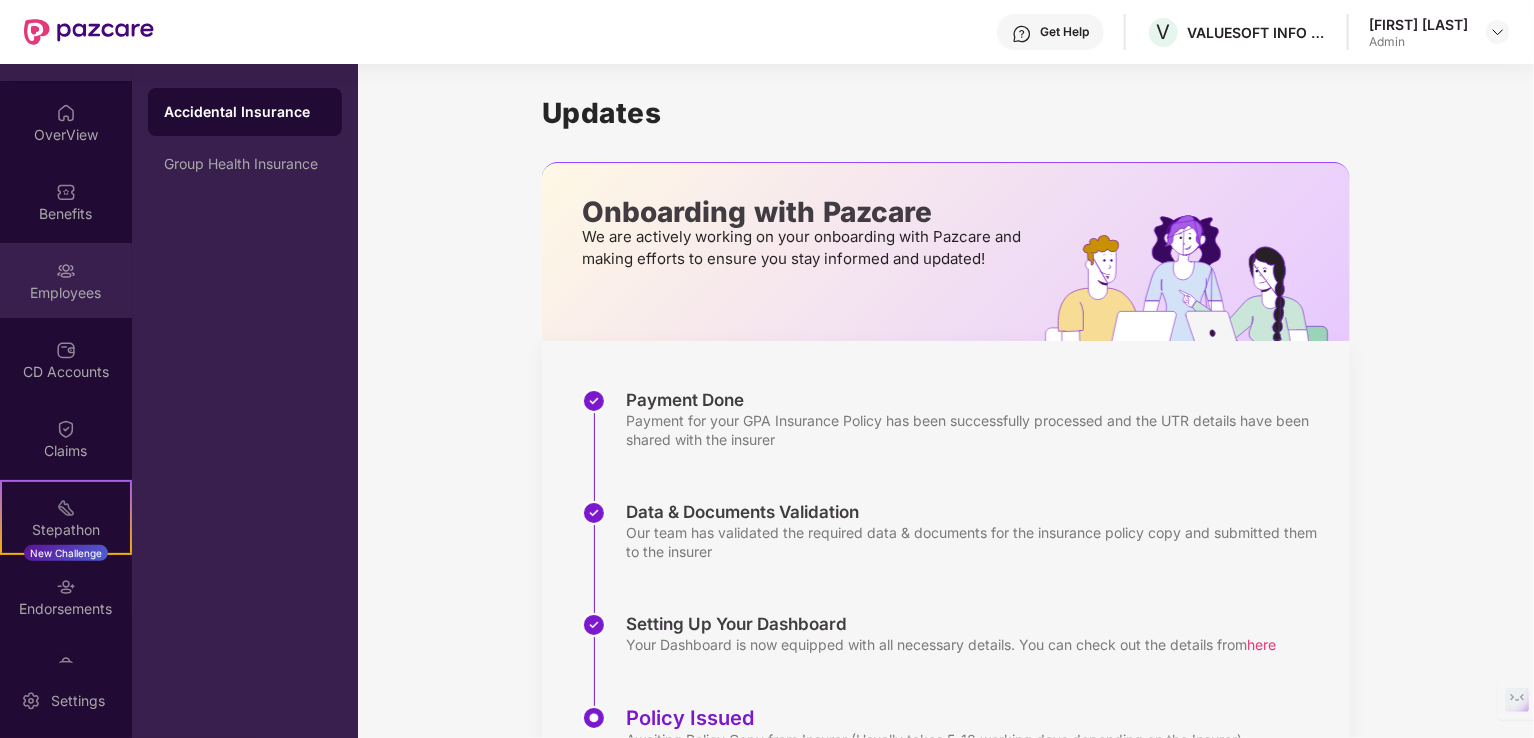 click on "Employees" at bounding box center [66, 280] 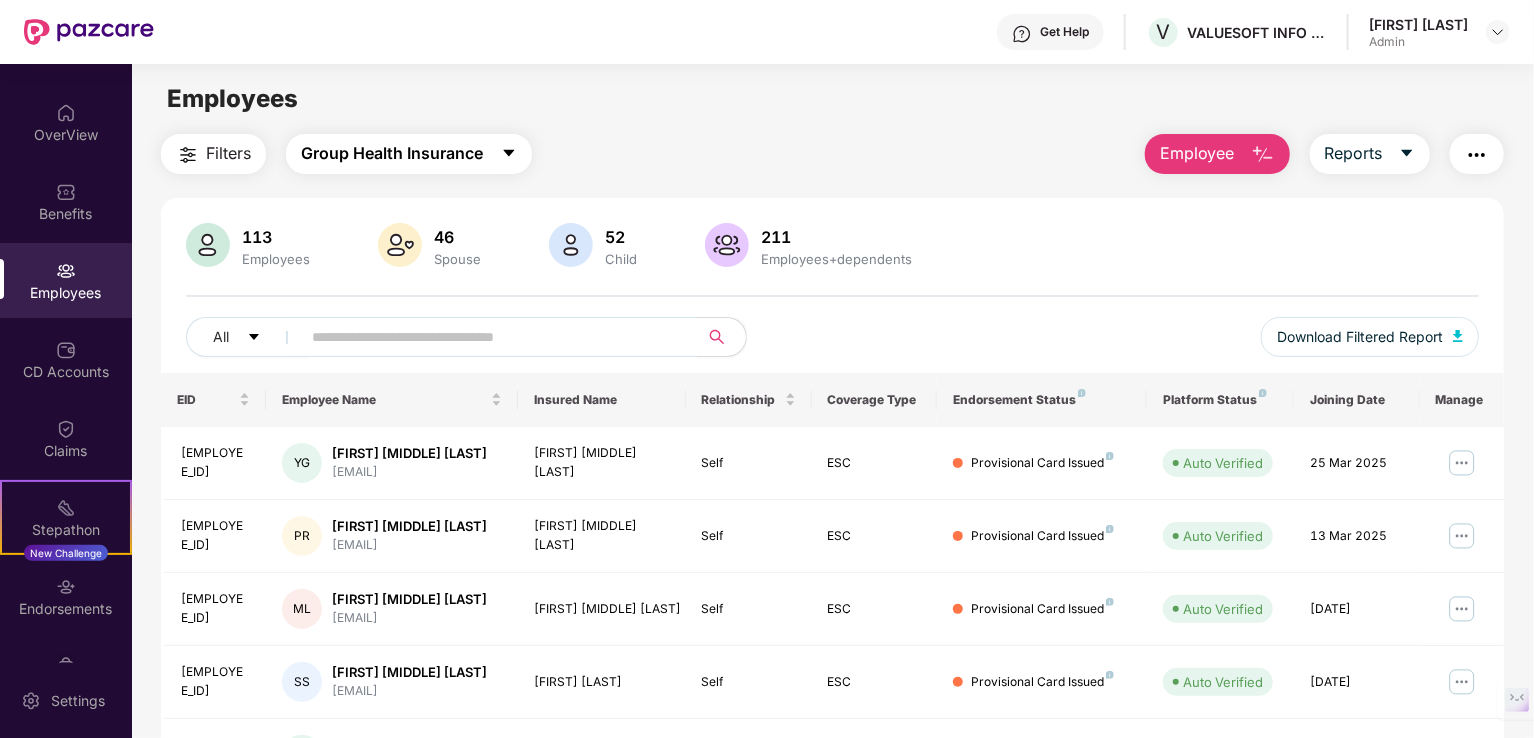 click 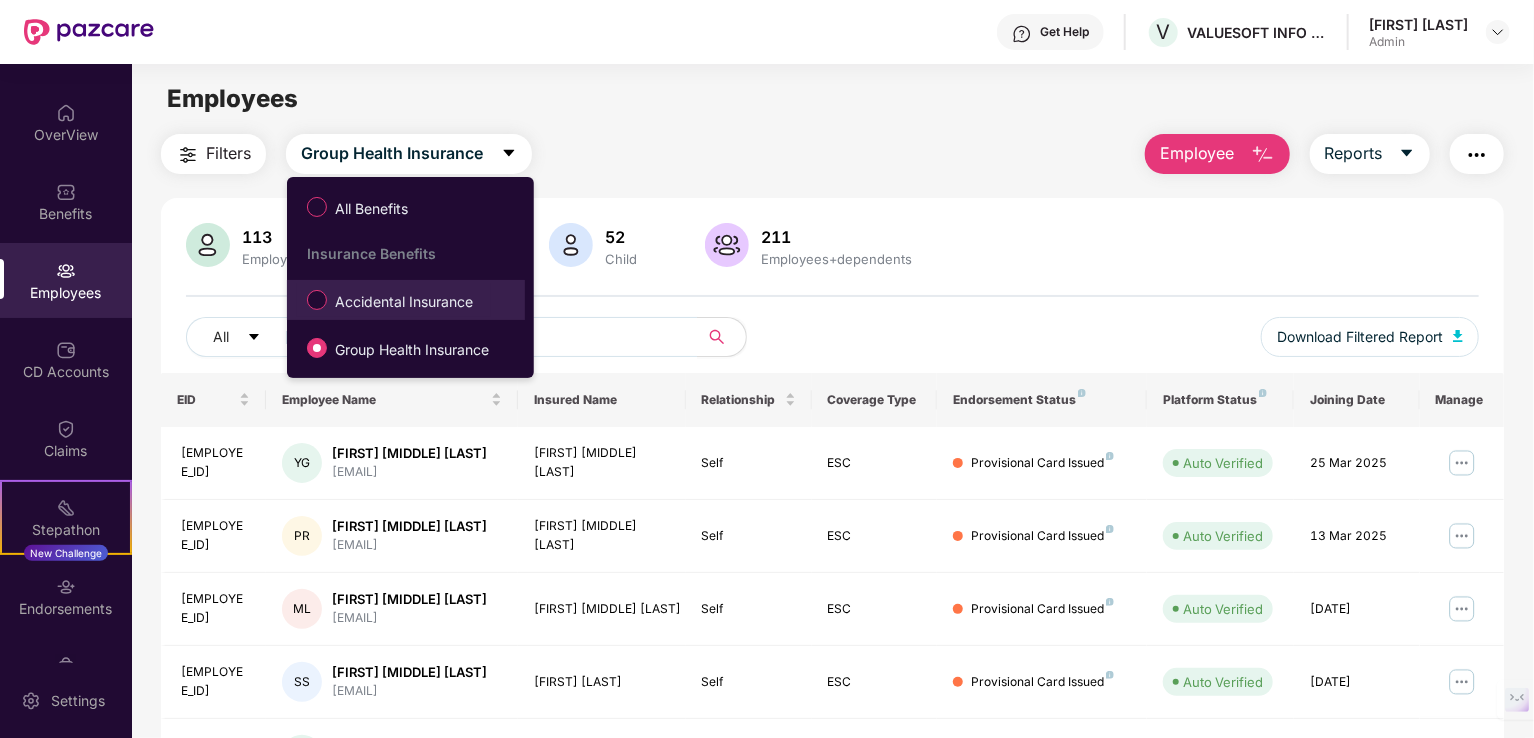 click on "Accidental Insurance" at bounding box center (404, 302) 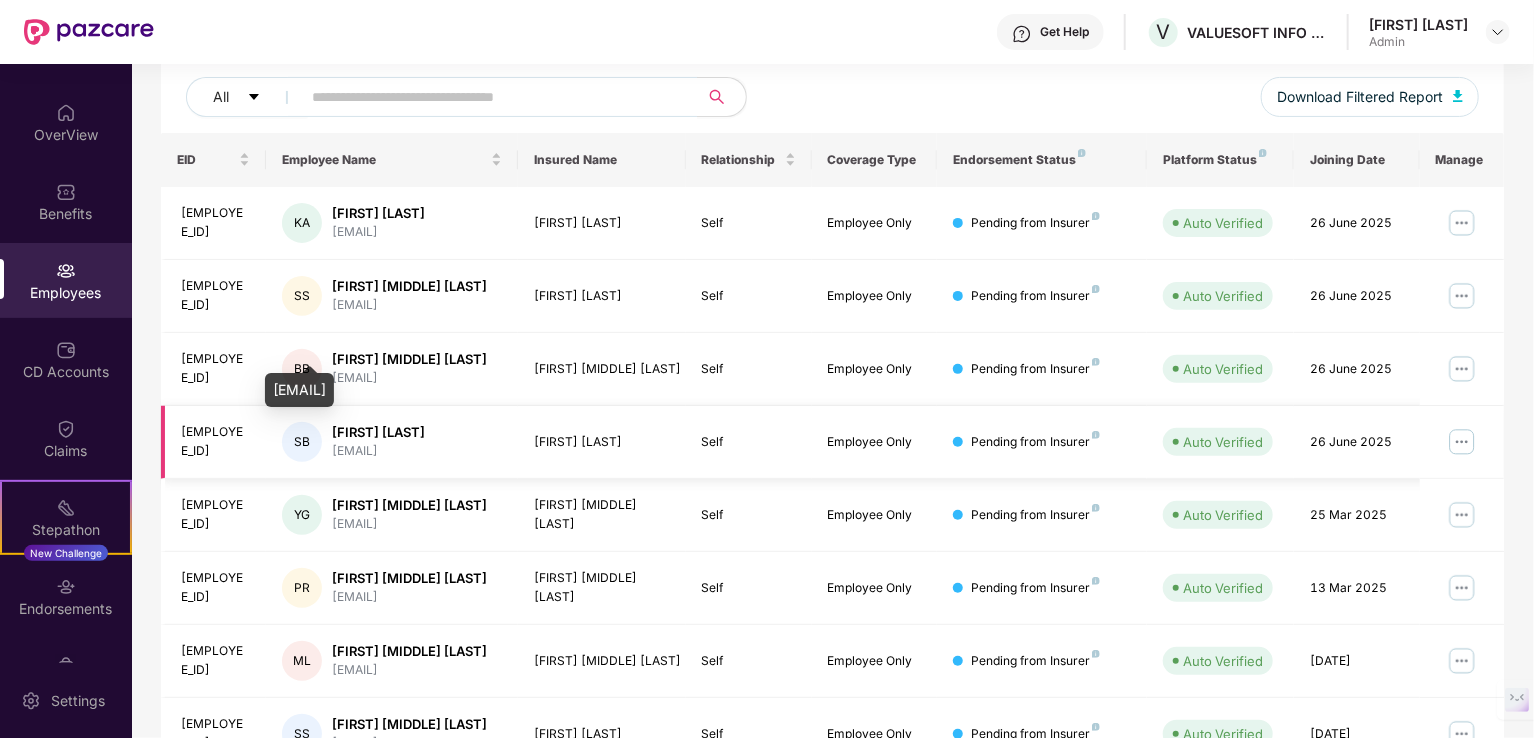 scroll, scrollTop: 0, scrollLeft: 0, axis: both 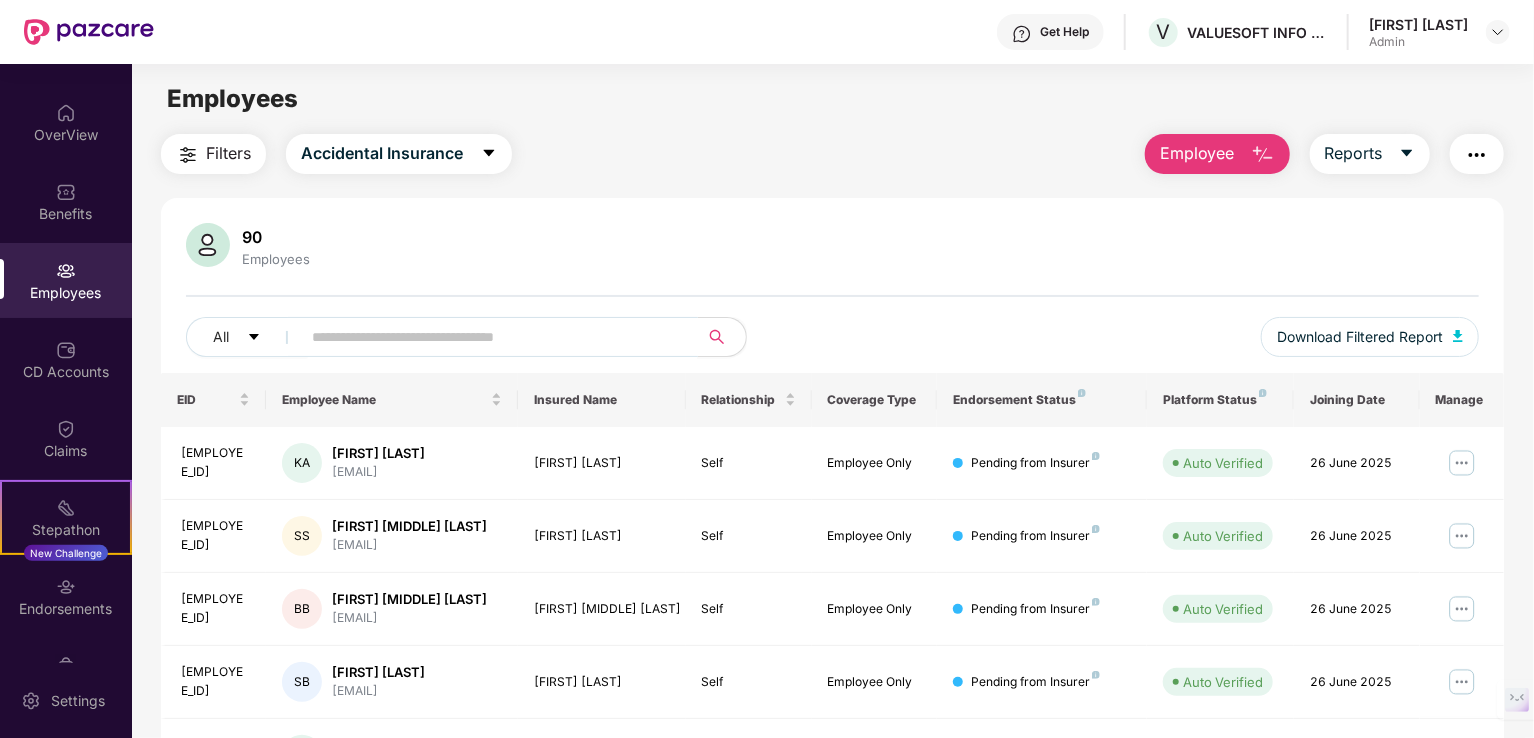 click at bounding box center (491, 337) 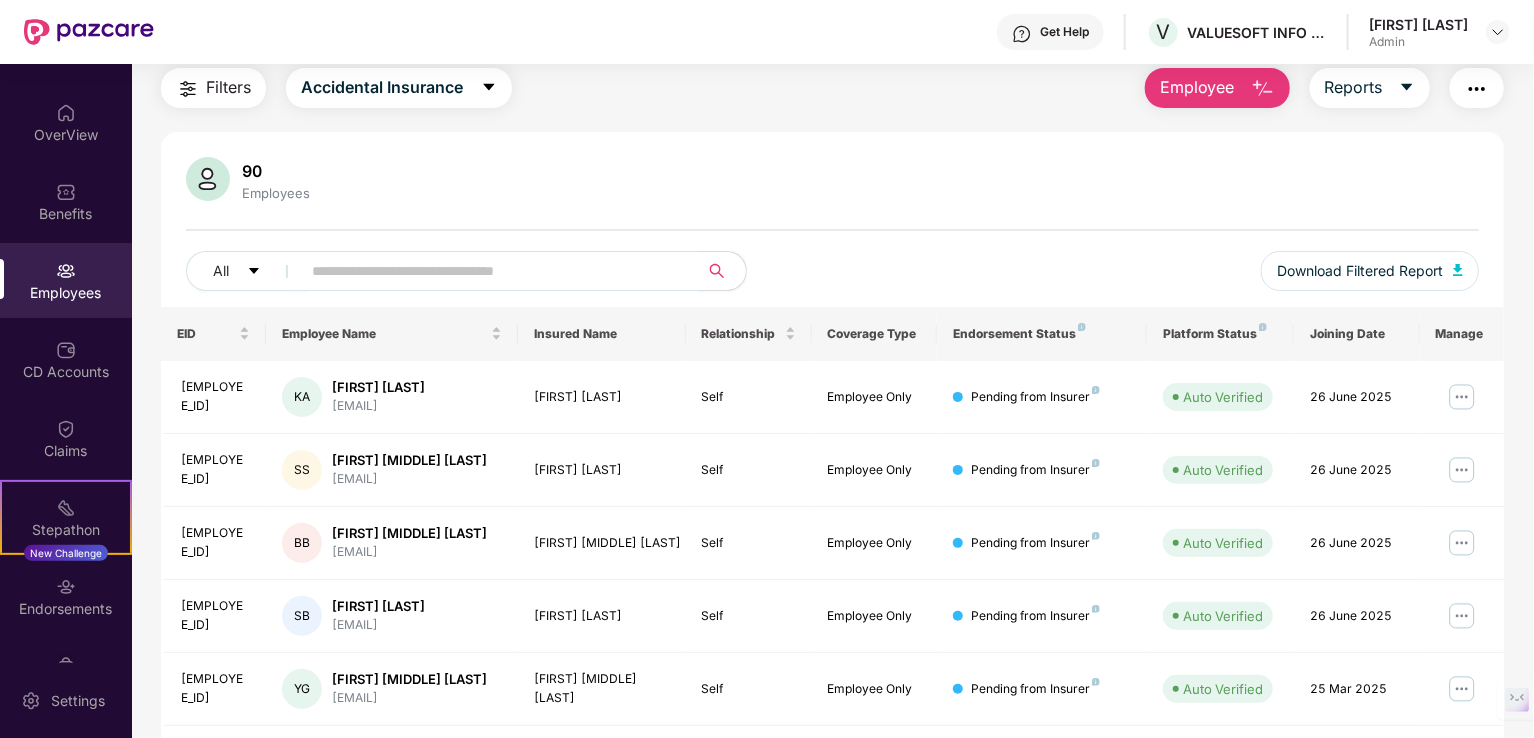 scroll, scrollTop: 67, scrollLeft: 0, axis: vertical 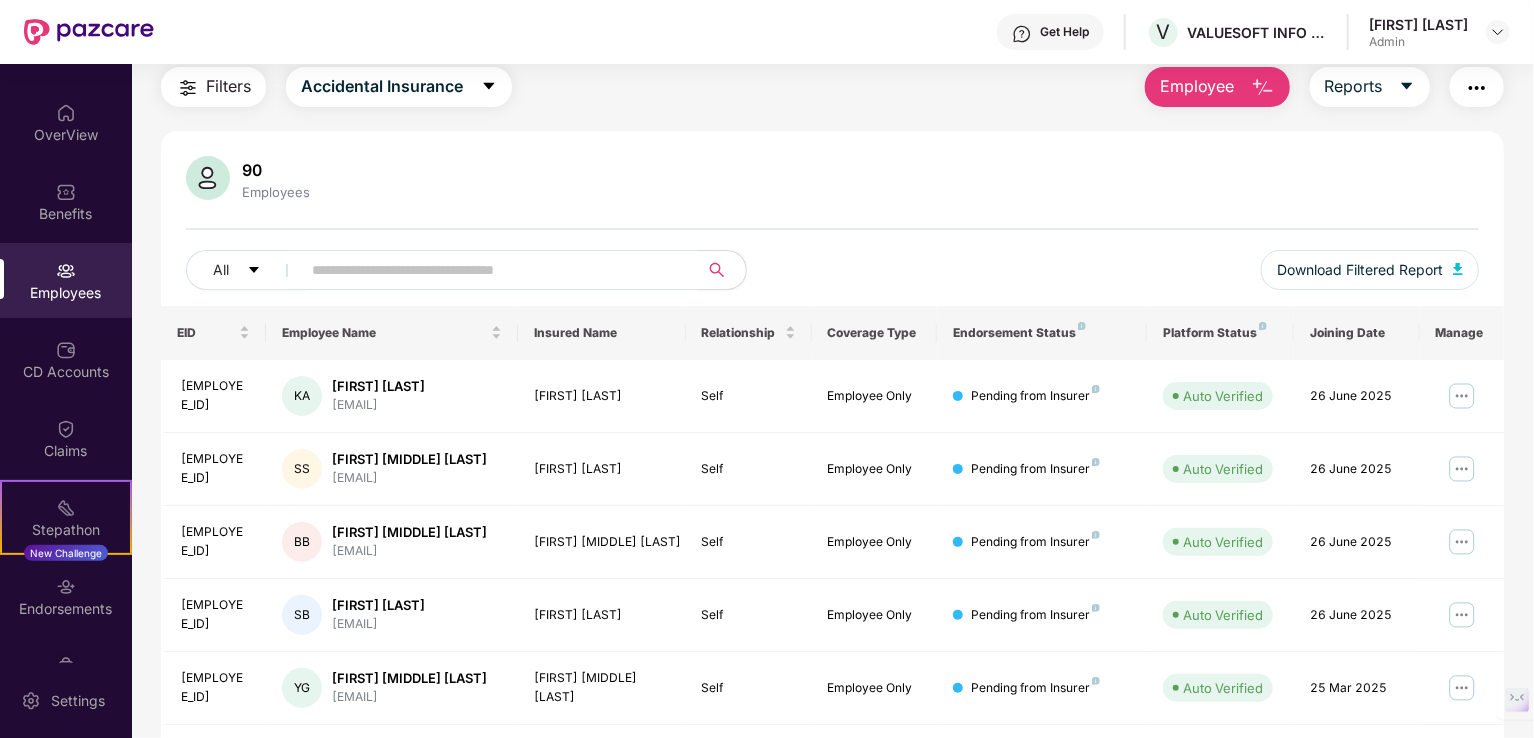 click on "Employee" at bounding box center (1197, 86) 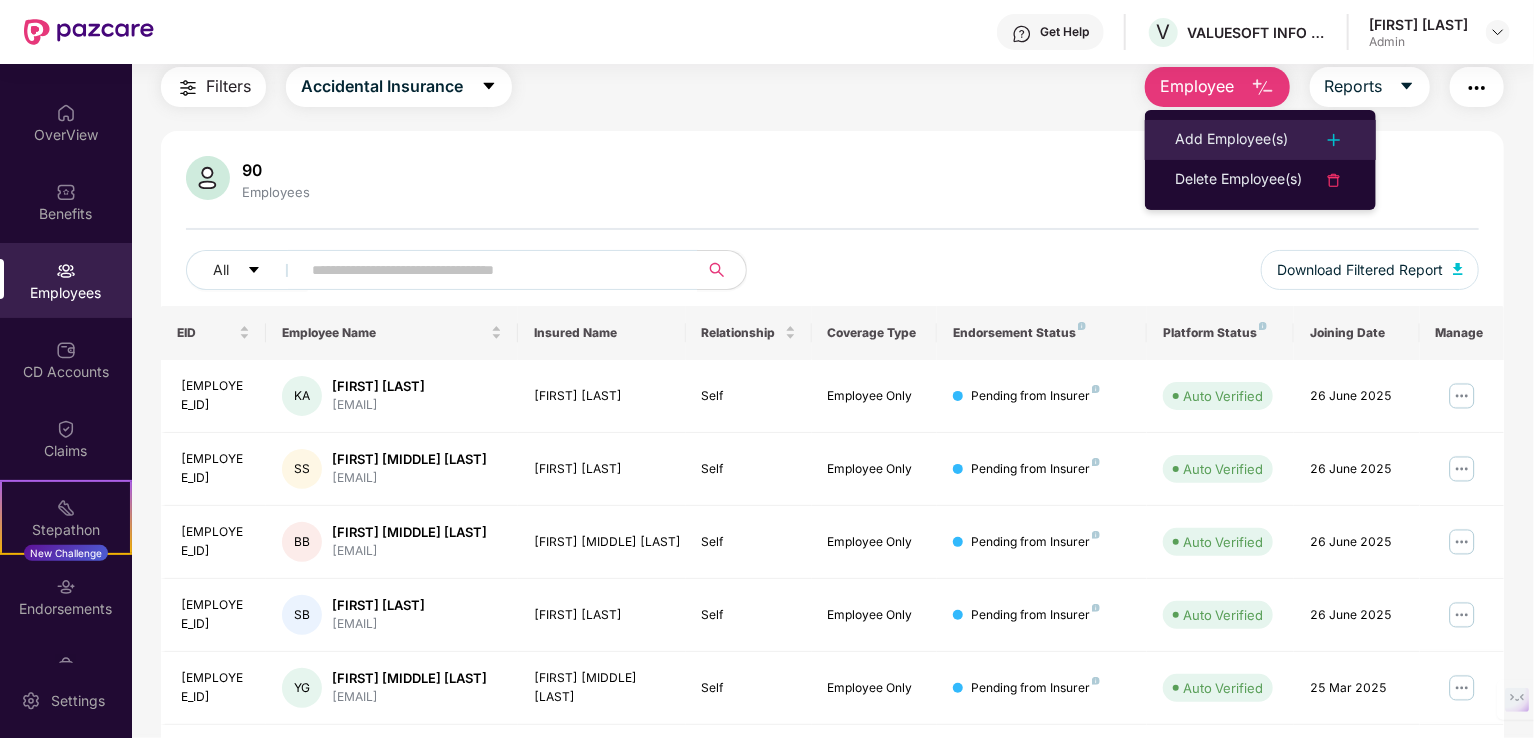 click on "Add Employee(s)" at bounding box center [1231, 140] 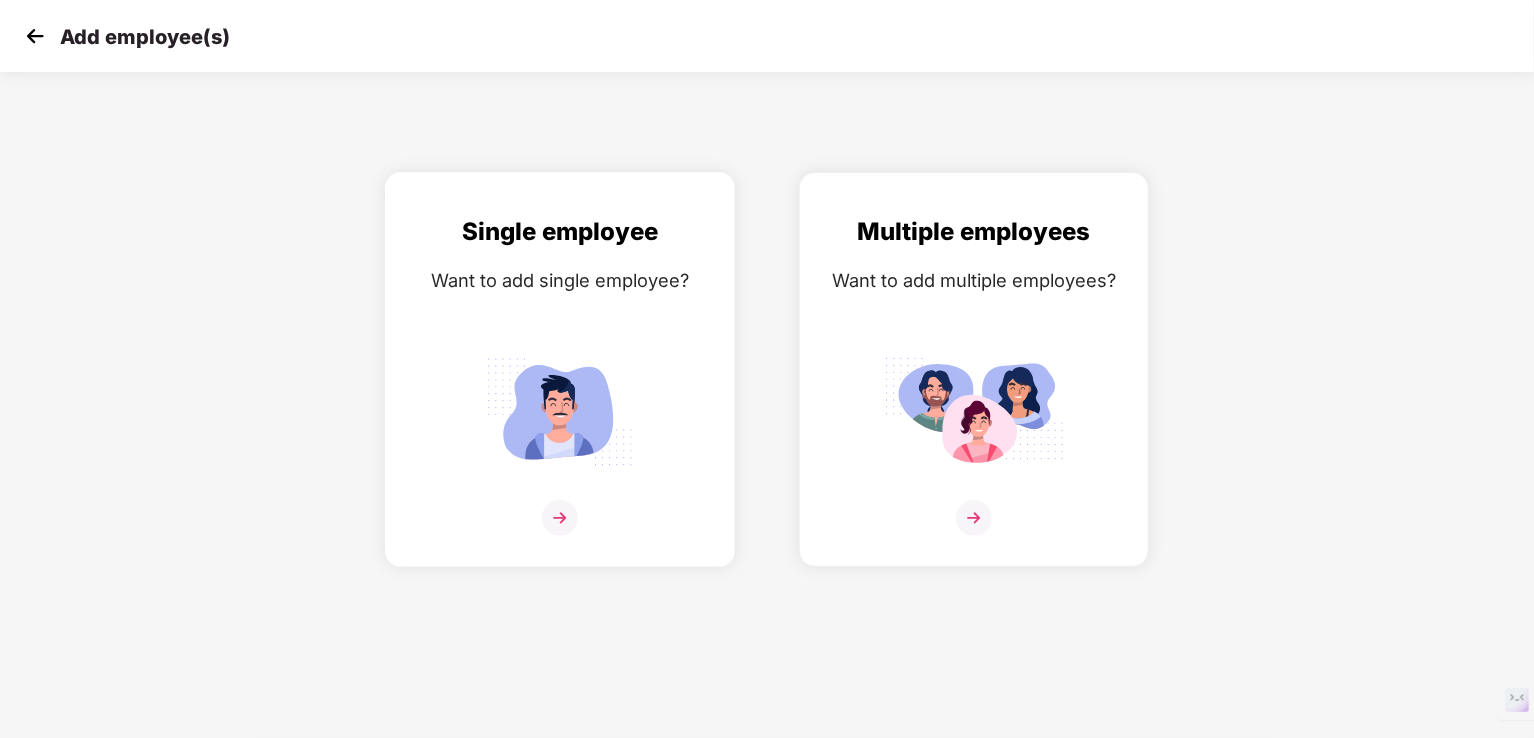click at bounding box center (560, 411) 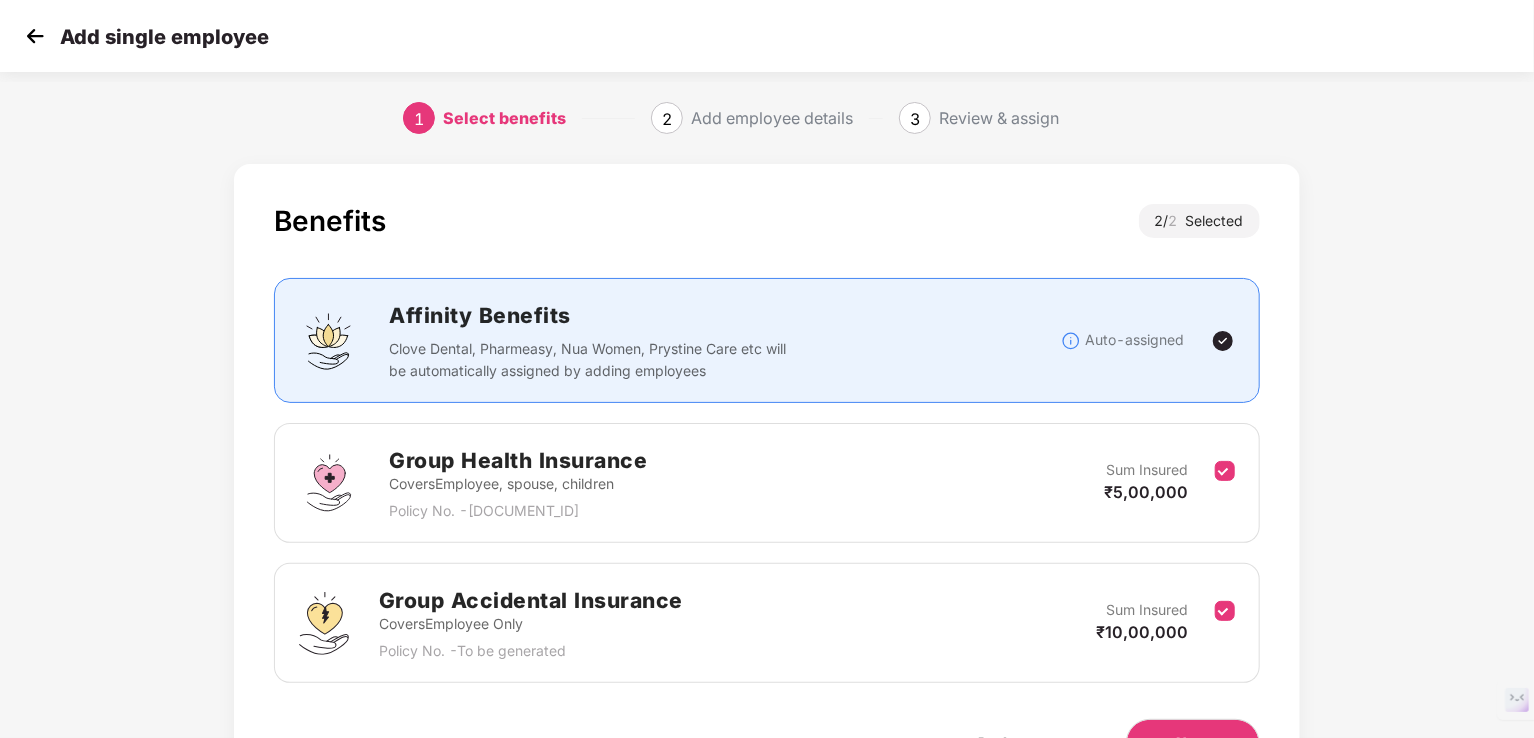 scroll, scrollTop: 118, scrollLeft: 0, axis: vertical 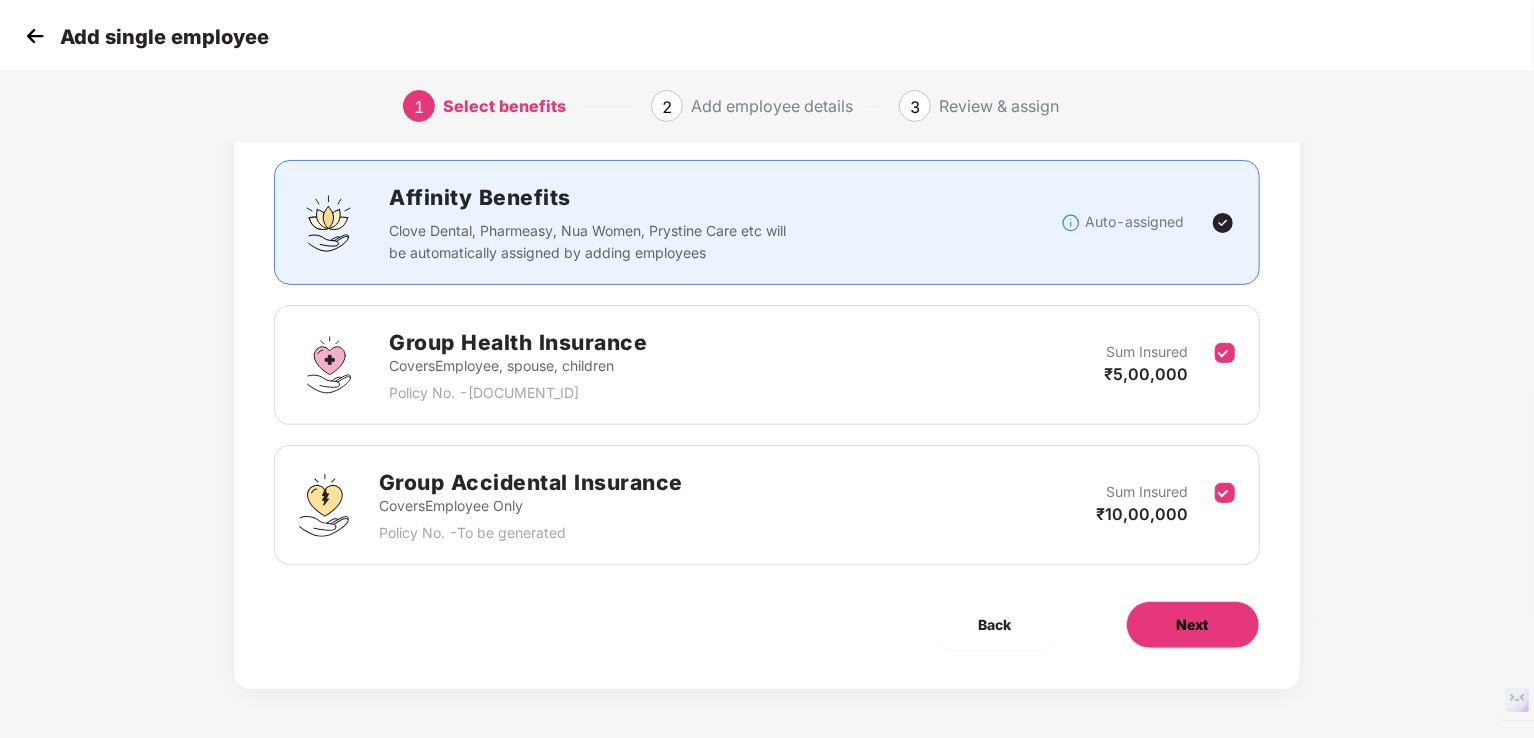 click on "Next" at bounding box center (1193, 625) 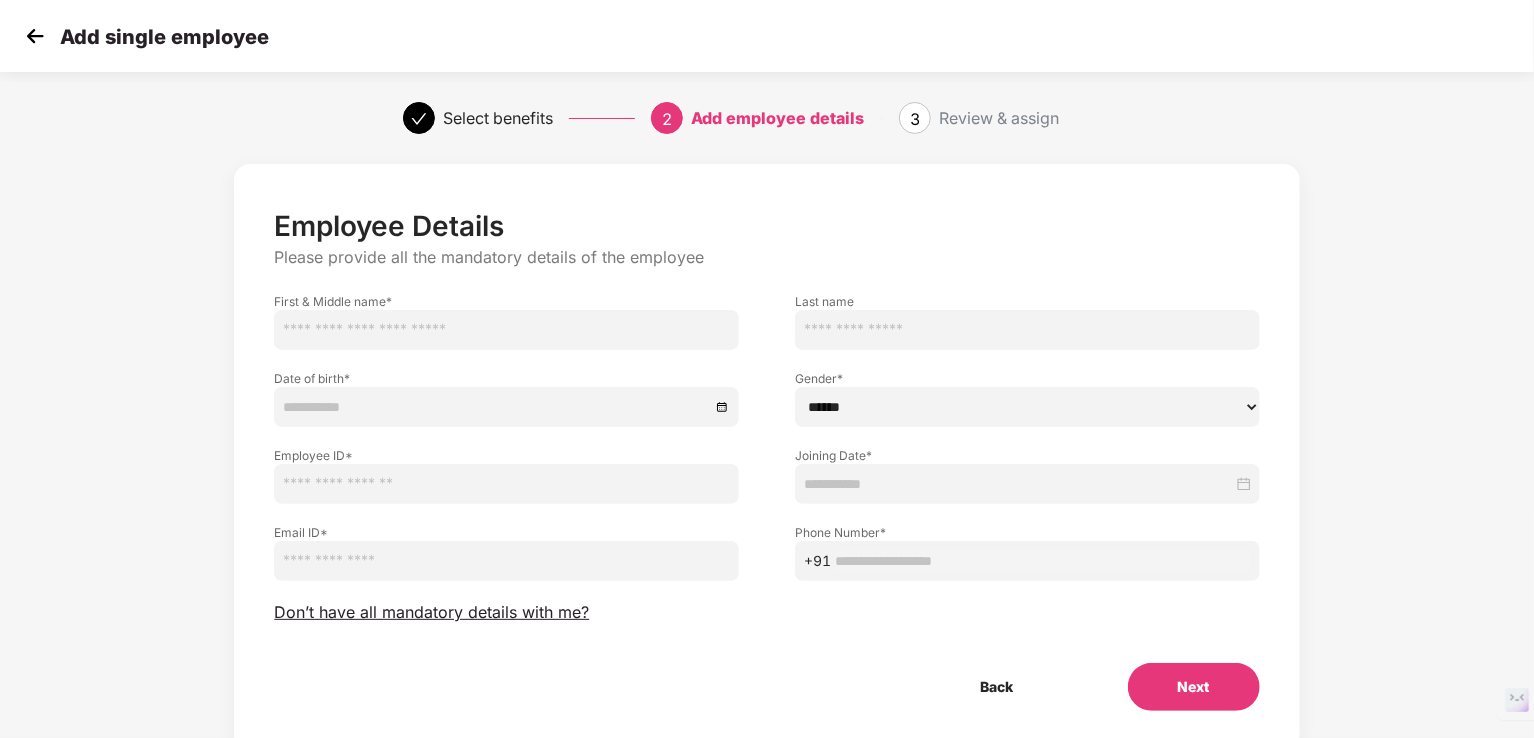 scroll, scrollTop: 63, scrollLeft: 0, axis: vertical 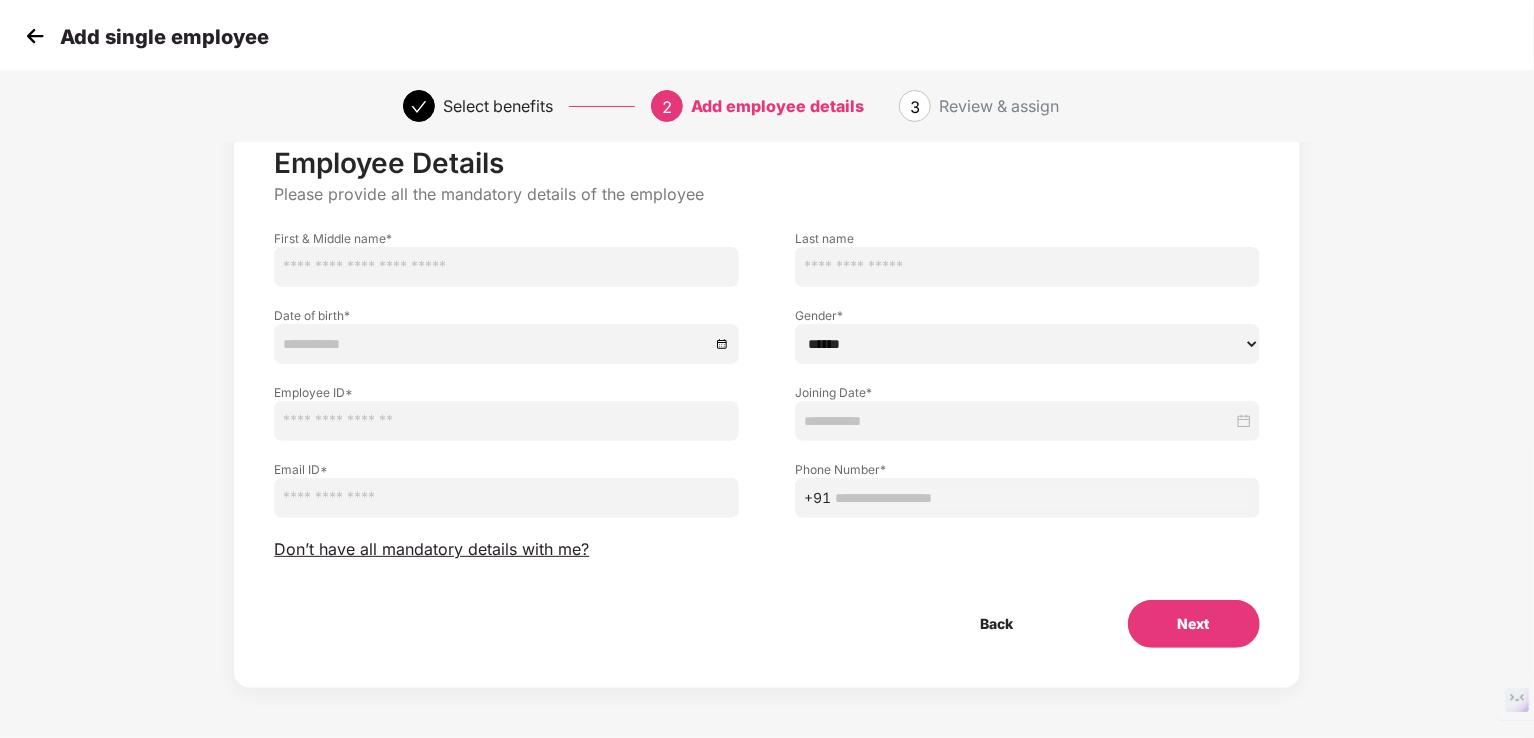 click at bounding box center (506, 267) 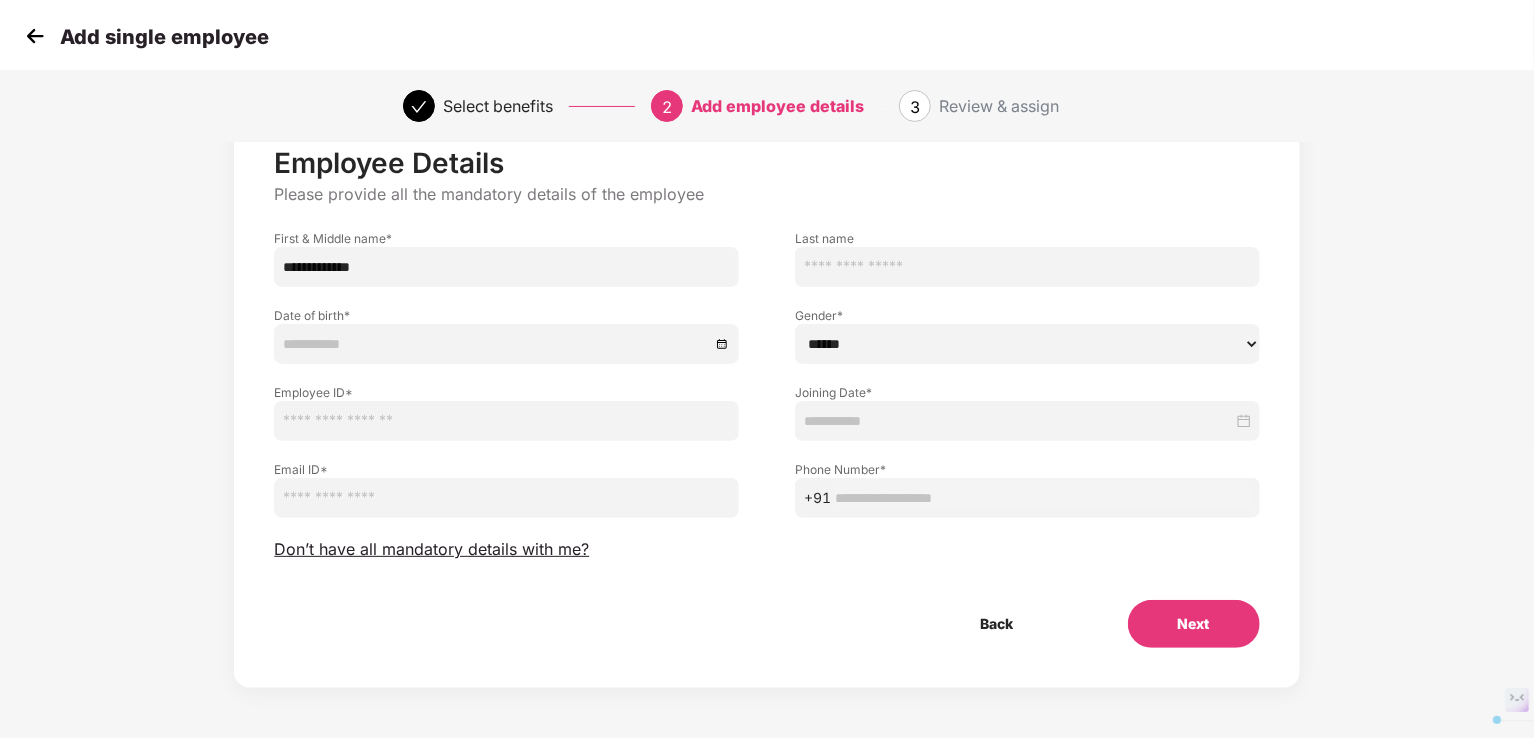 drag, startPoint x: 340, startPoint y: 265, endPoint x: 546, endPoint y: 249, distance: 206.62042 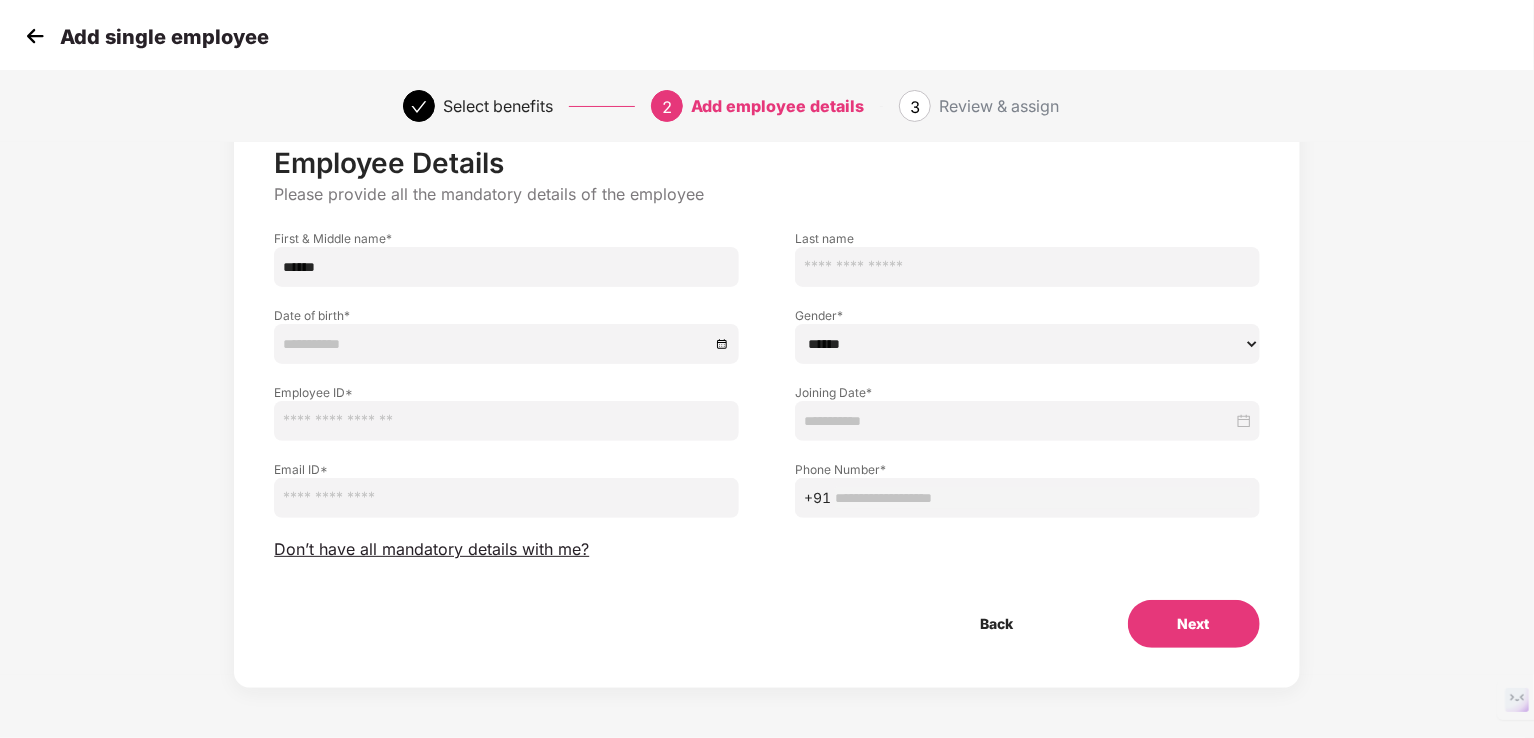 type on "******" 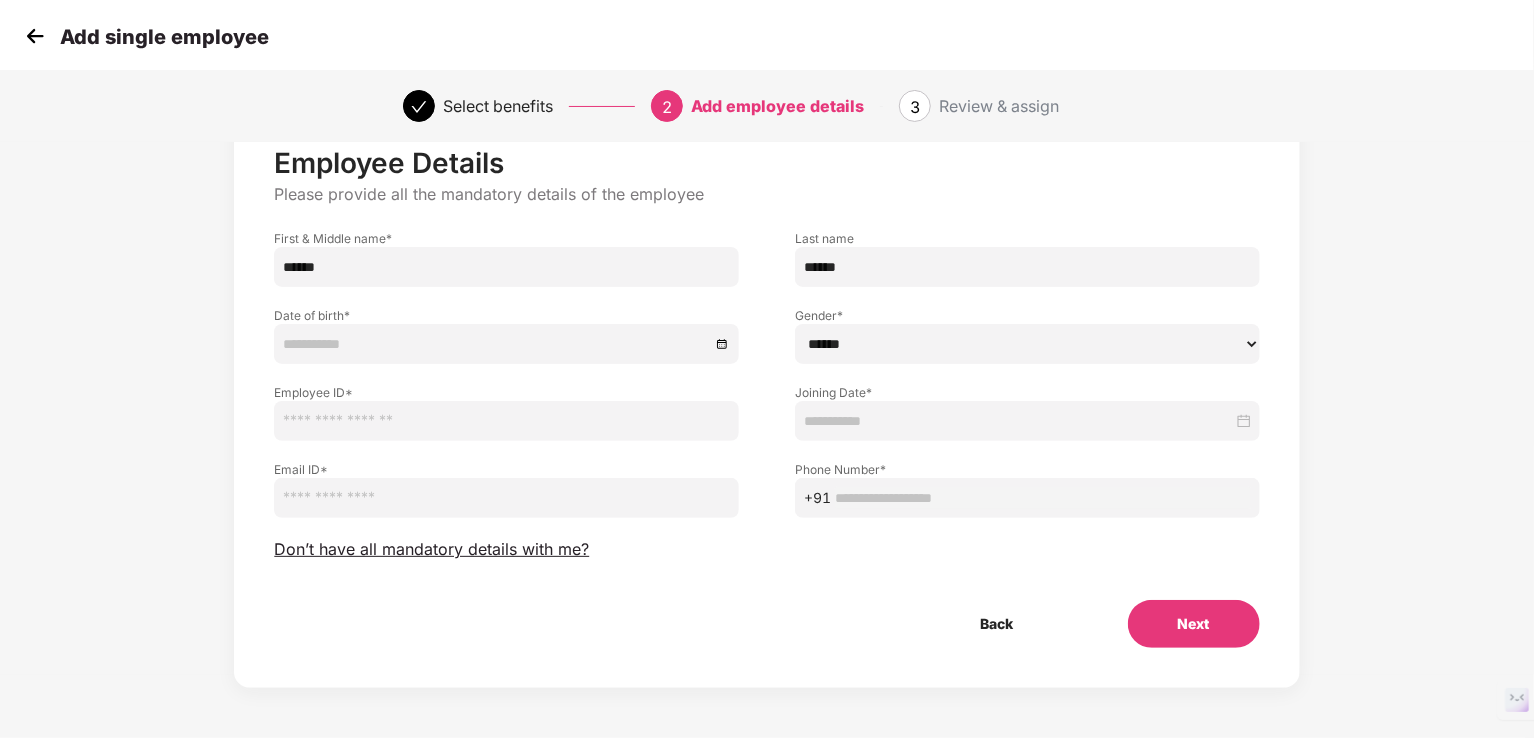 type on "******" 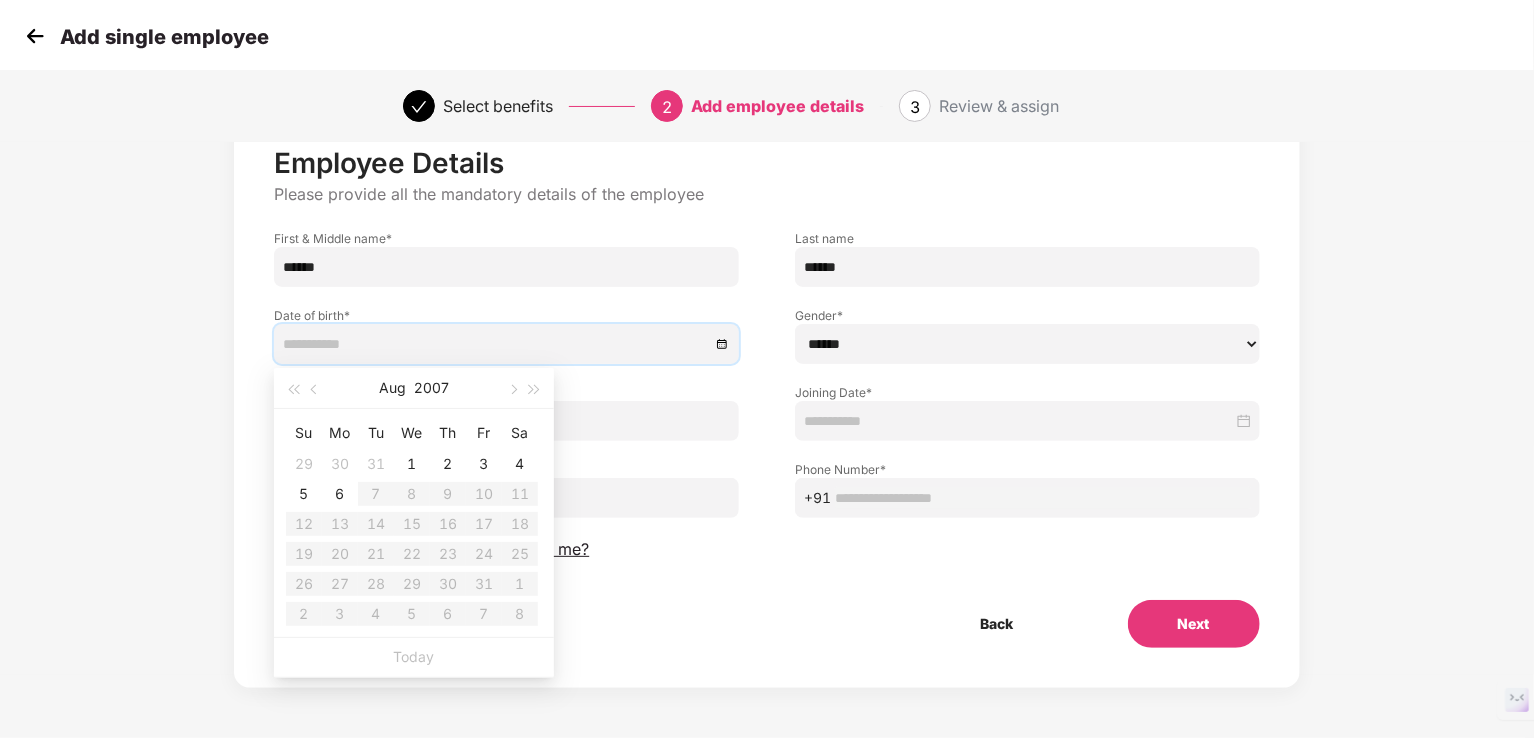 click at bounding box center (496, 344) 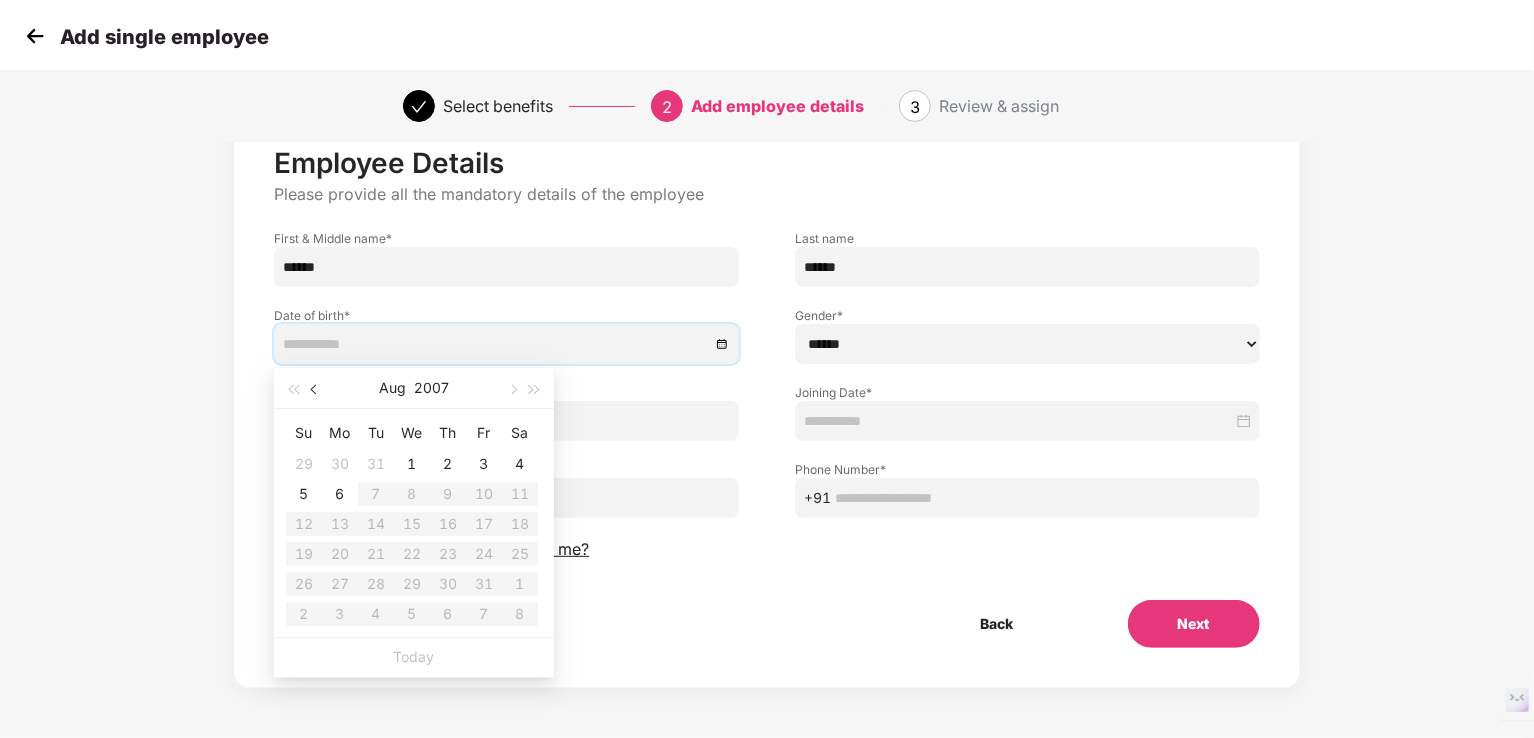 click at bounding box center (315, 388) 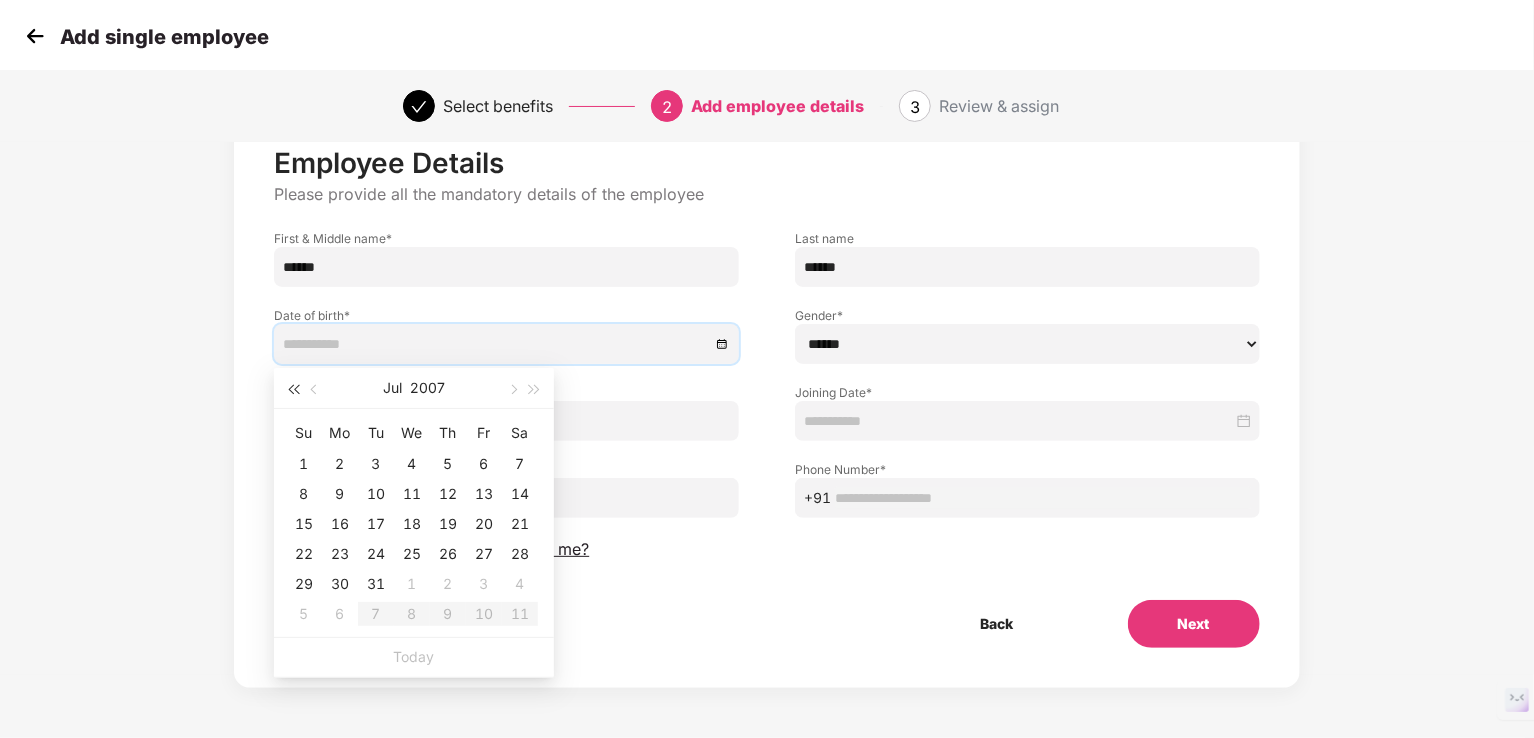 click at bounding box center (293, 389) 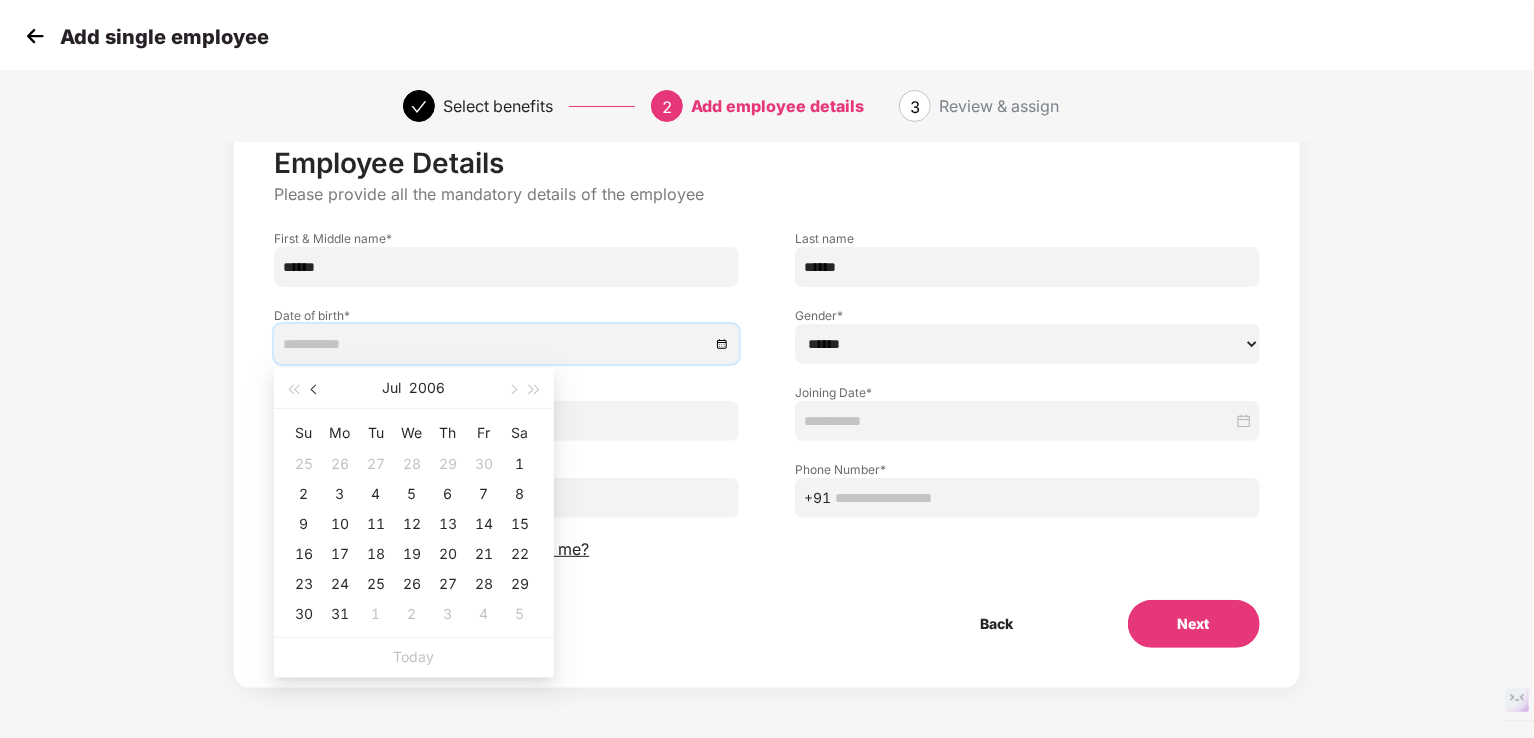 click at bounding box center (315, 388) 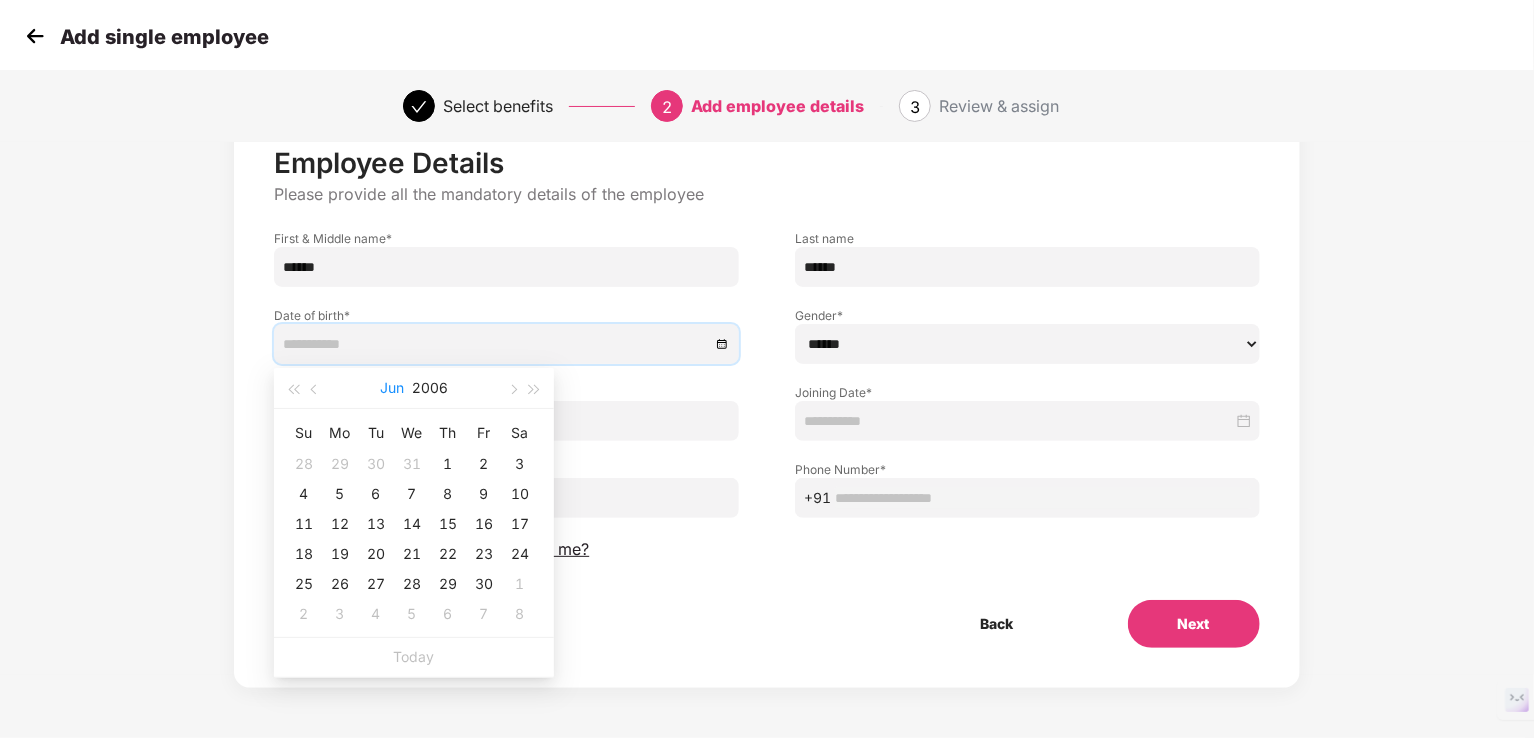 click on "Jun" at bounding box center [392, 388] 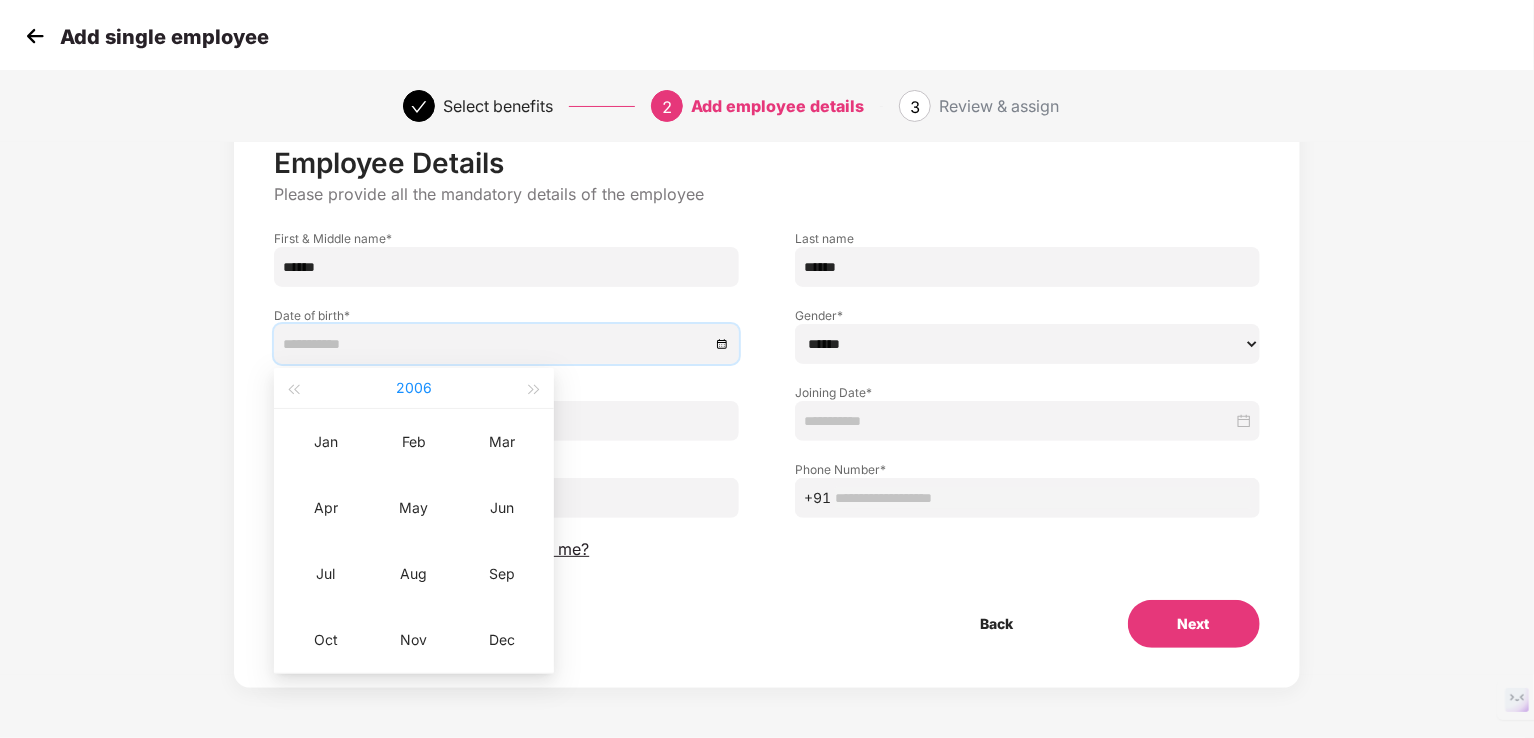 type on "**********" 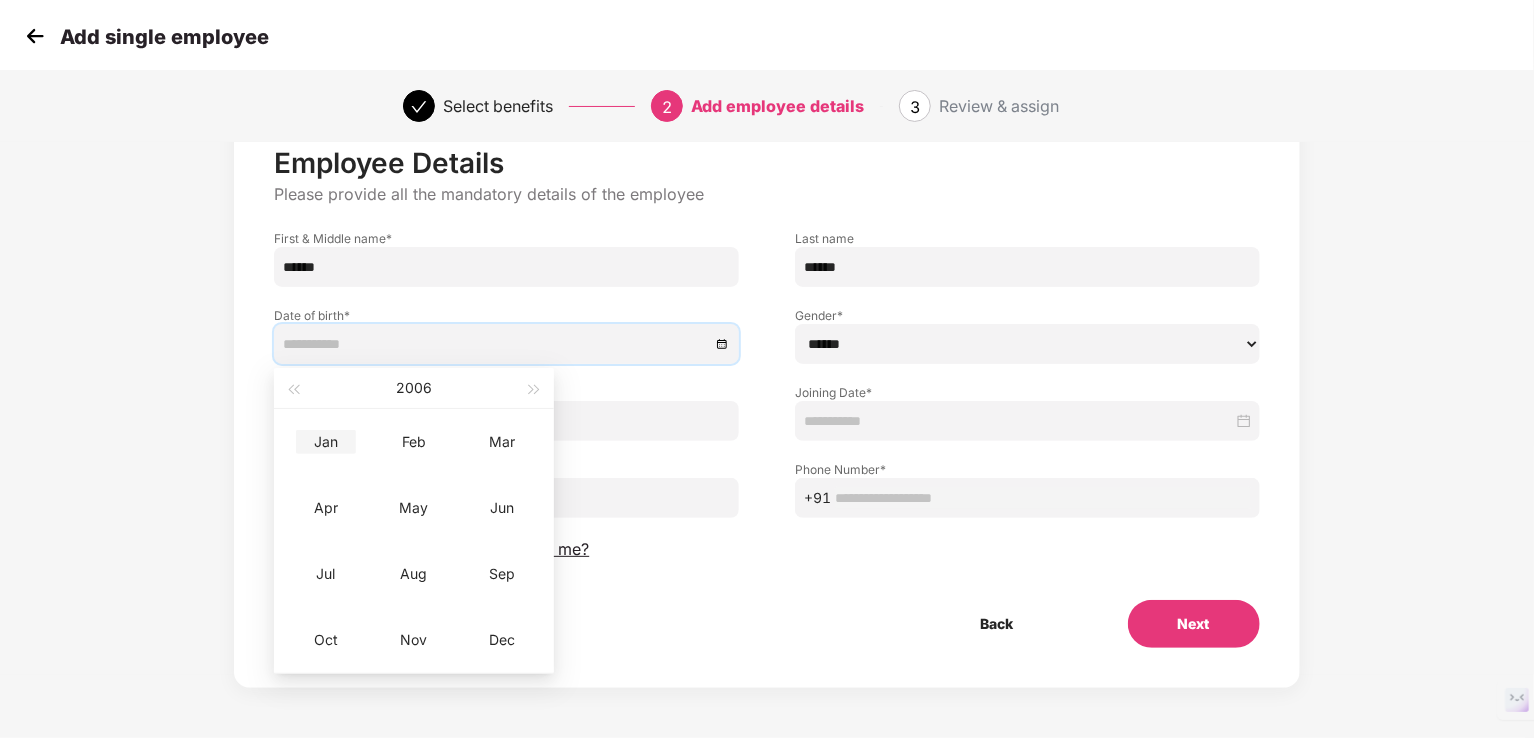 type on "**********" 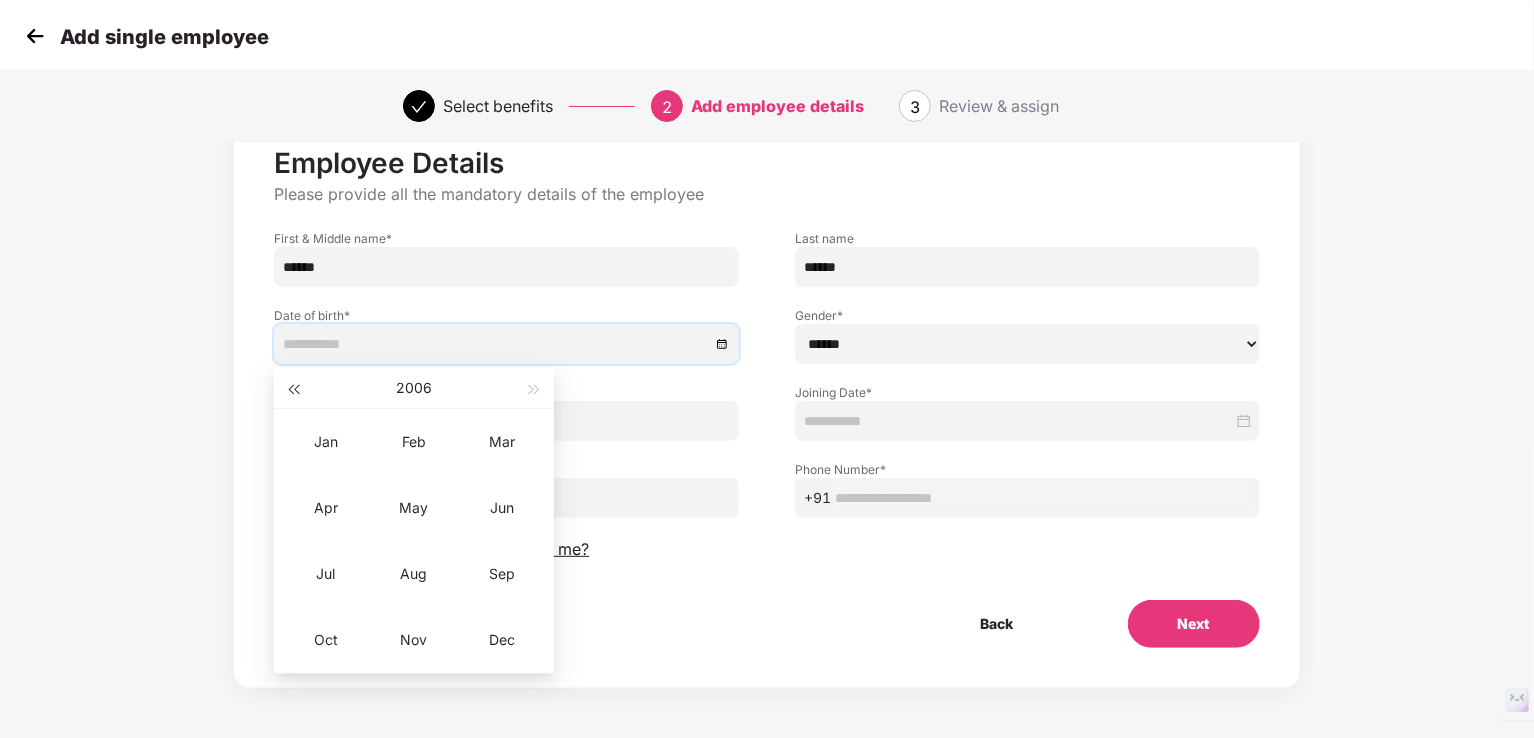 click at bounding box center (293, 389) 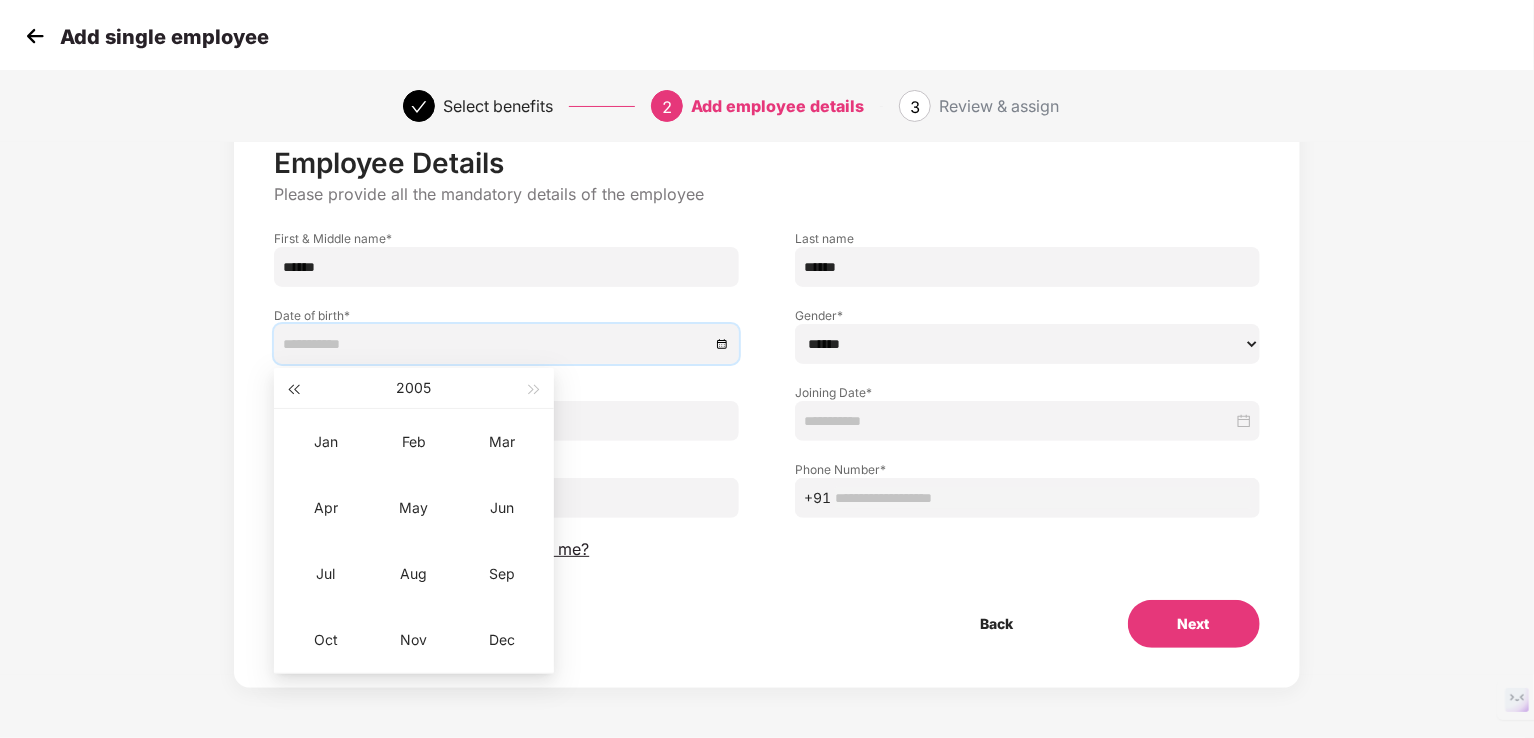 click at bounding box center [293, 389] 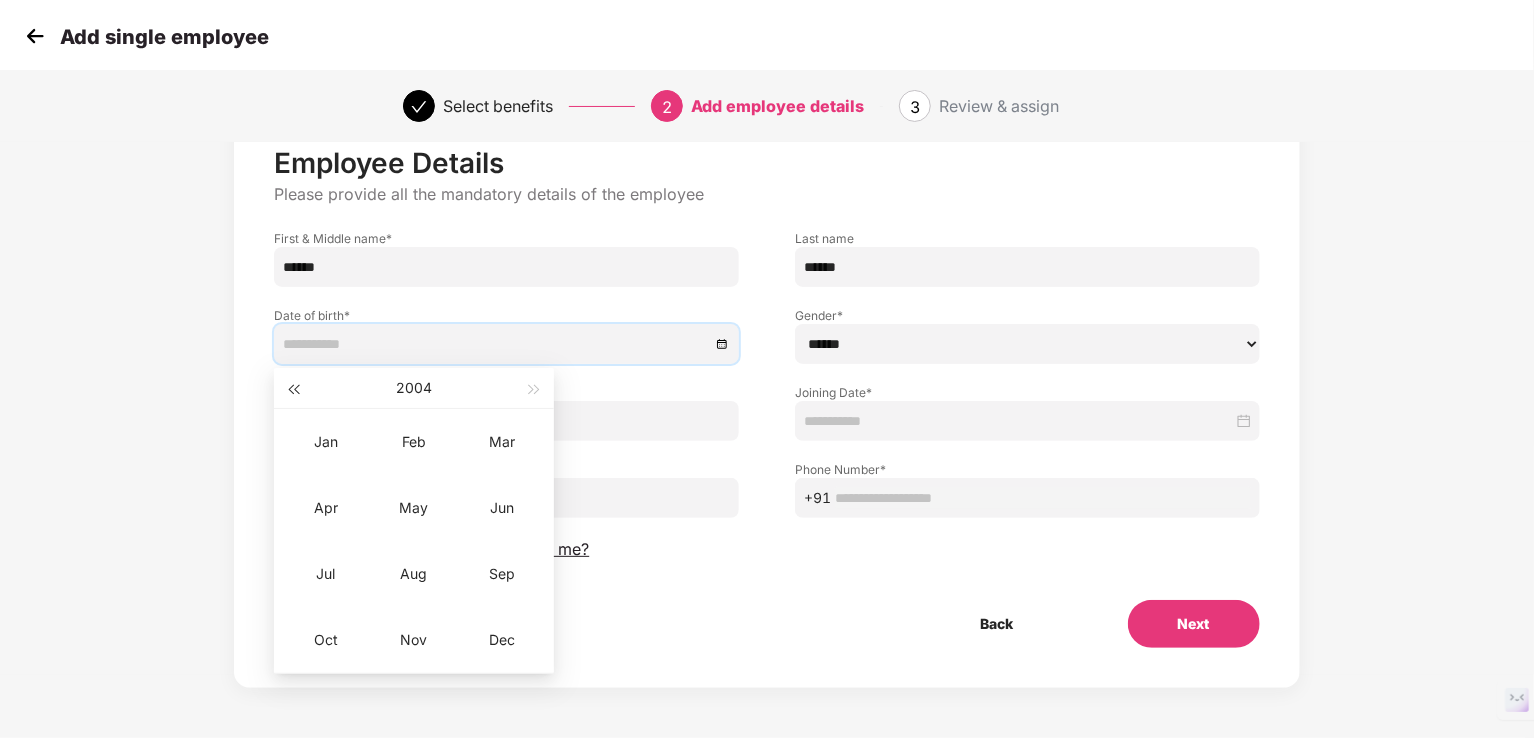 click at bounding box center [293, 389] 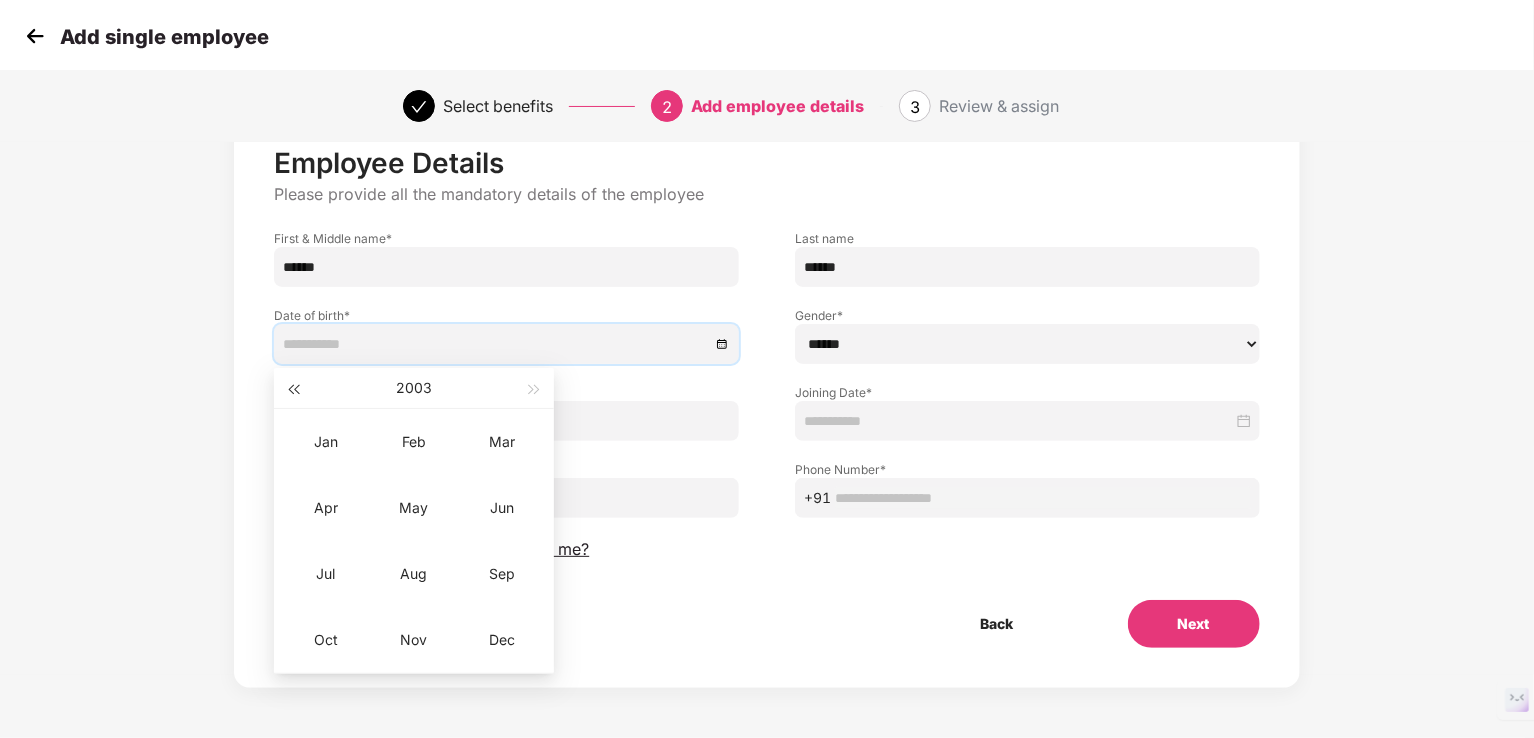 click at bounding box center (293, 389) 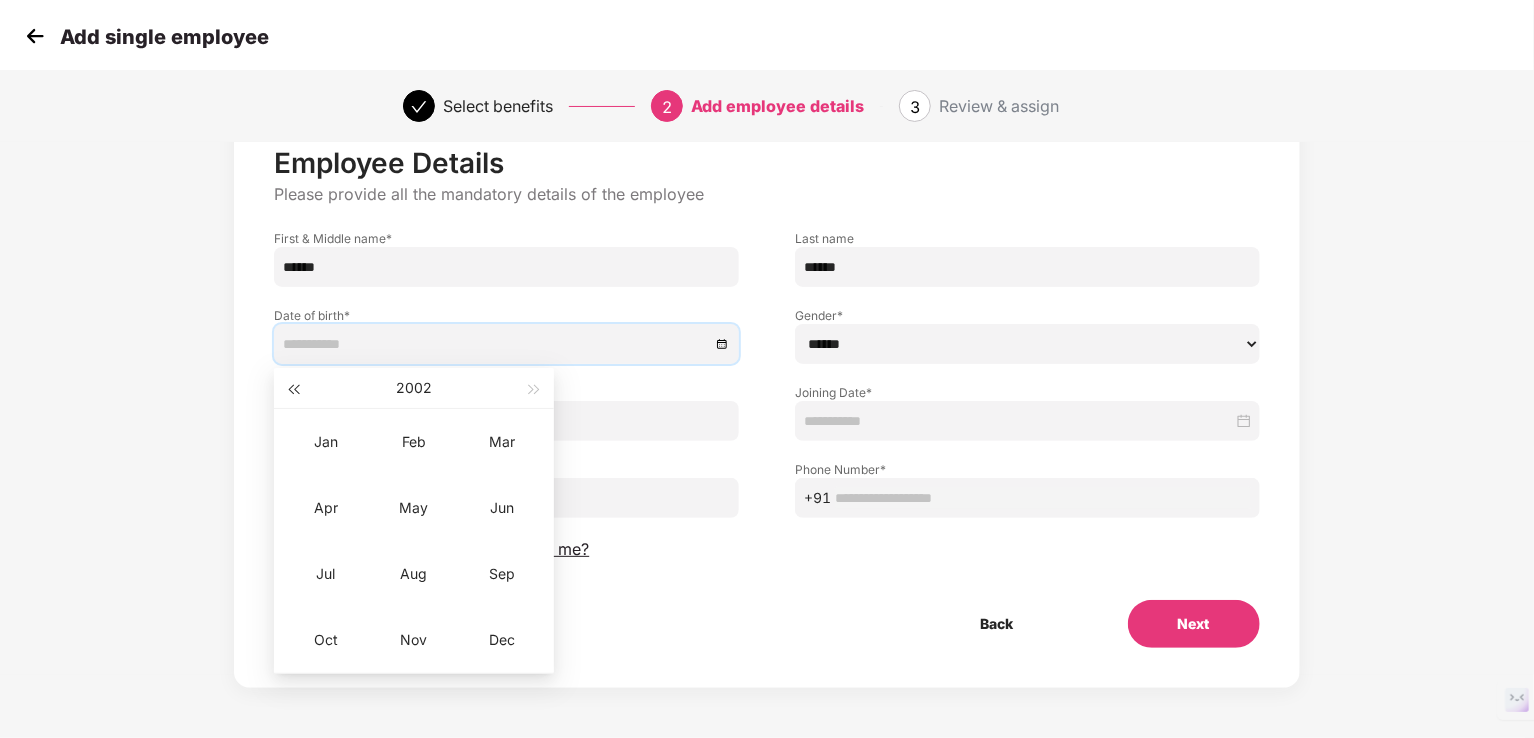 click at bounding box center (293, 389) 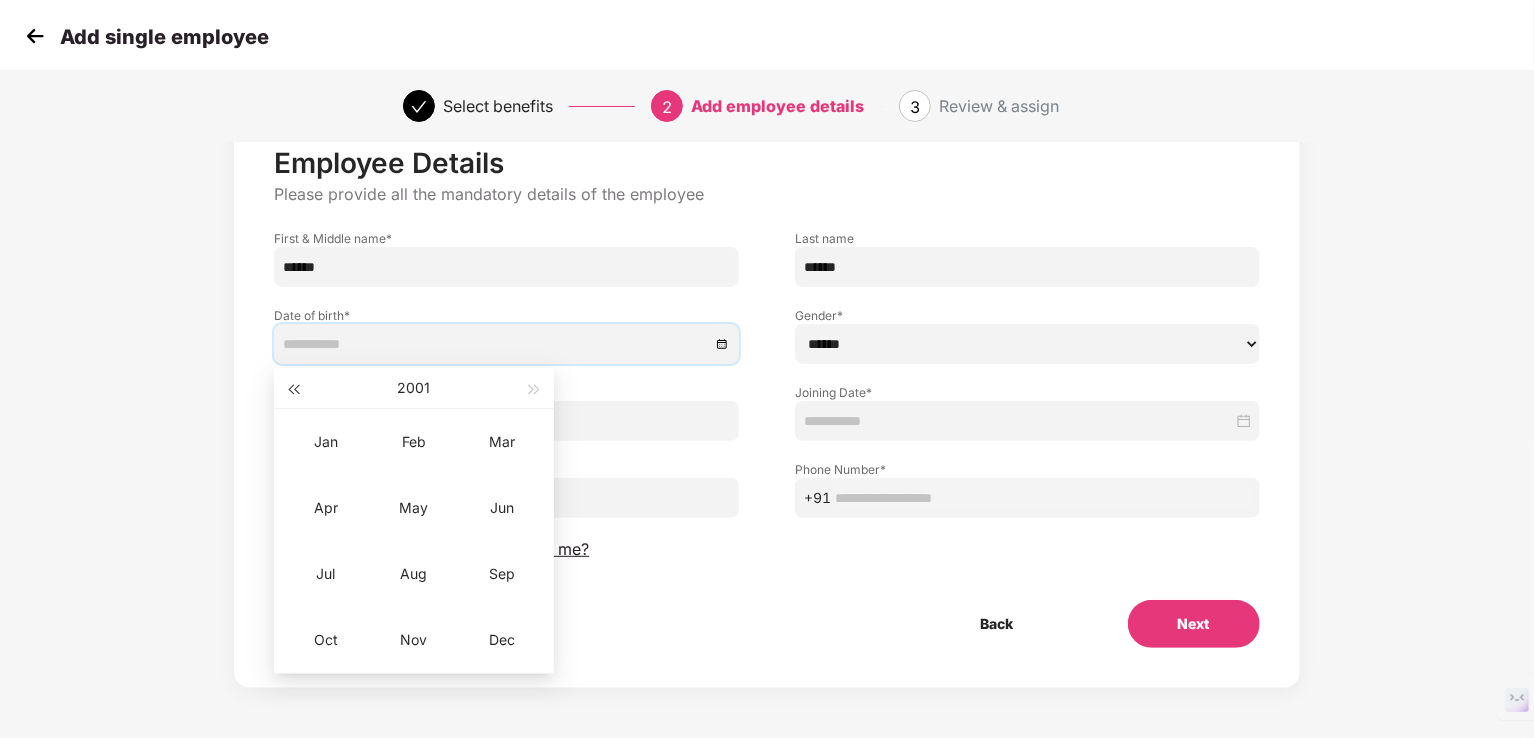 click at bounding box center [293, 389] 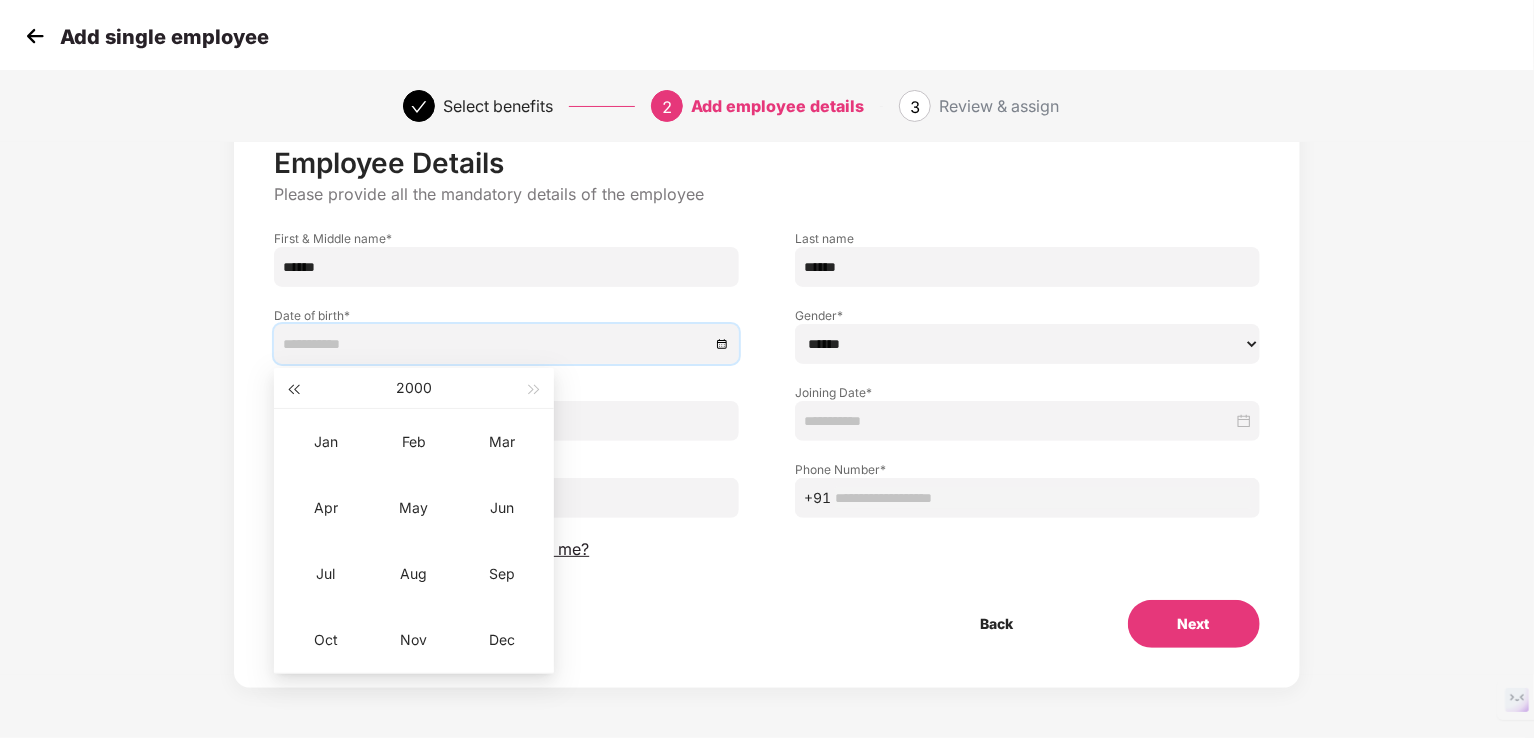 click at bounding box center (293, 389) 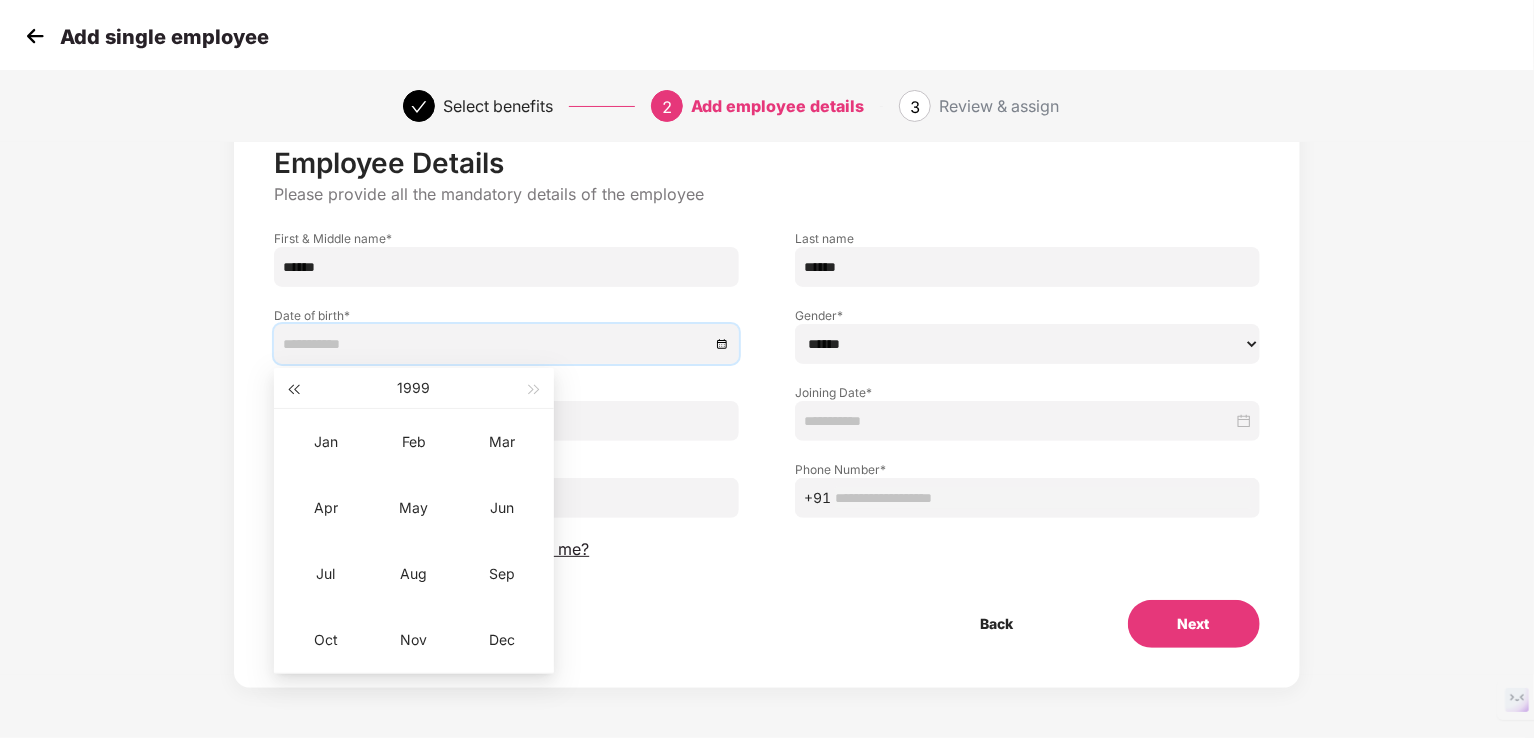 click at bounding box center (293, 389) 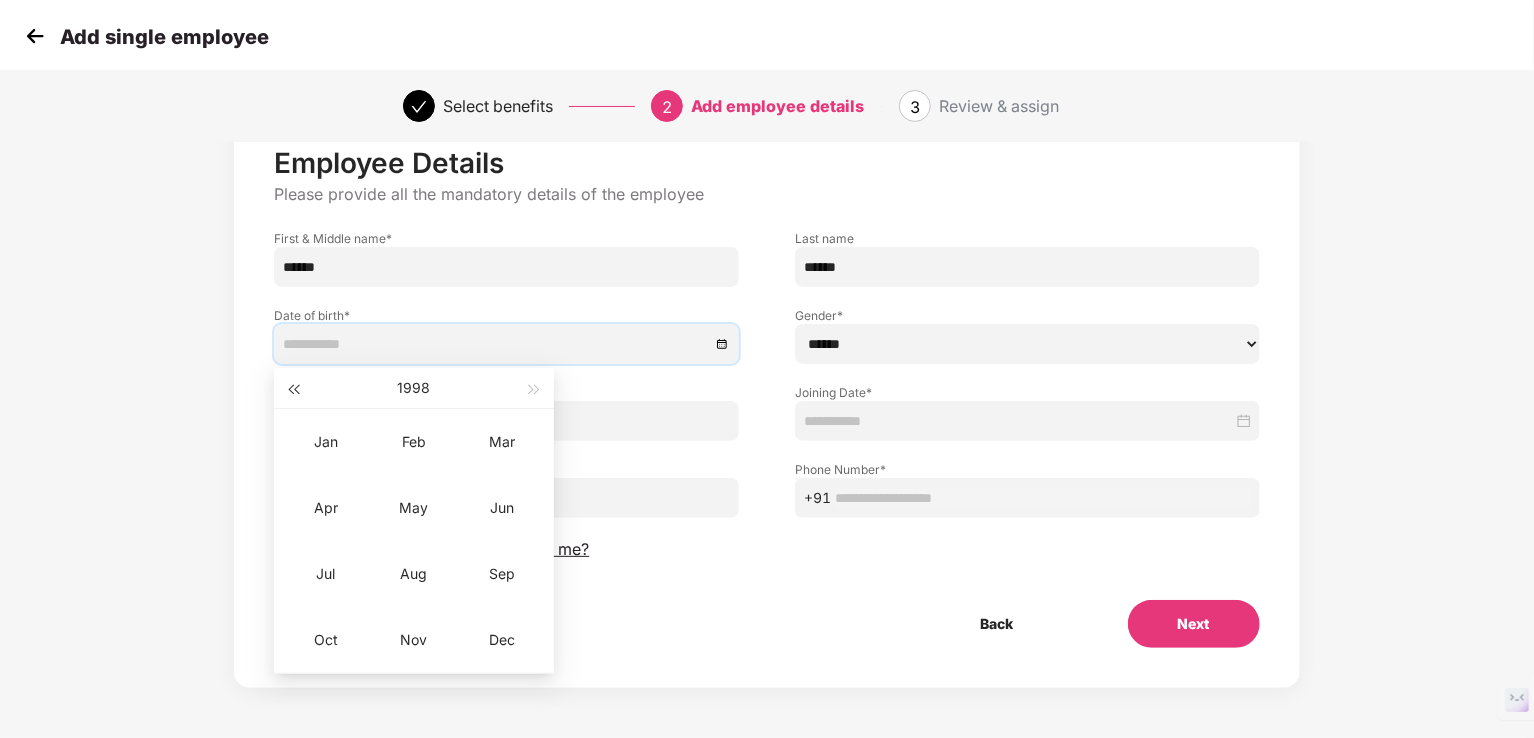 click at bounding box center (293, 389) 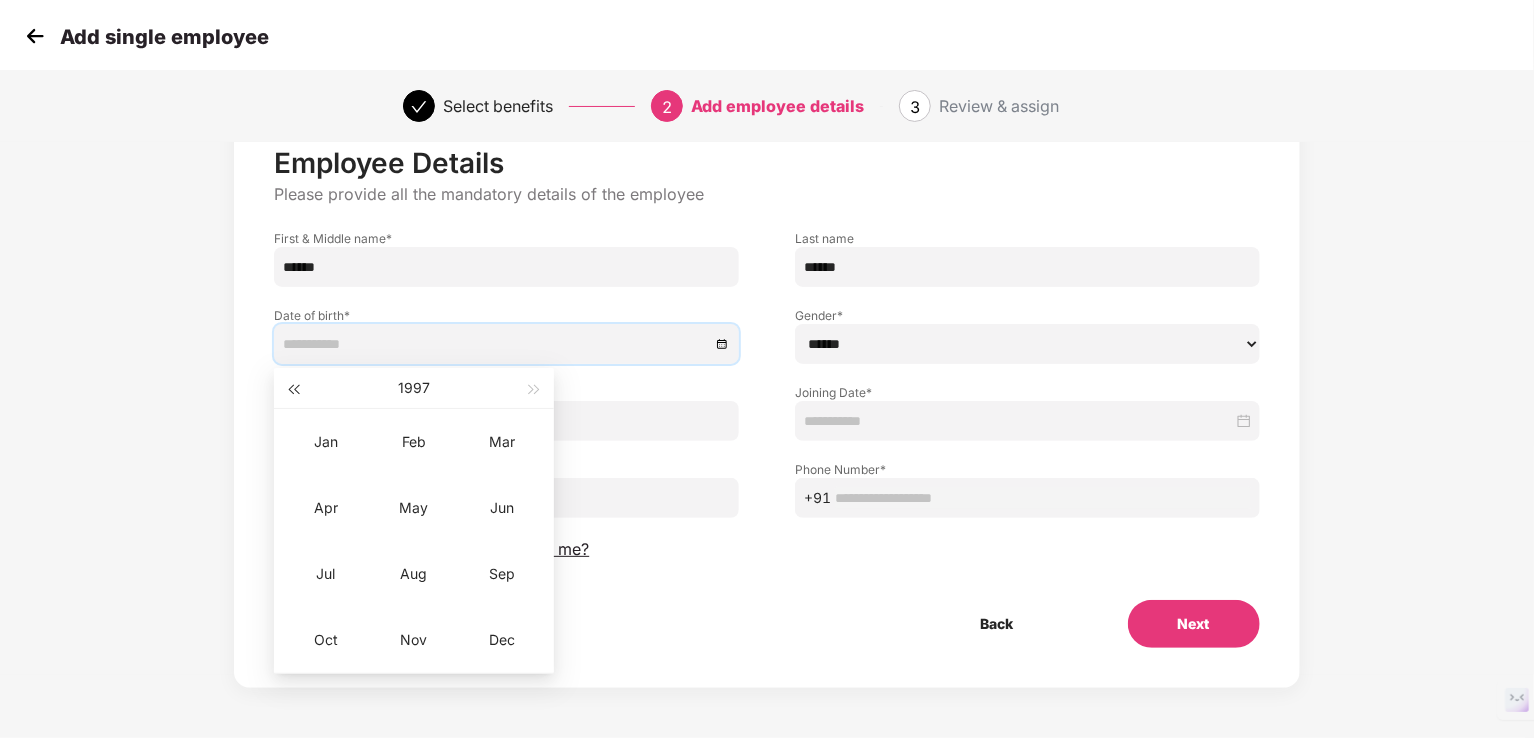 click at bounding box center (293, 389) 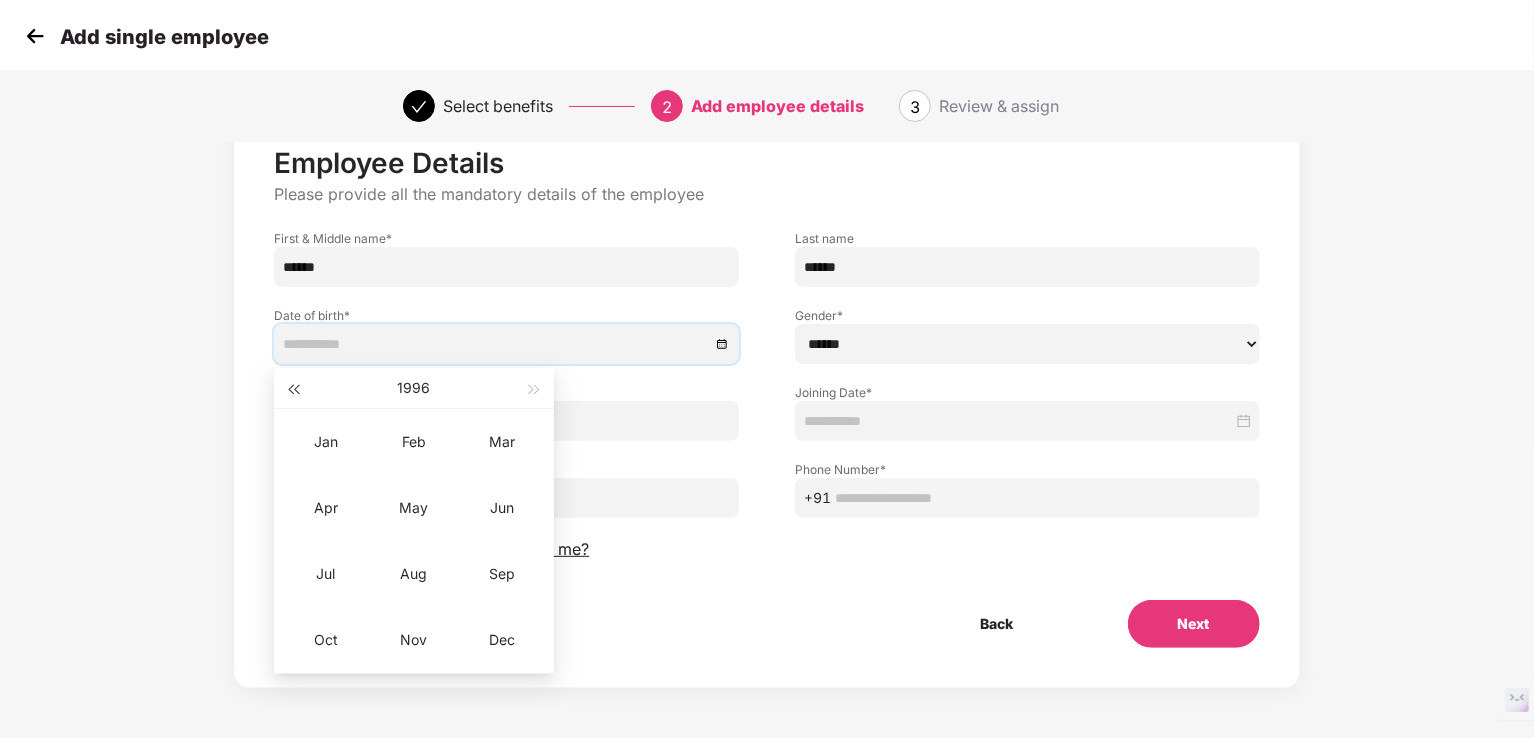 click at bounding box center (293, 389) 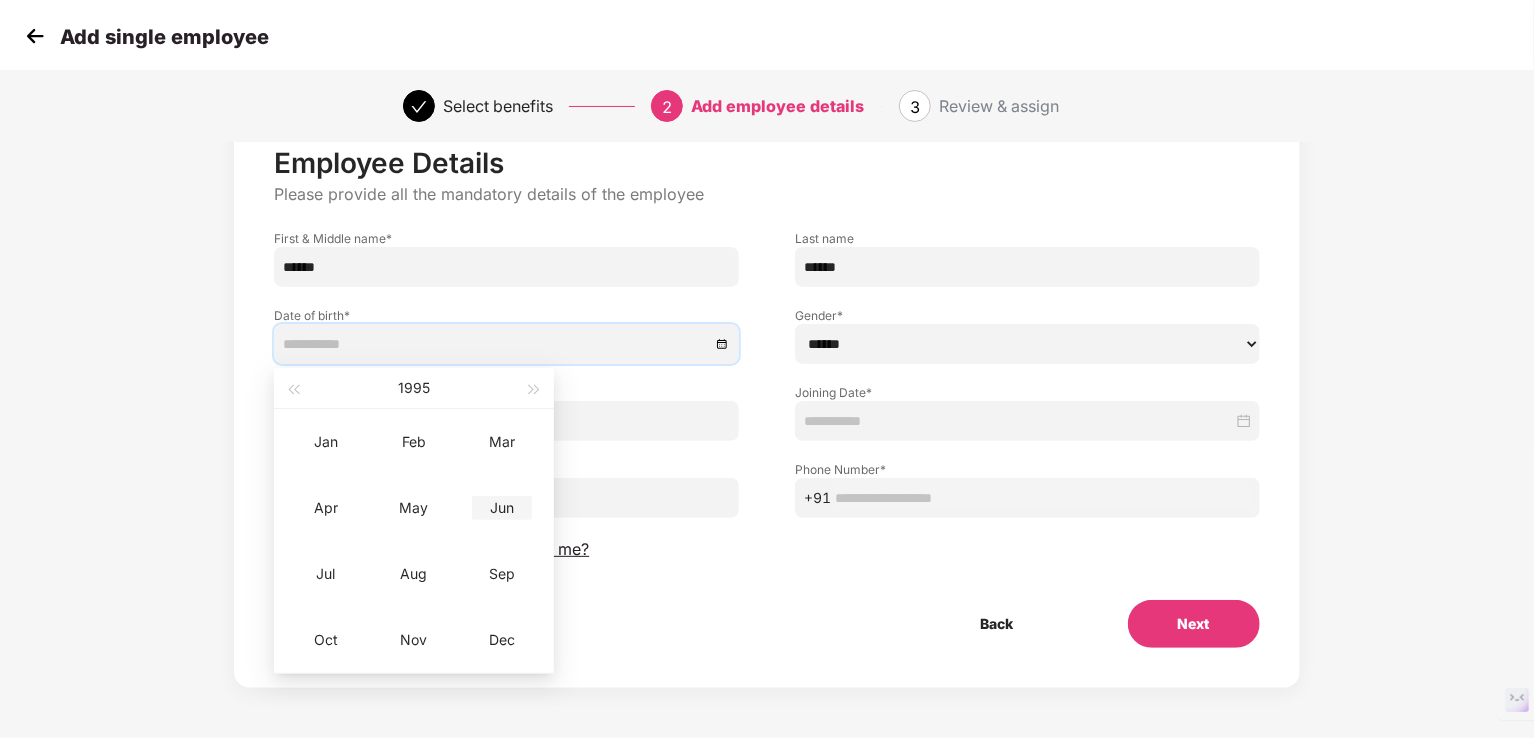 type on "**********" 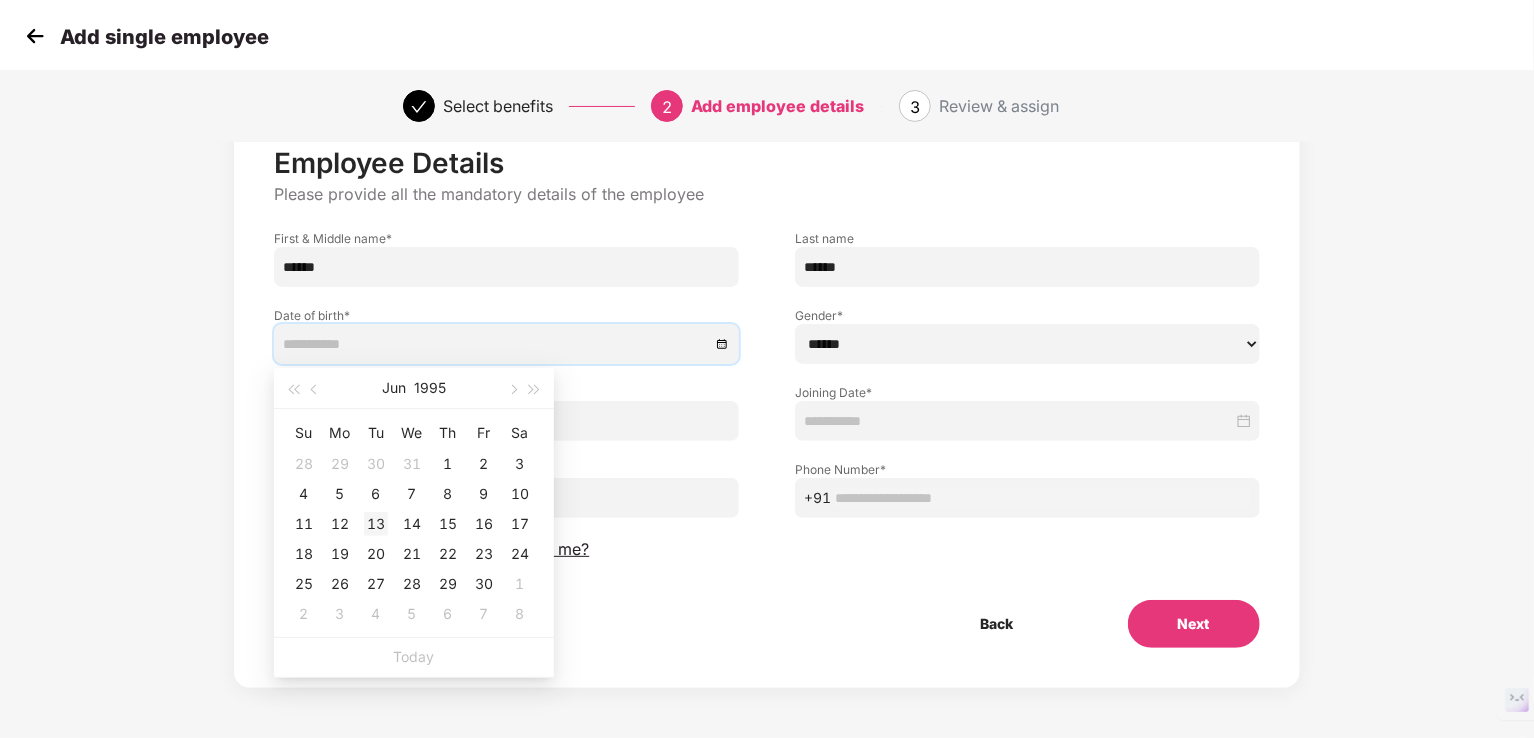 type on "**********" 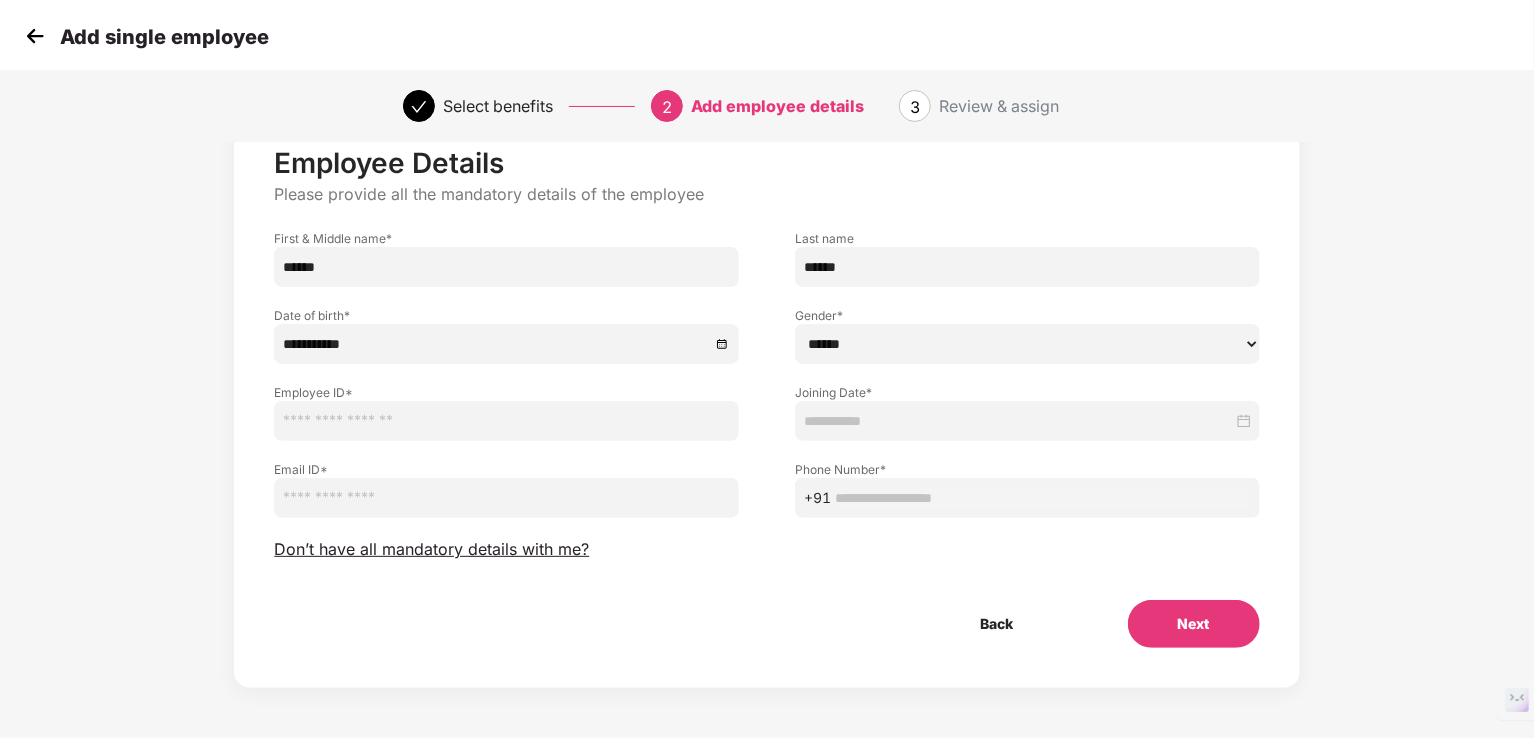 click on "****** **** ******" at bounding box center [1027, 344] 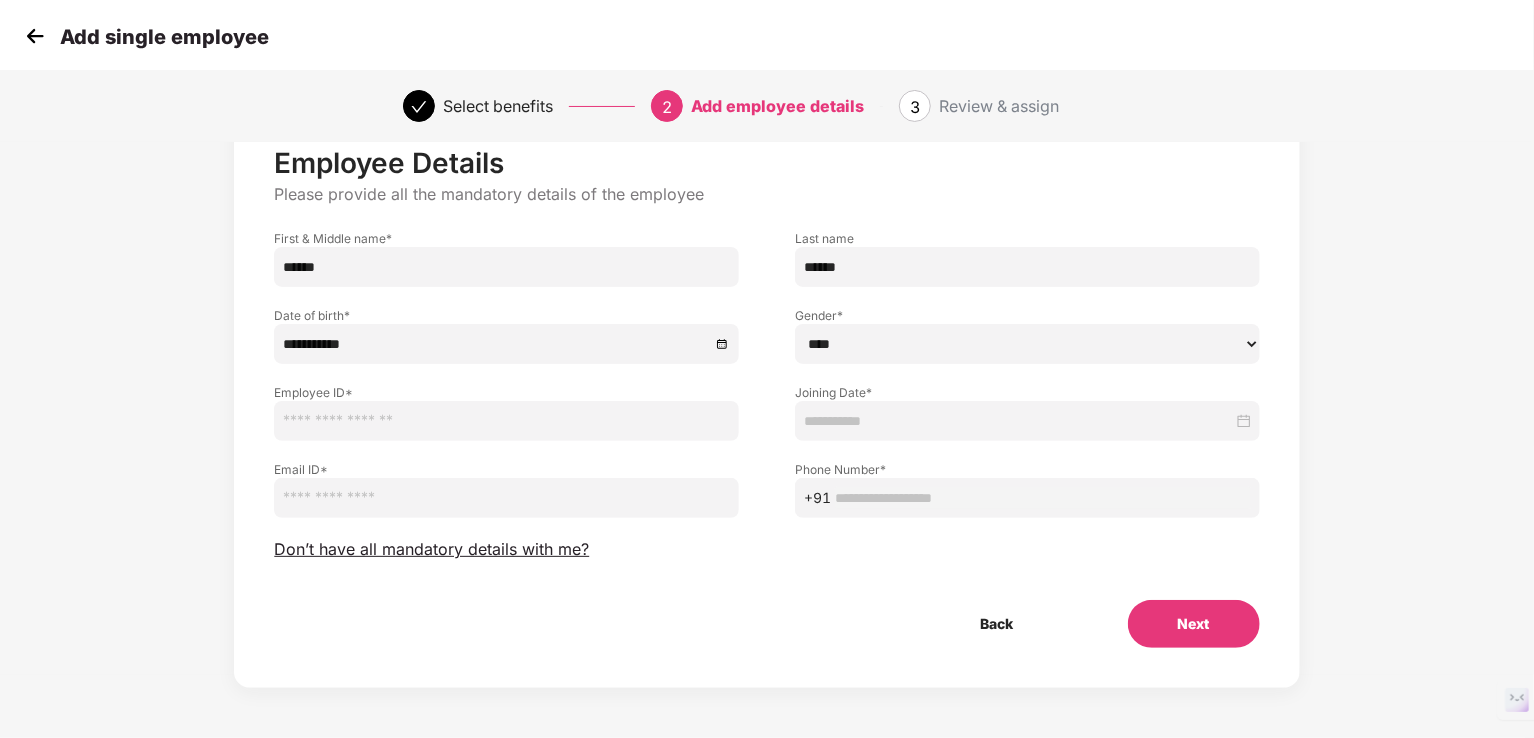 click on "****** **** ******" at bounding box center (1027, 344) 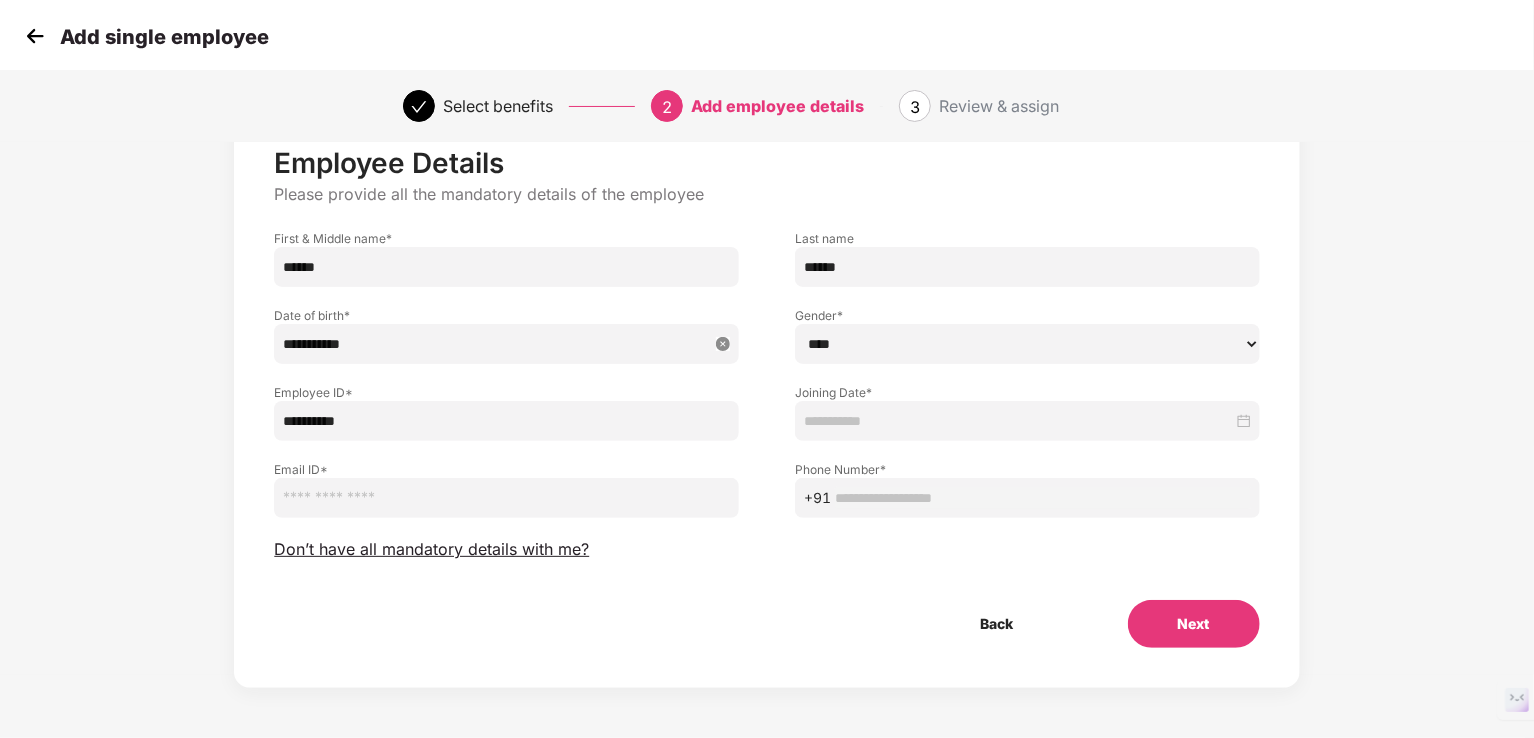 type 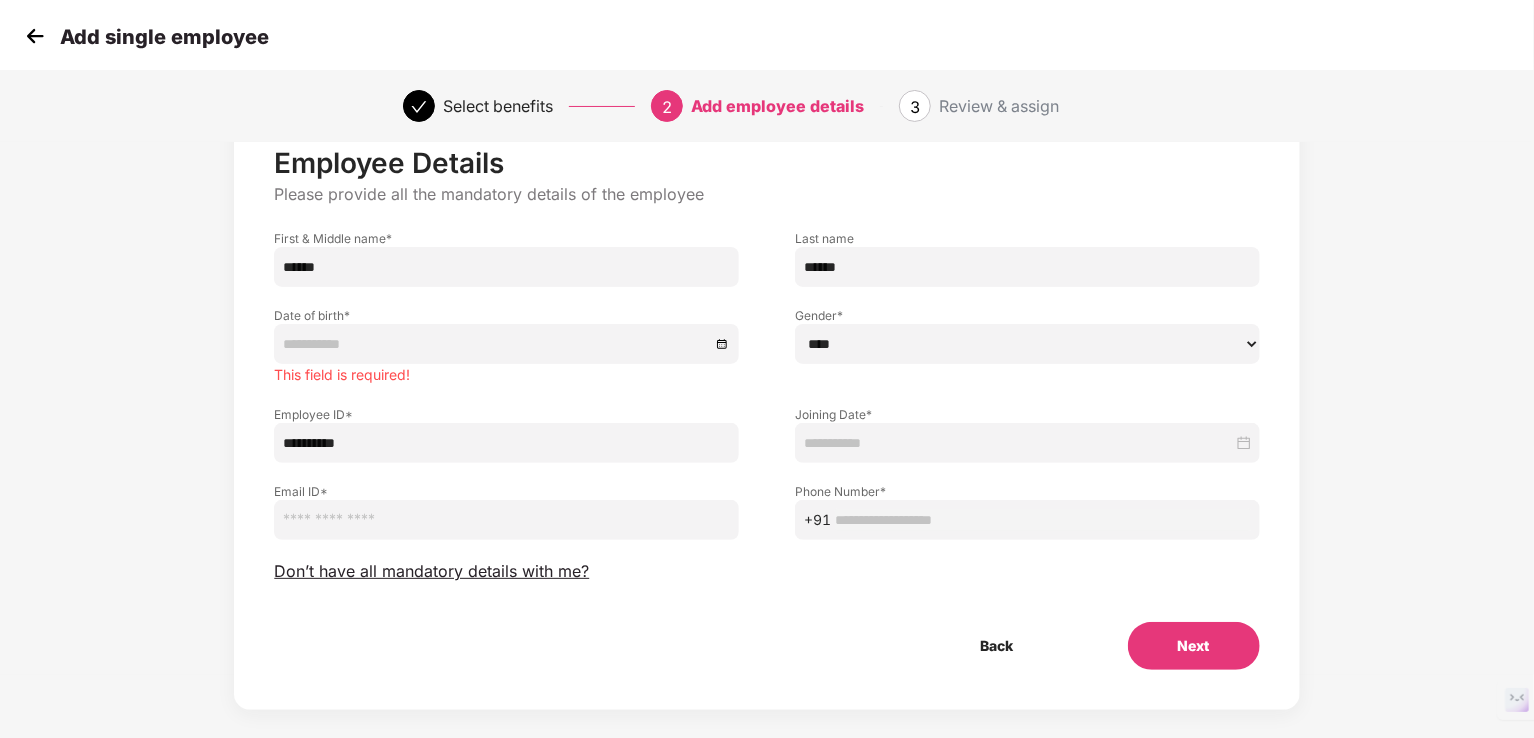type on "**********" 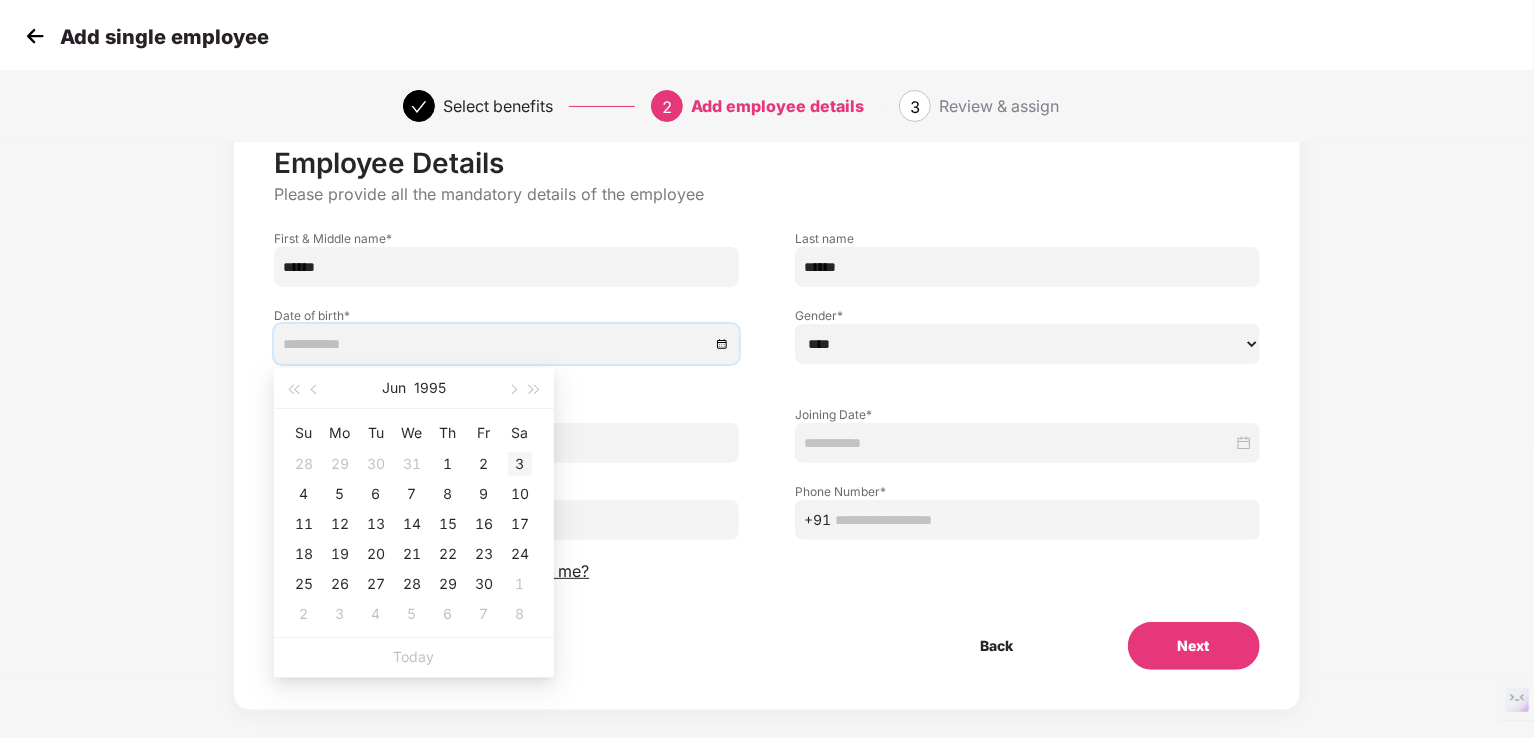 type on "**********" 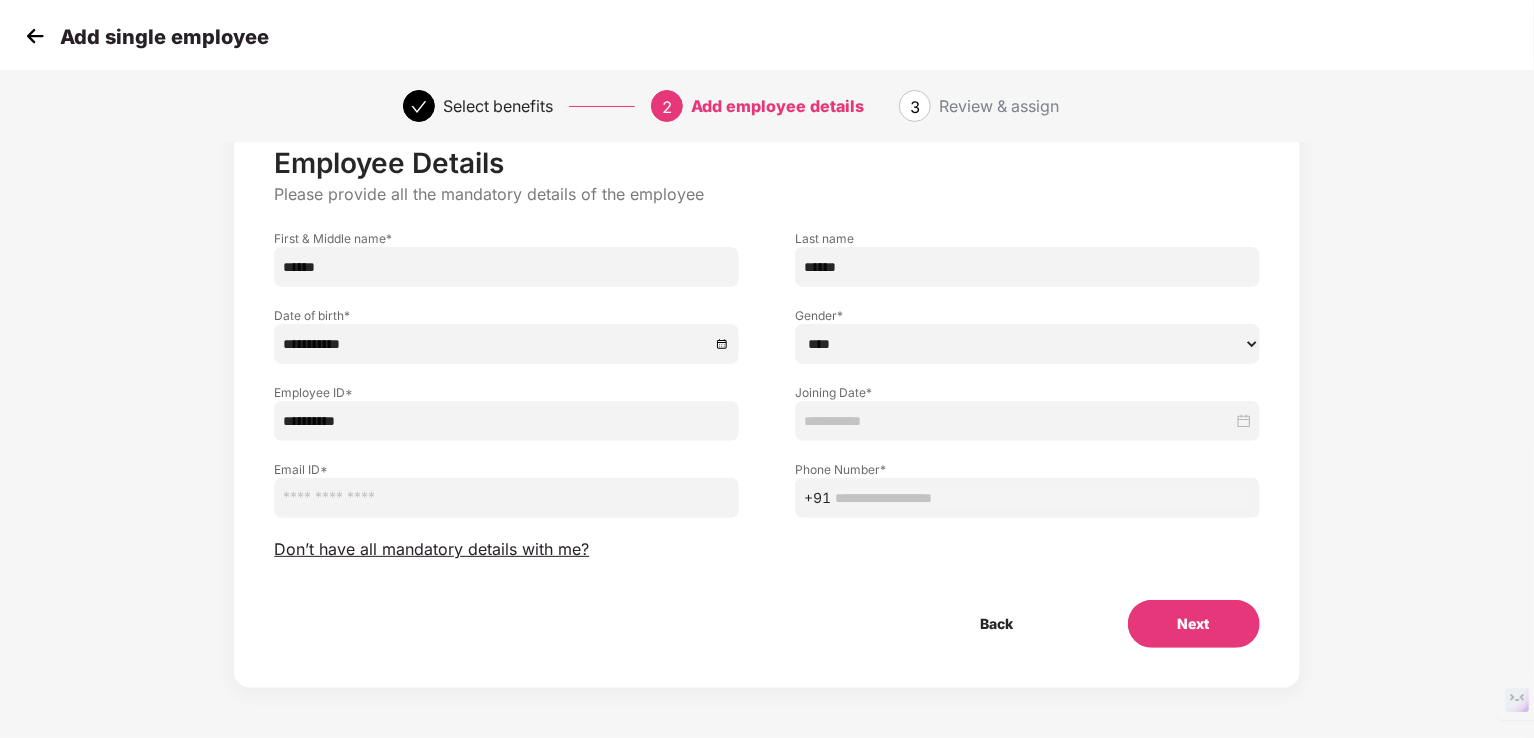 click at bounding box center (506, 498) 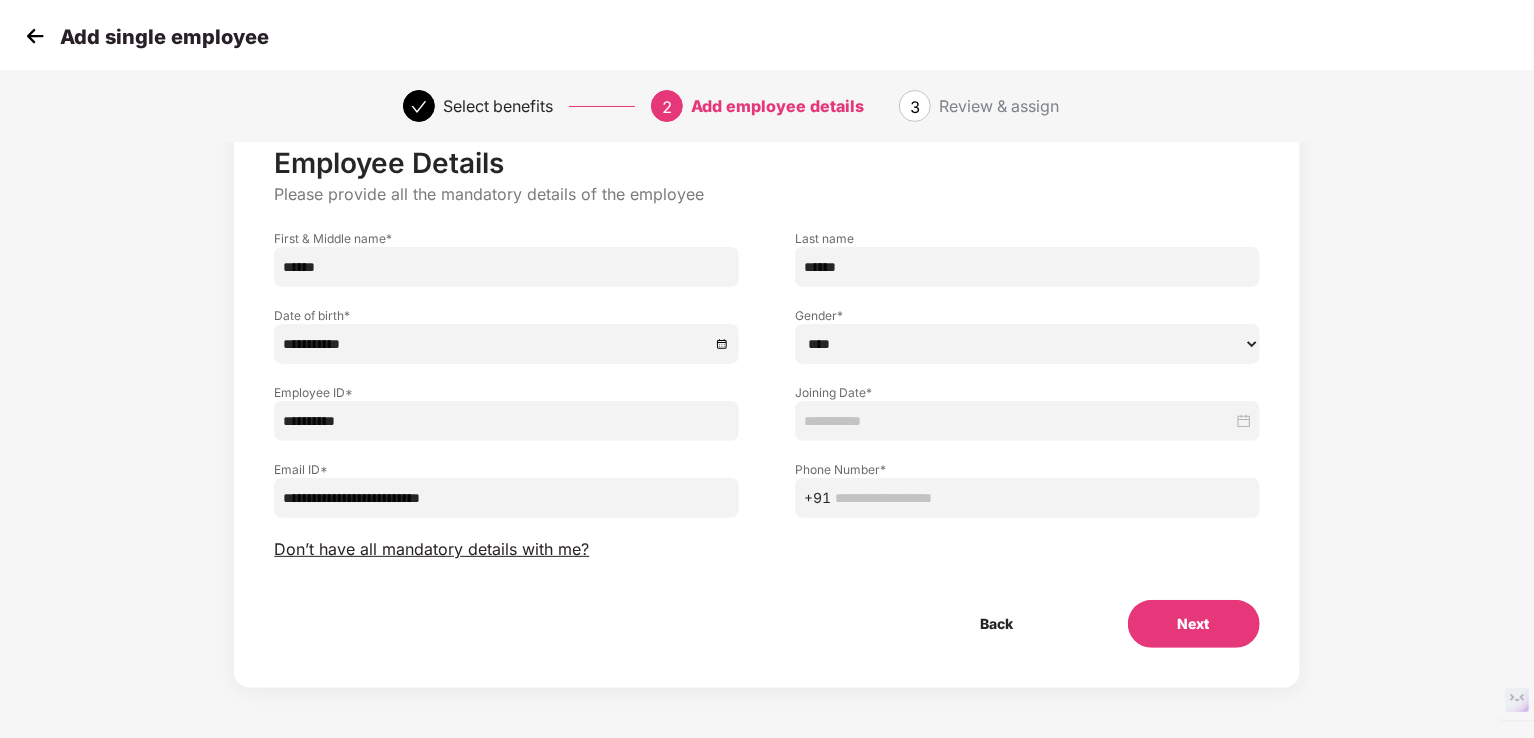 type on "**********" 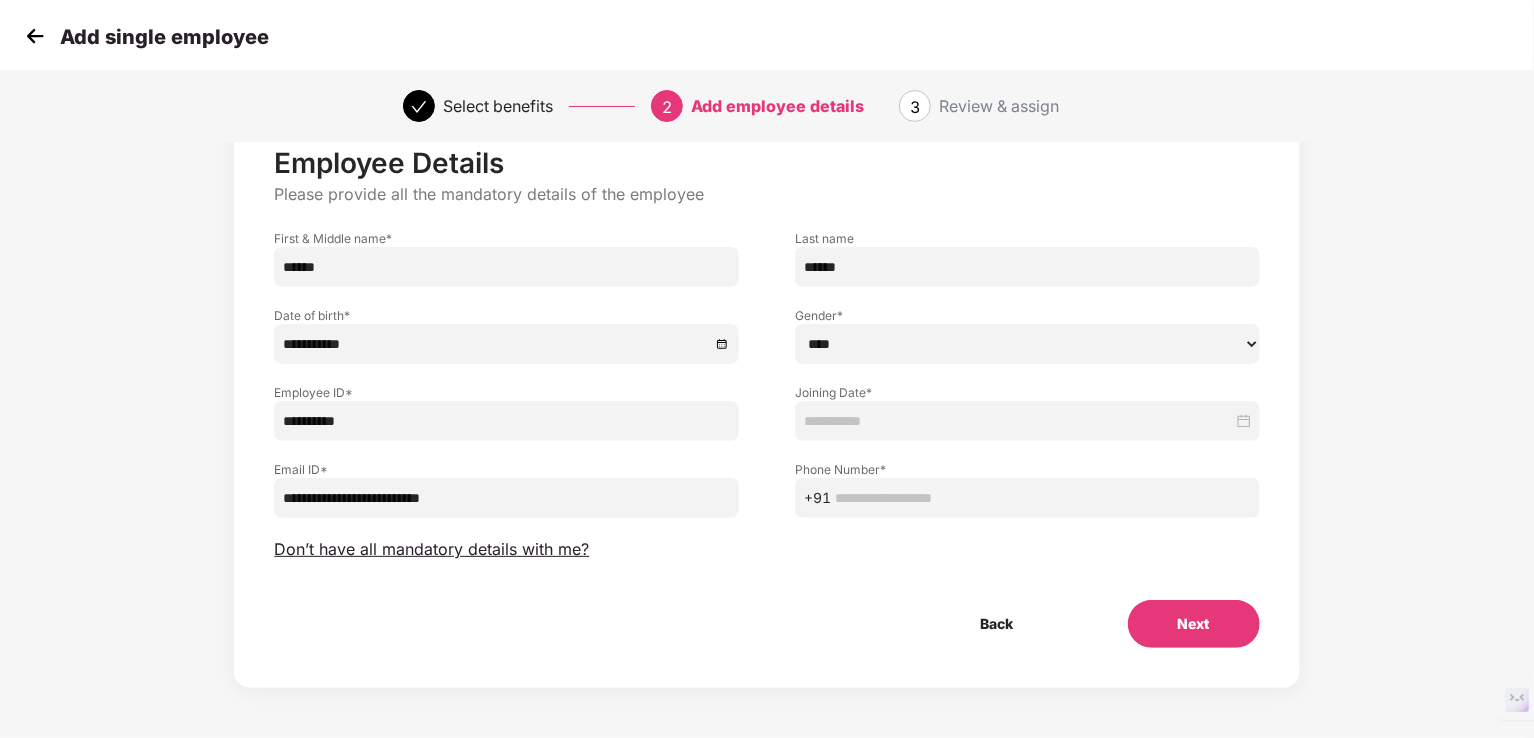 click at bounding box center (1043, 498) 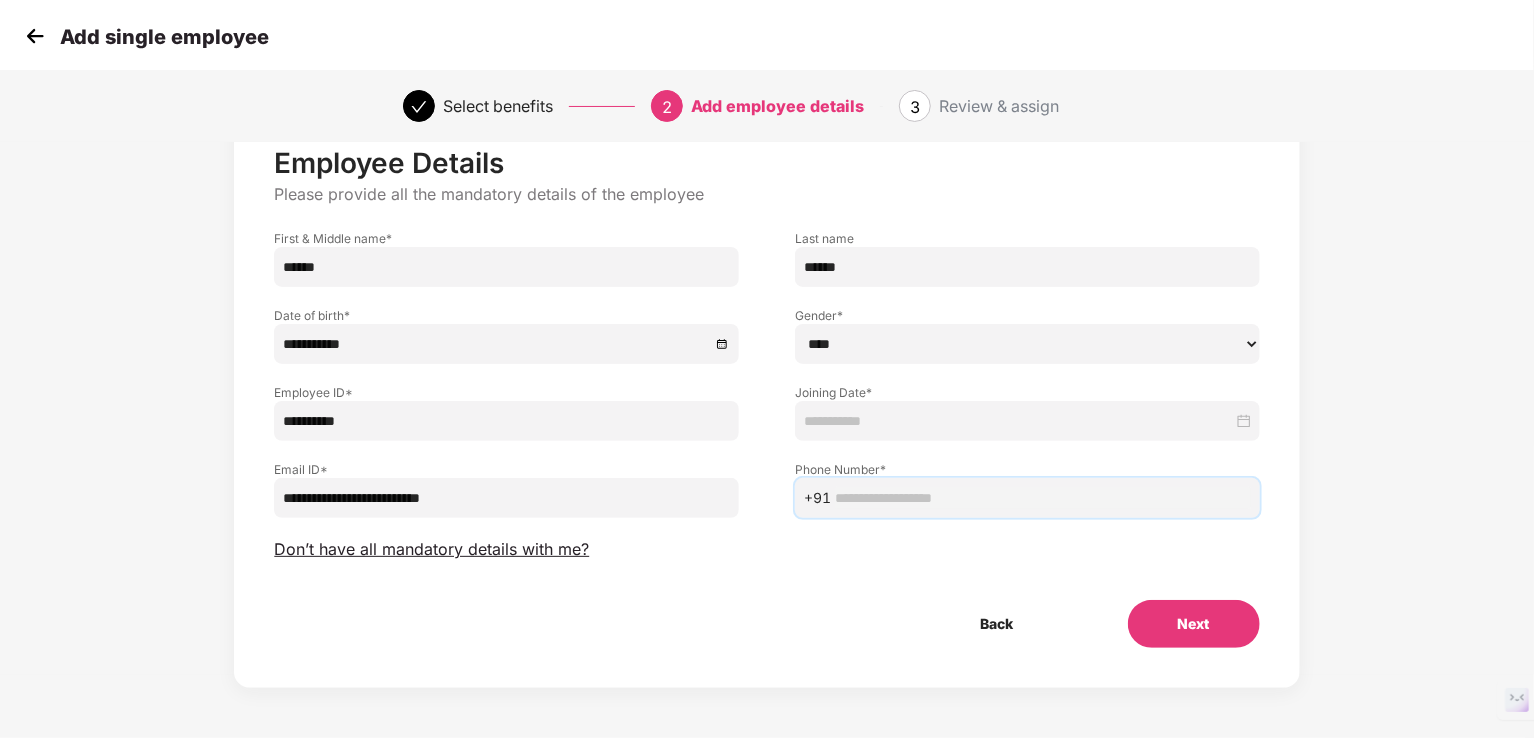 paste on "**********" 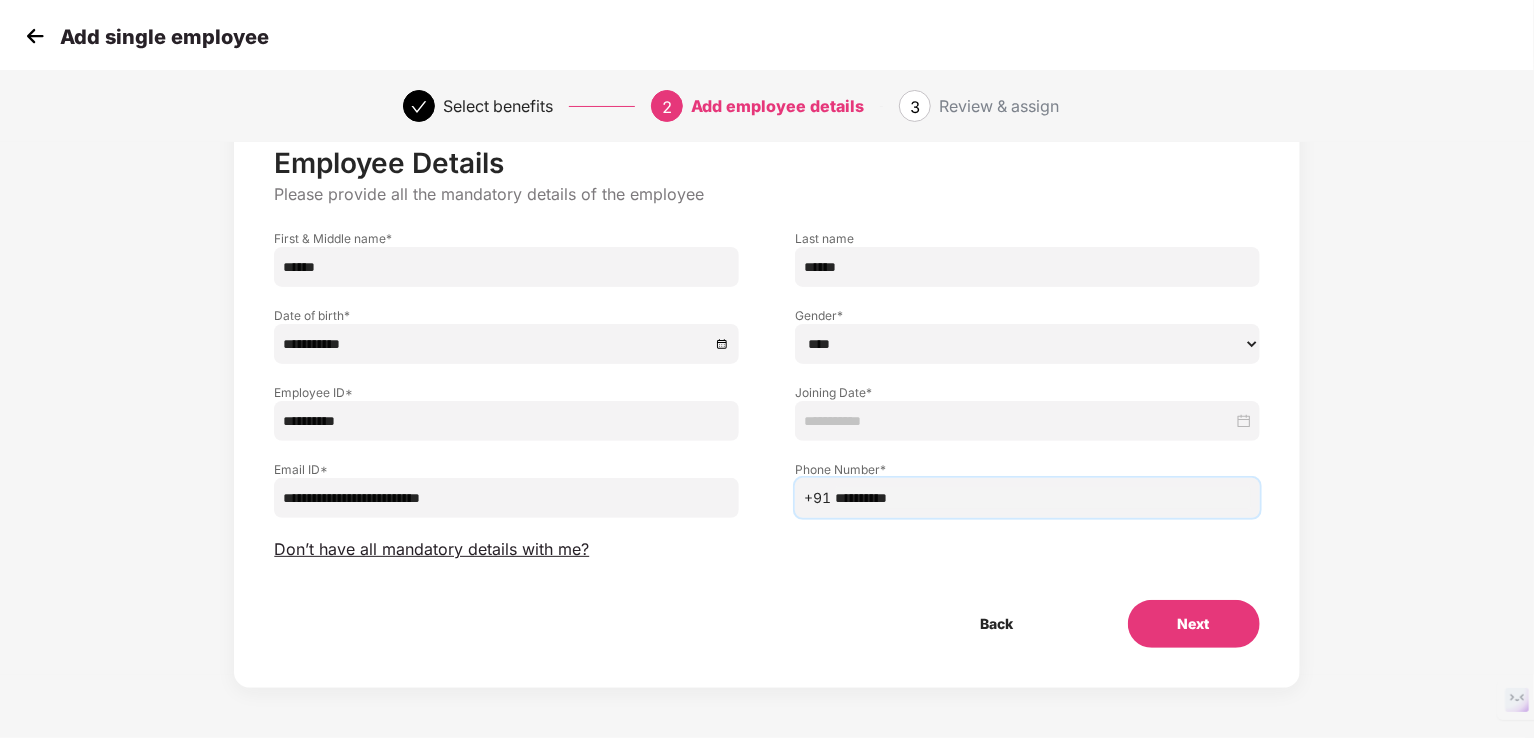 type on "**********" 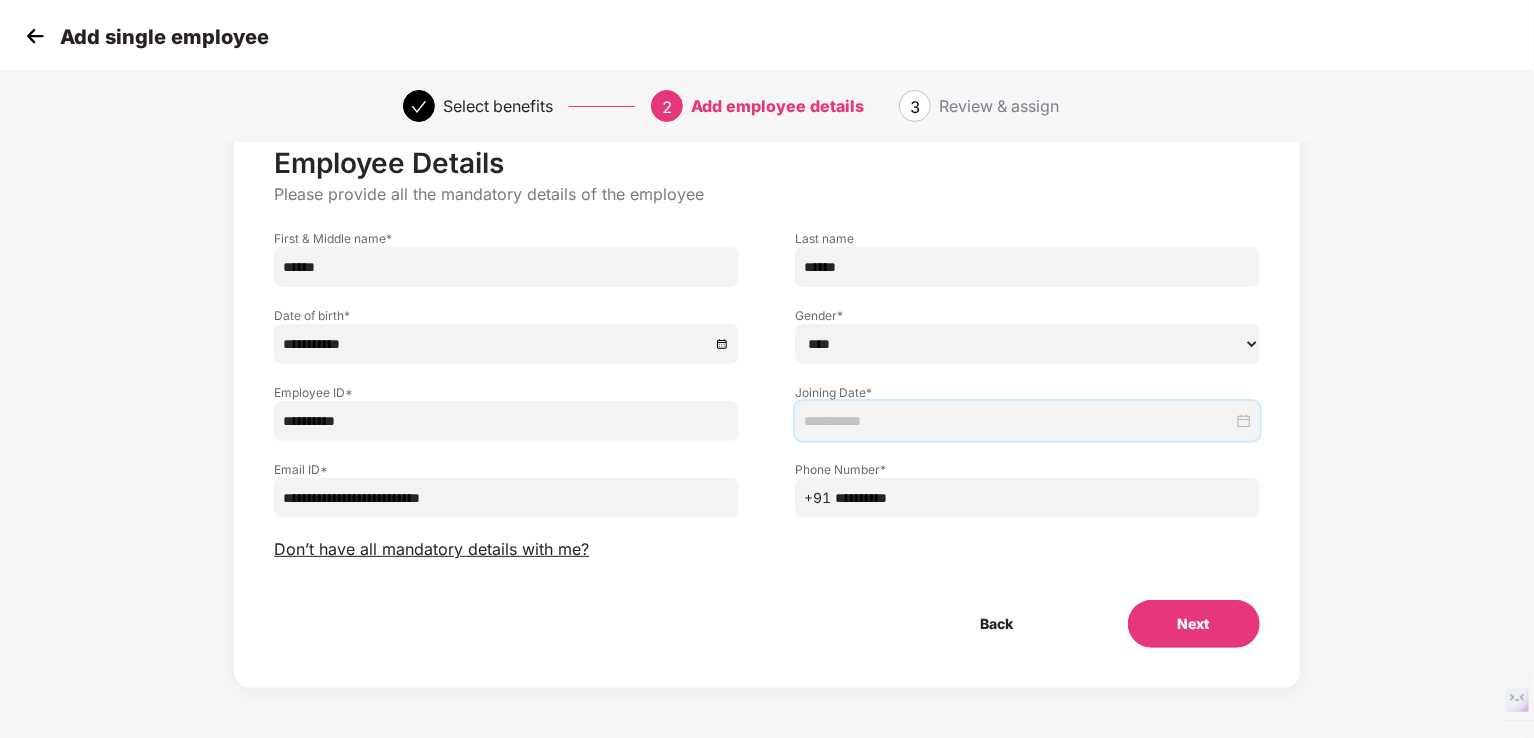 click at bounding box center (1018, 421) 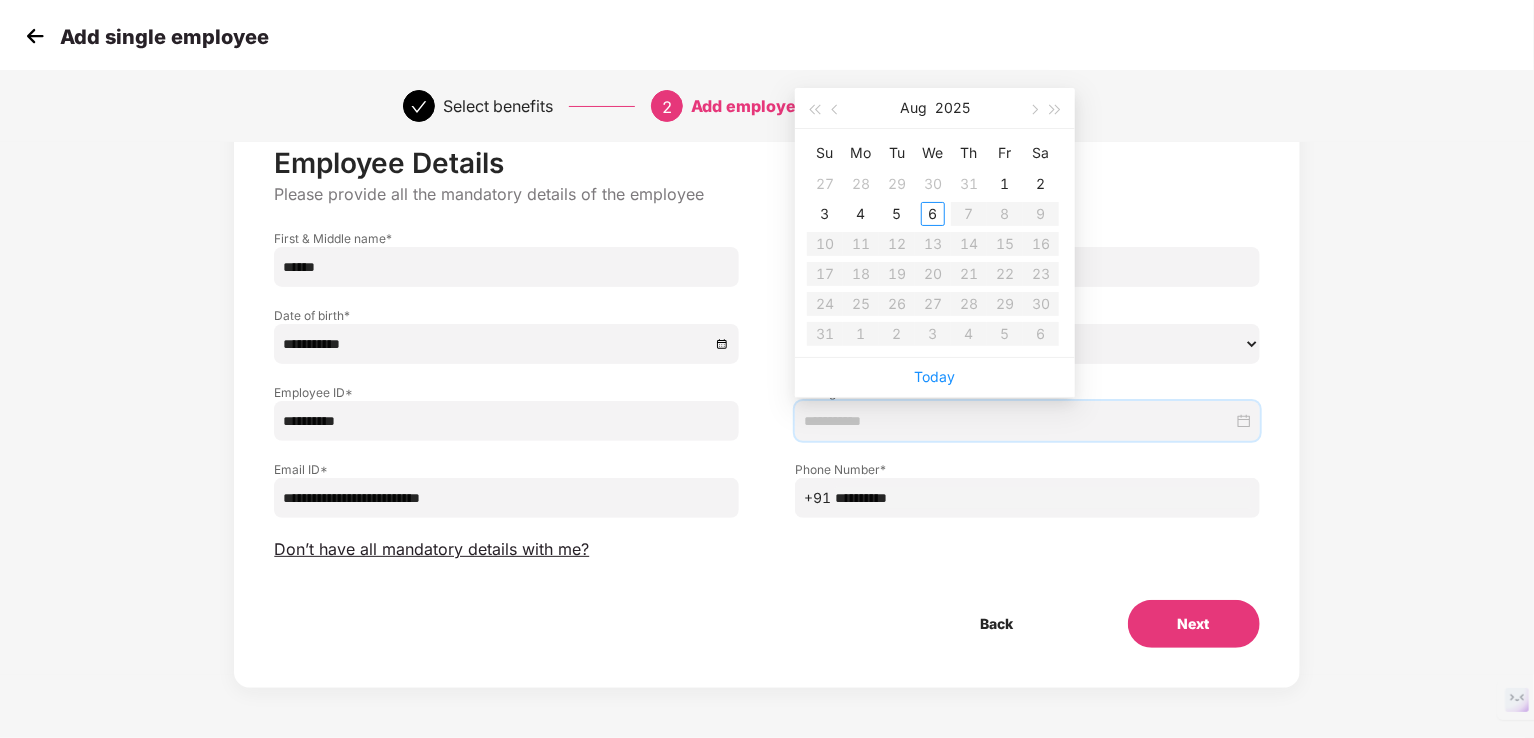 click at bounding box center [1018, 421] 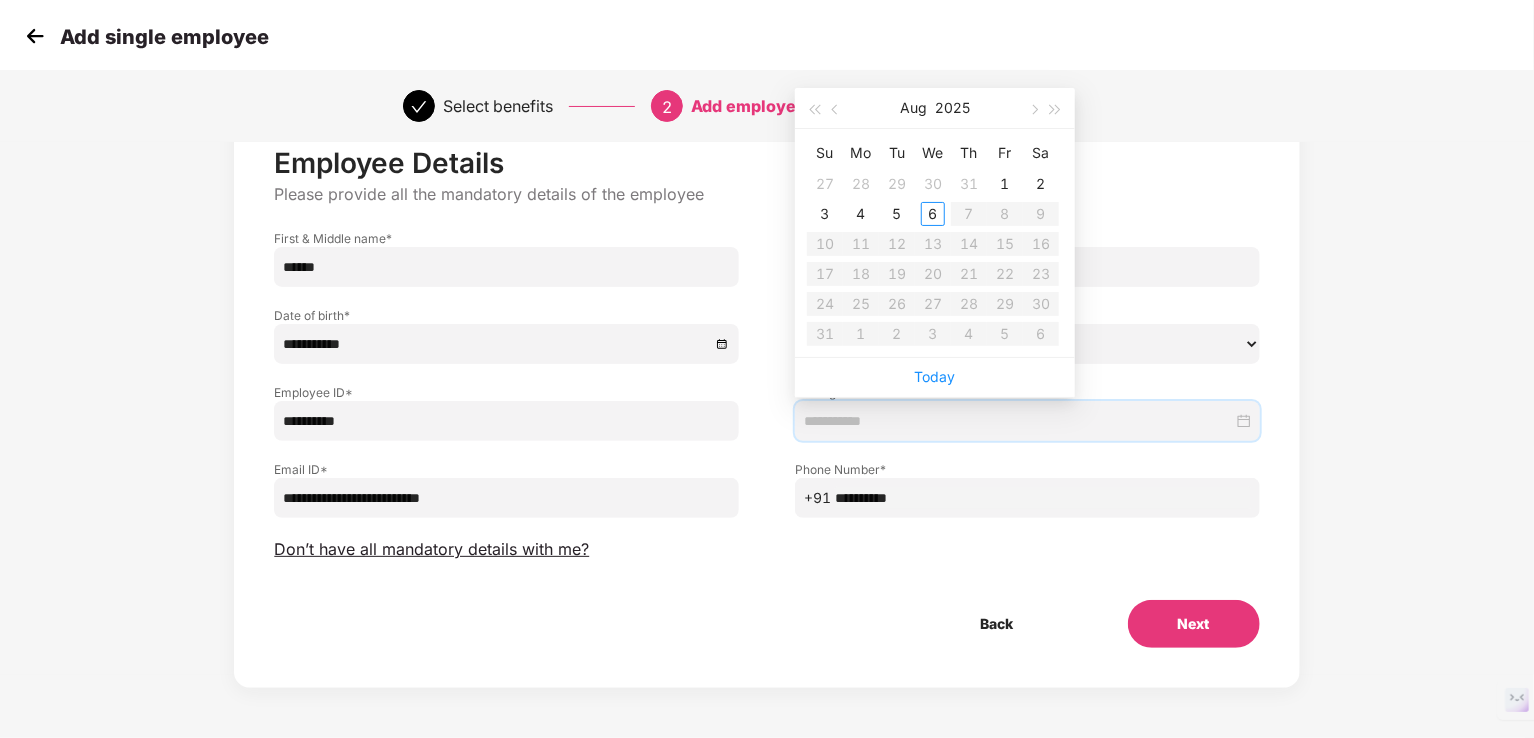 type on "**********" 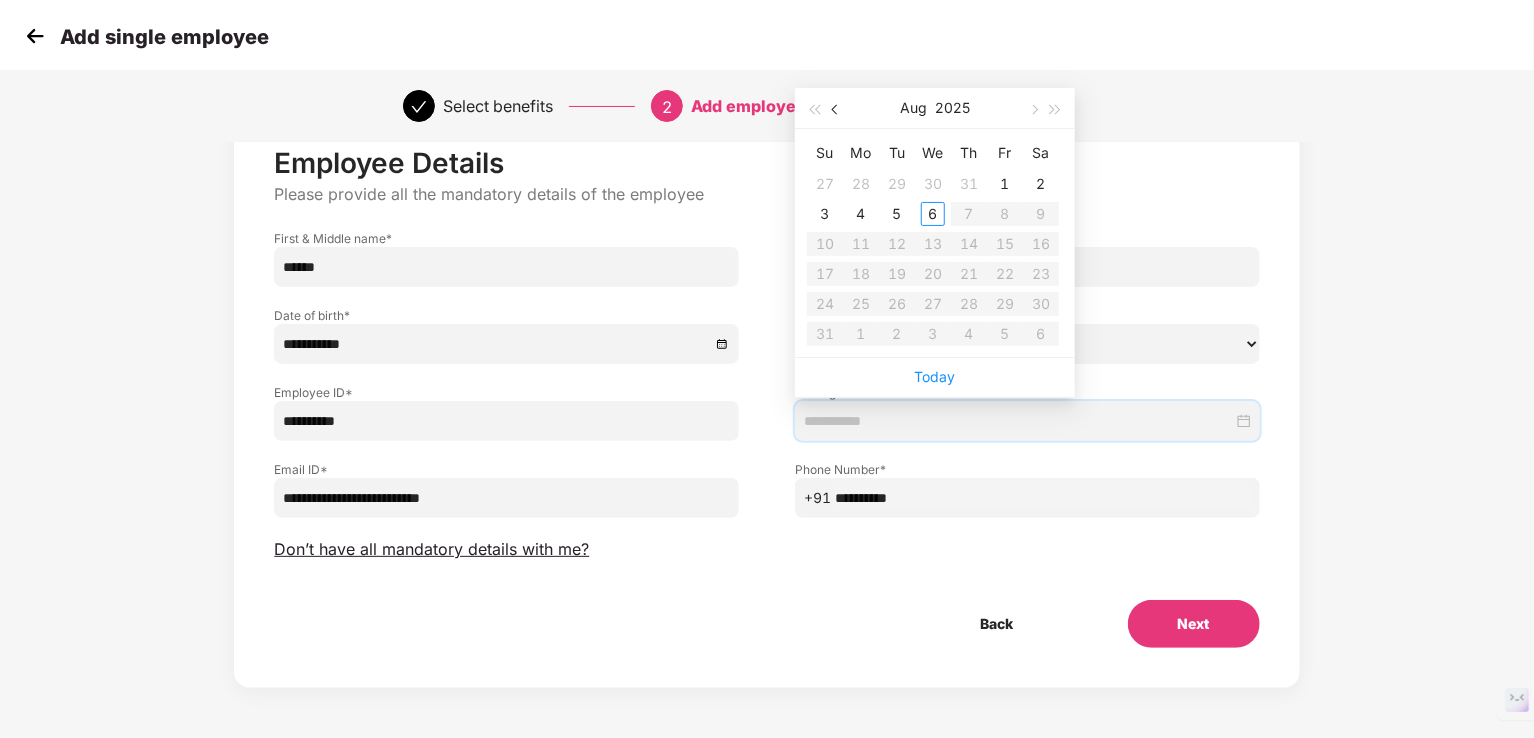 click at bounding box center (837, 109) 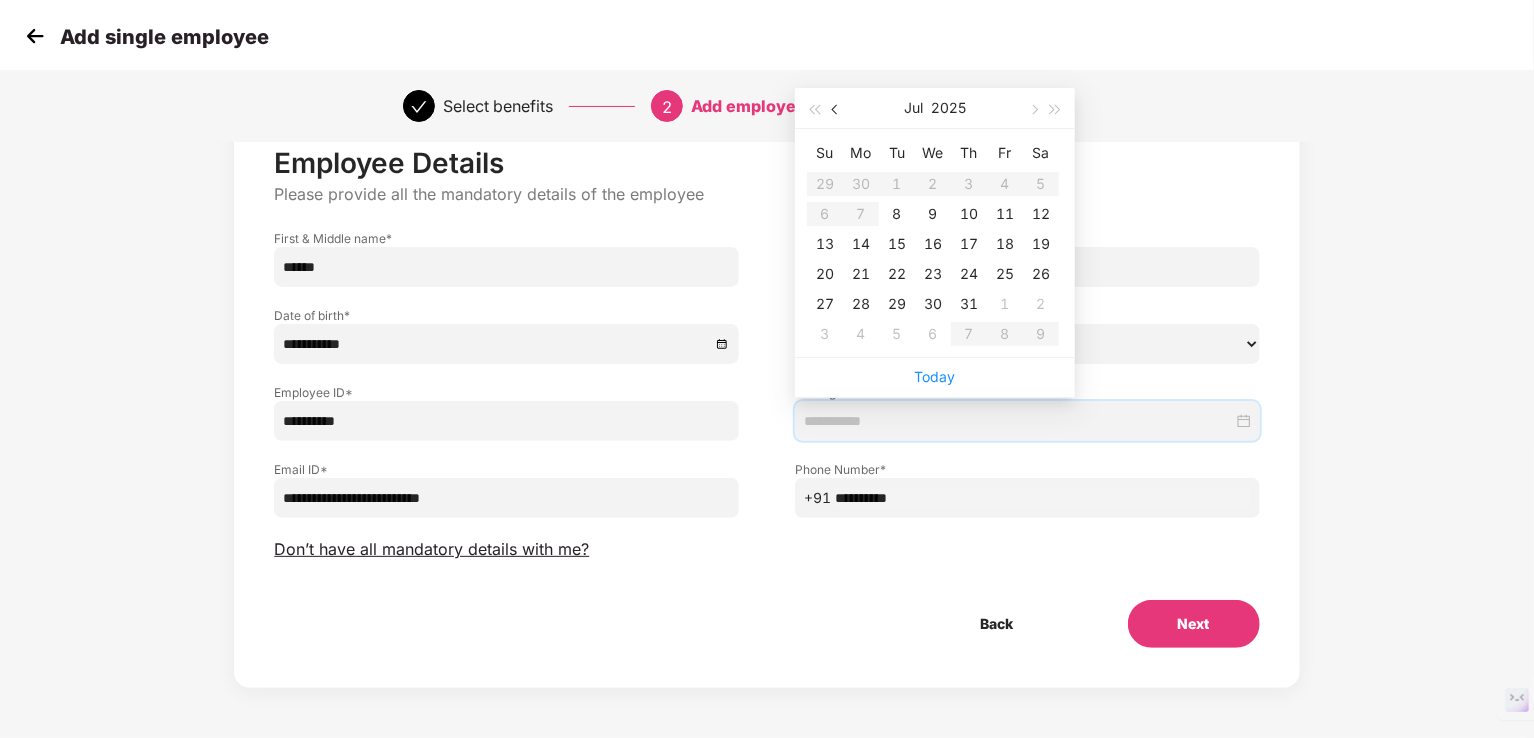 click at bounding box center [837, 109] 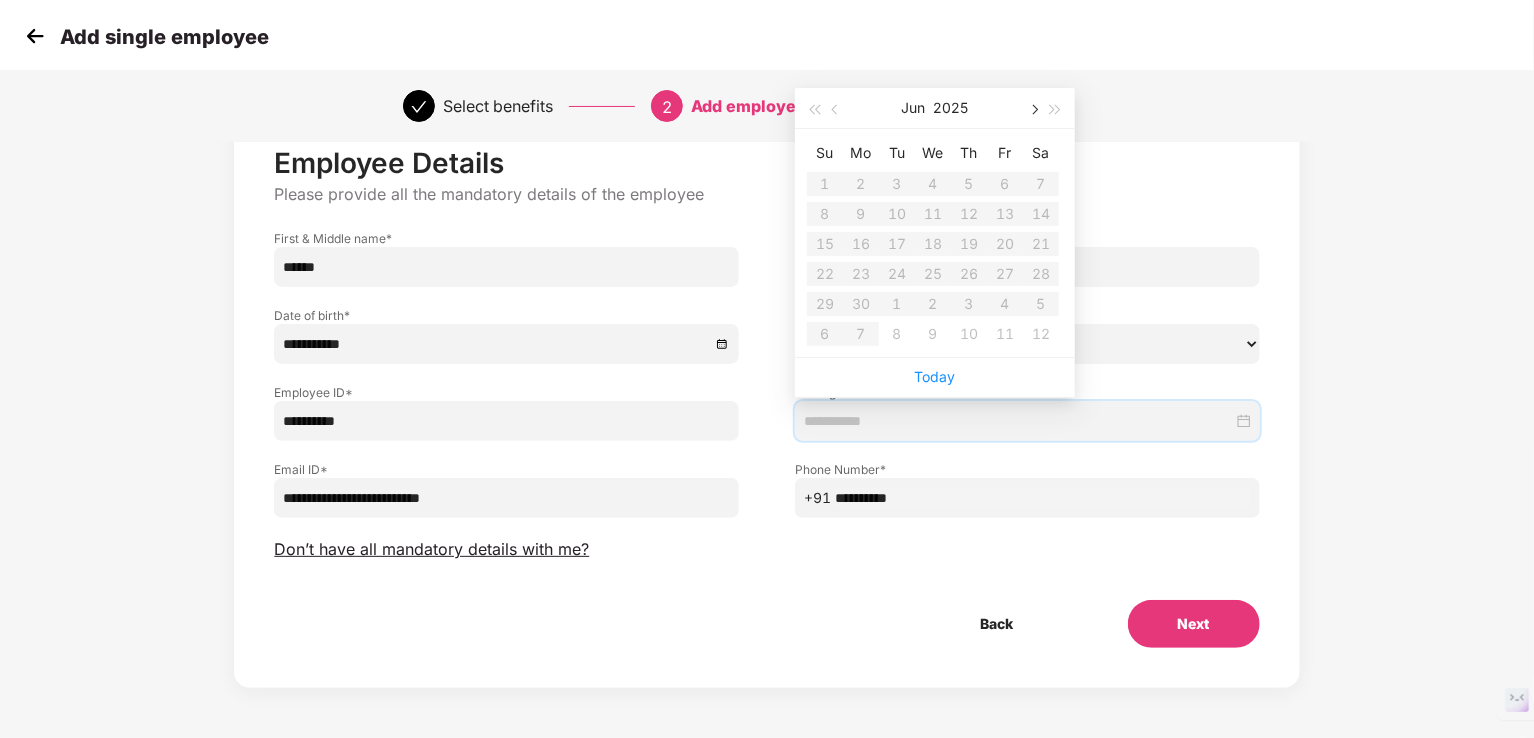 click at bounding box center (1033, 109) 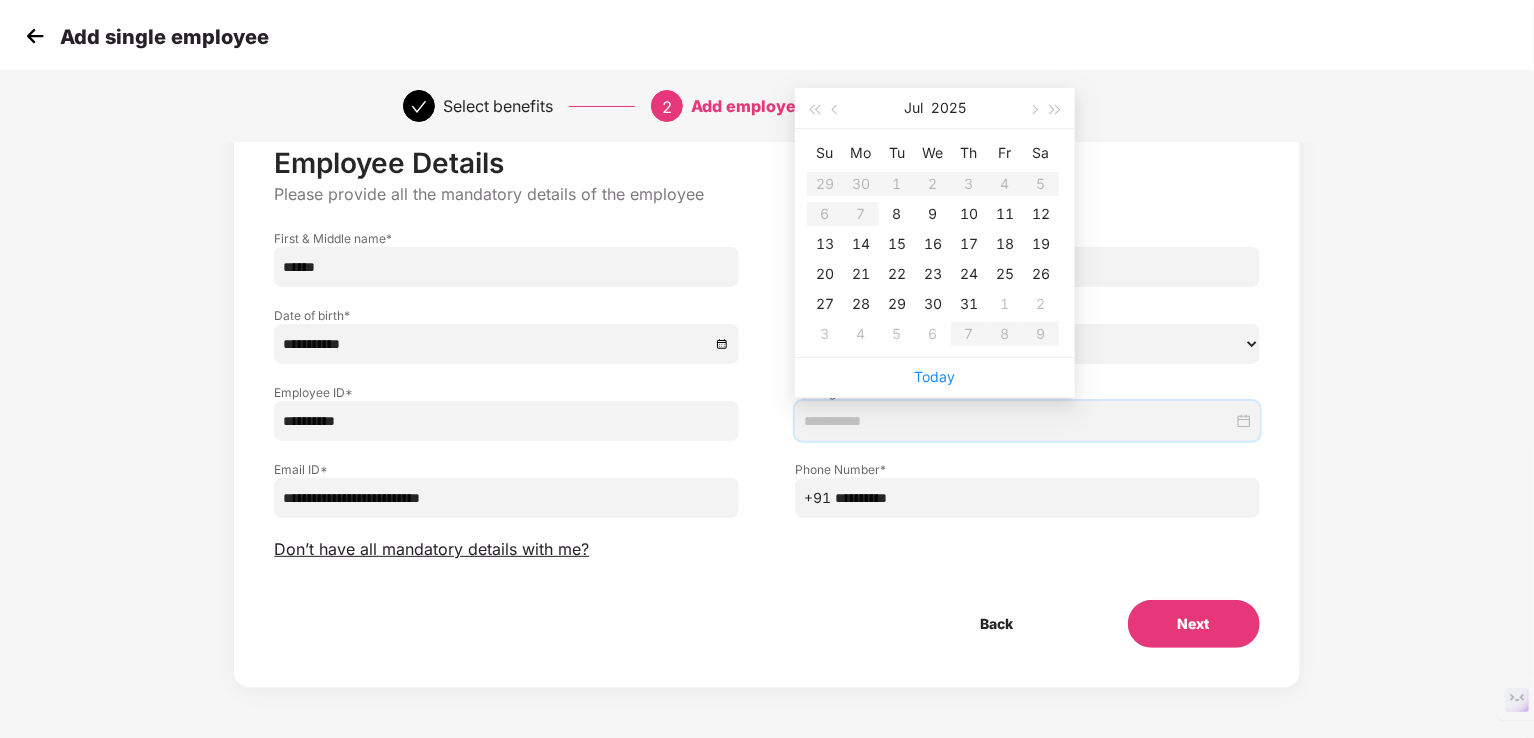 type on "**********" 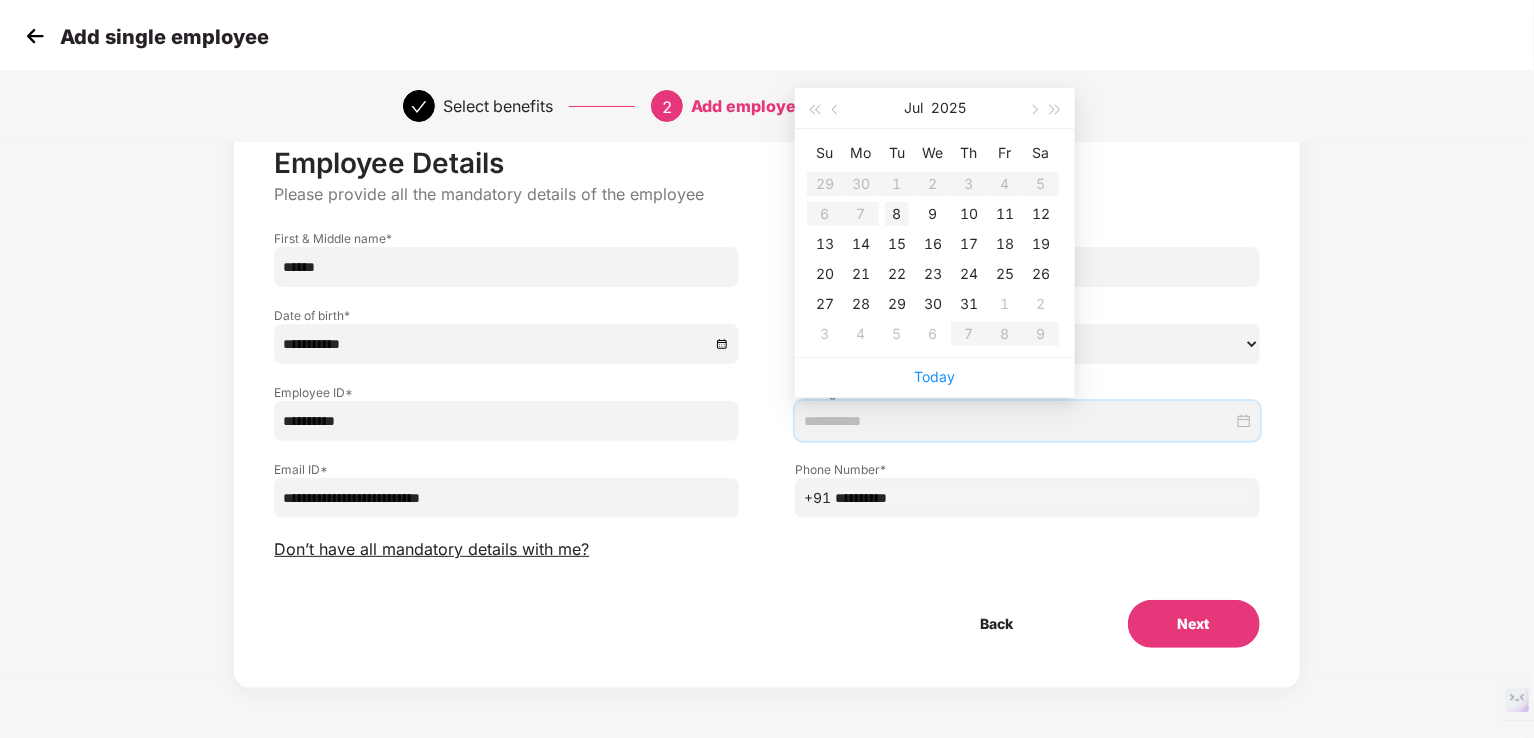 click on "8" at bounding box center (897, 214) 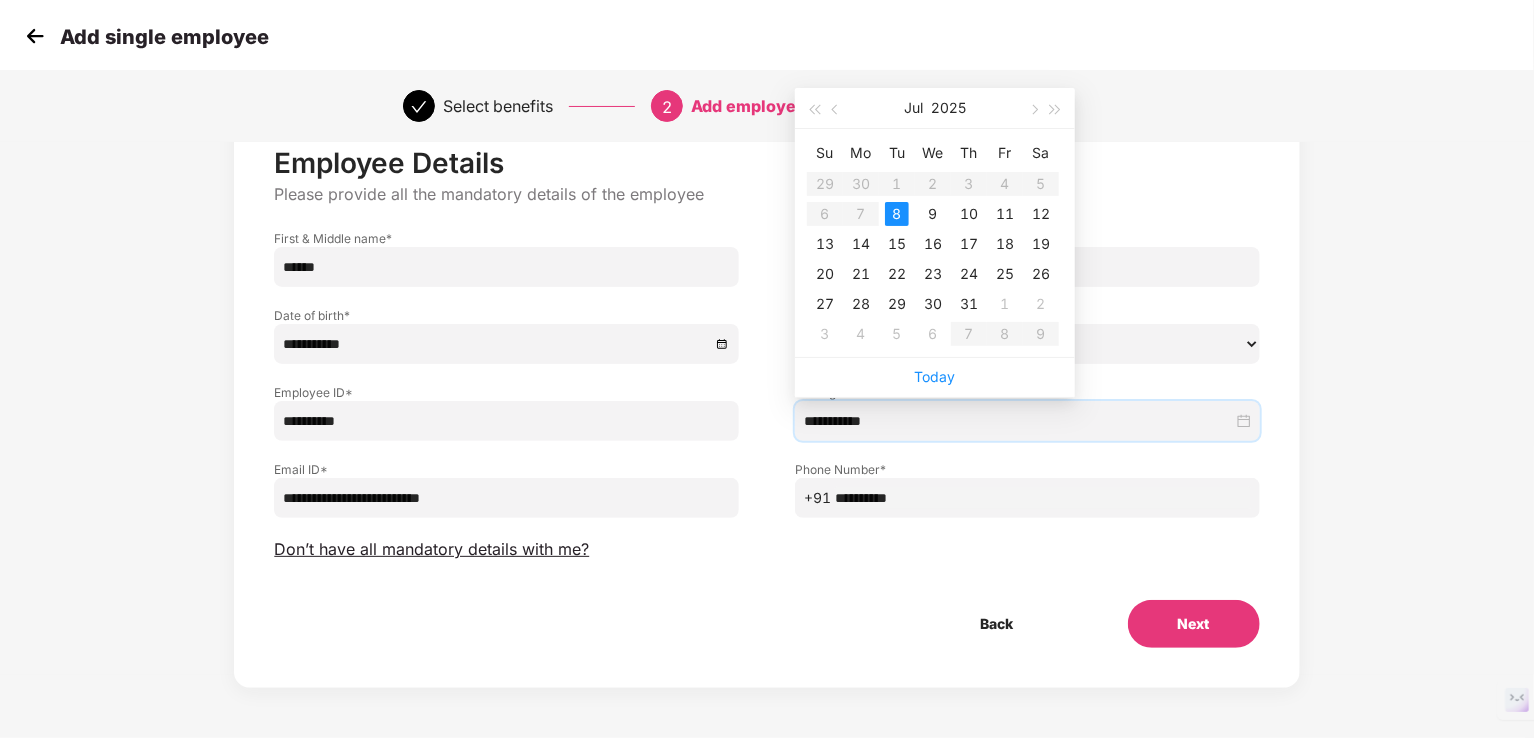 type on "**********" 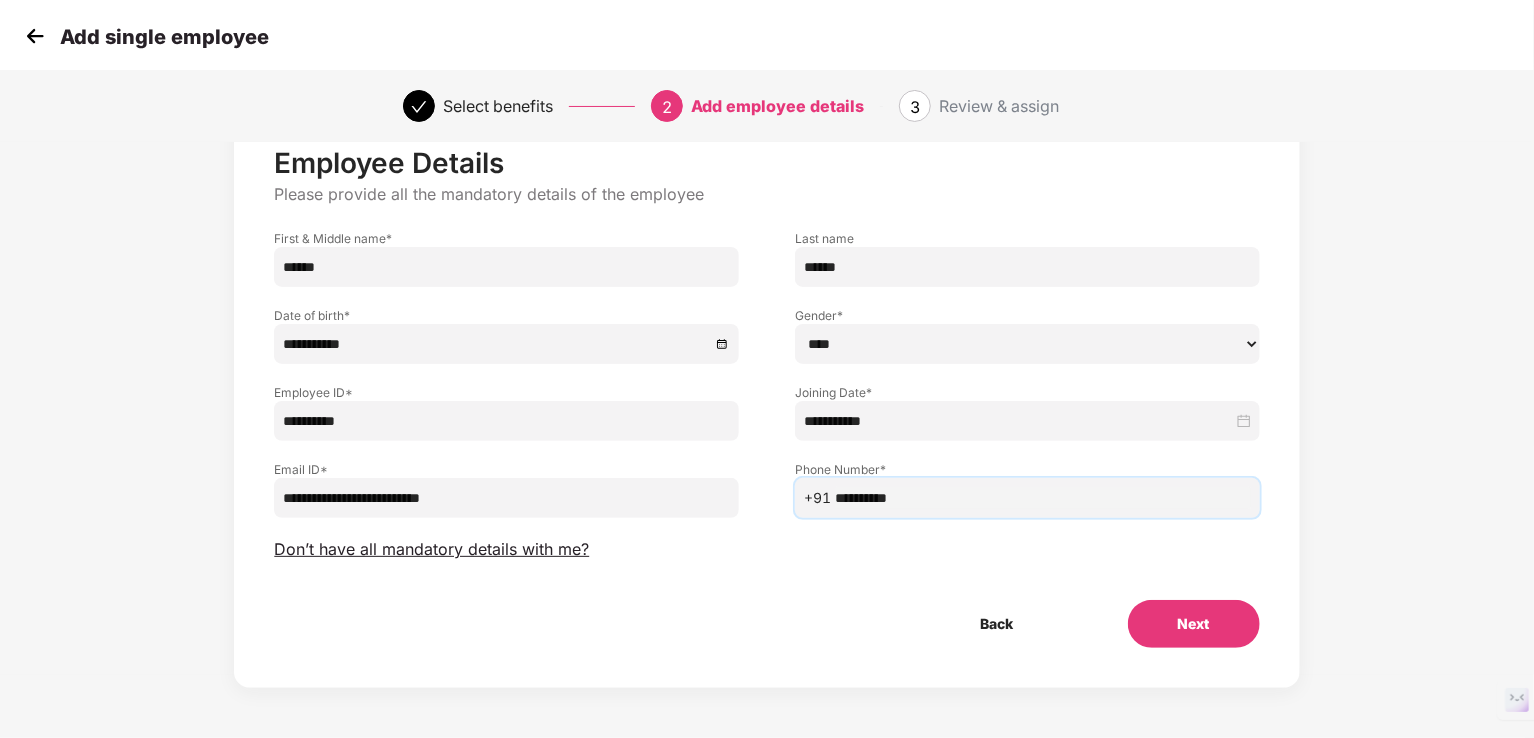click on "**********" at bounding box center [1043, 498] 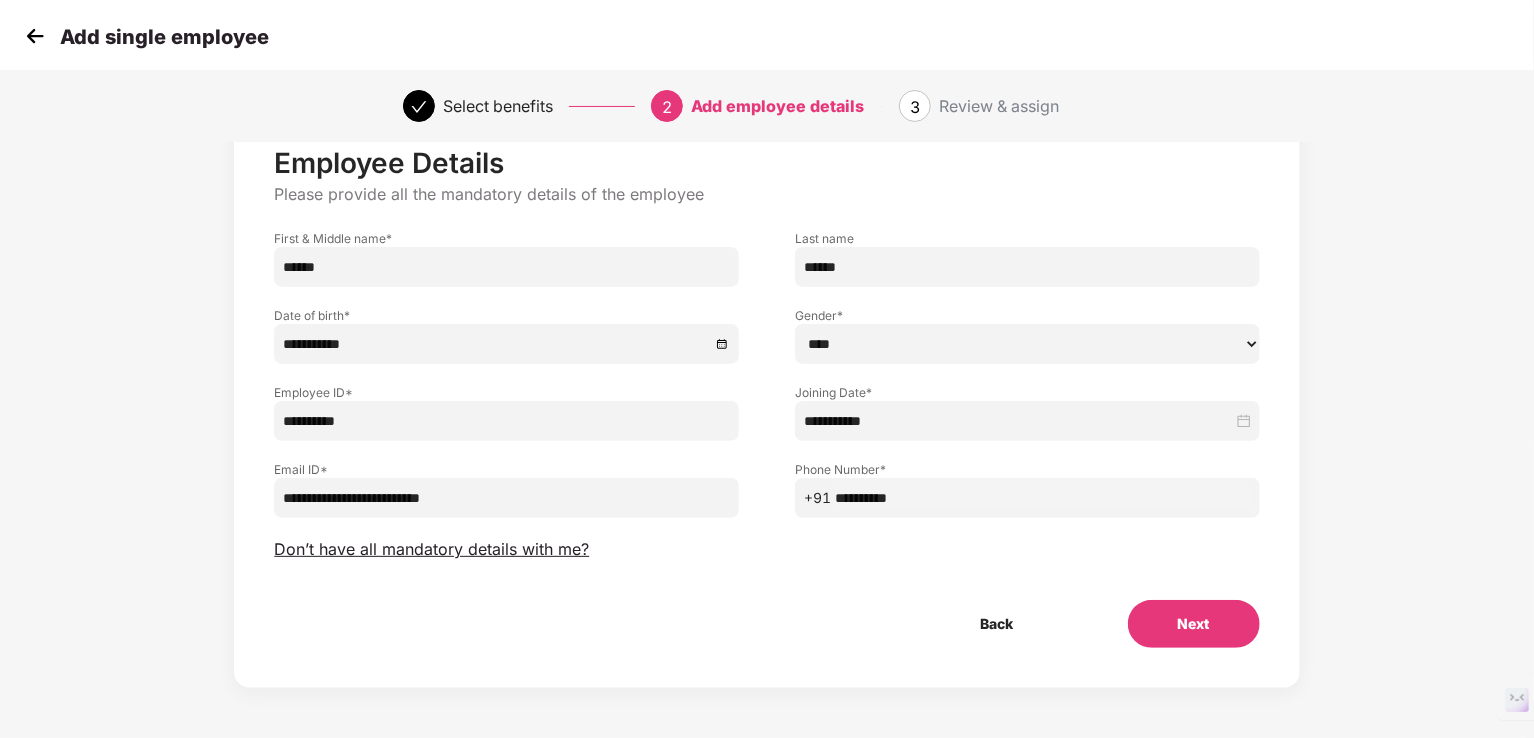 click on "Next" at bounding box center [1194, 624] 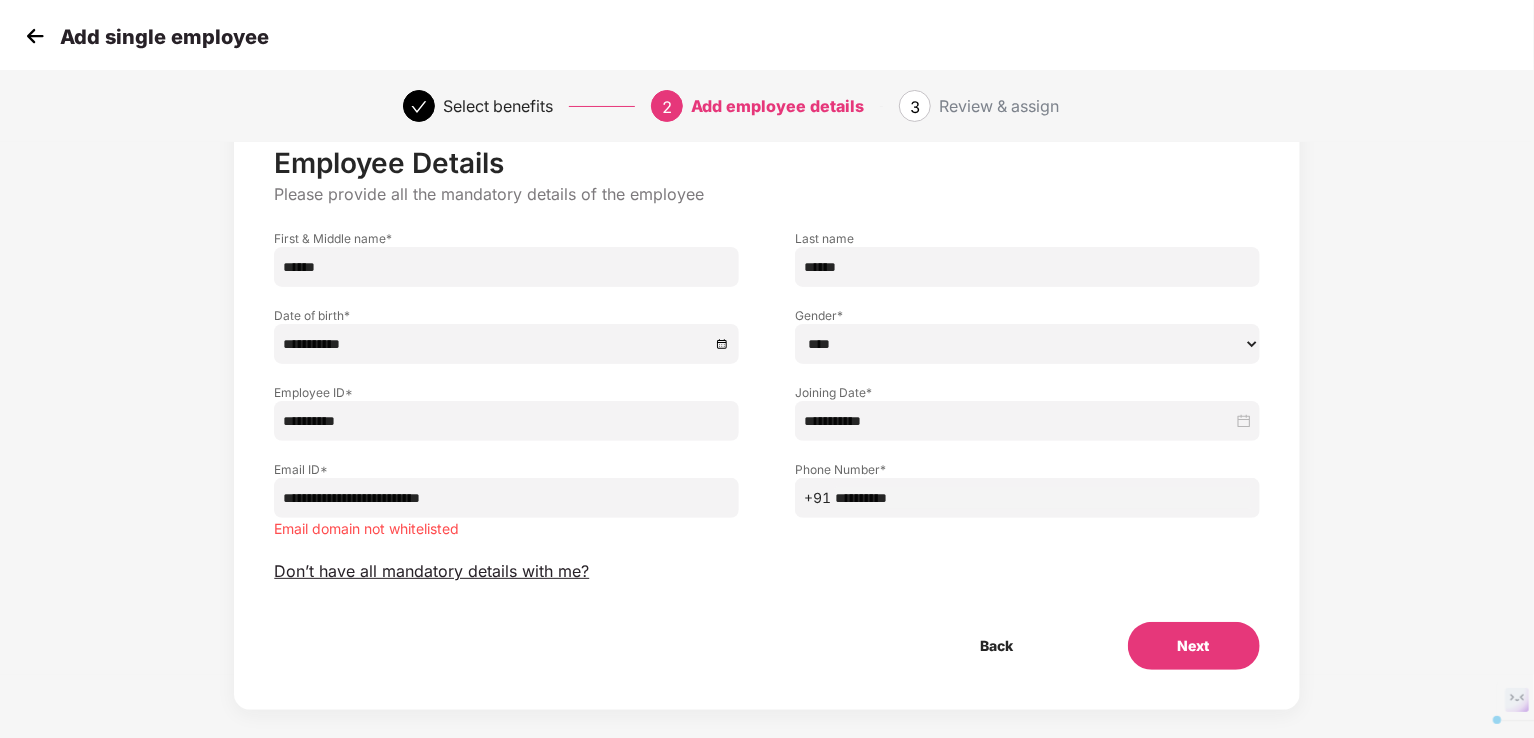 drag, startPoint x: 511, startPoint y: 506, endPoint x: 228, endPoint y: 512, distance: 283.0636 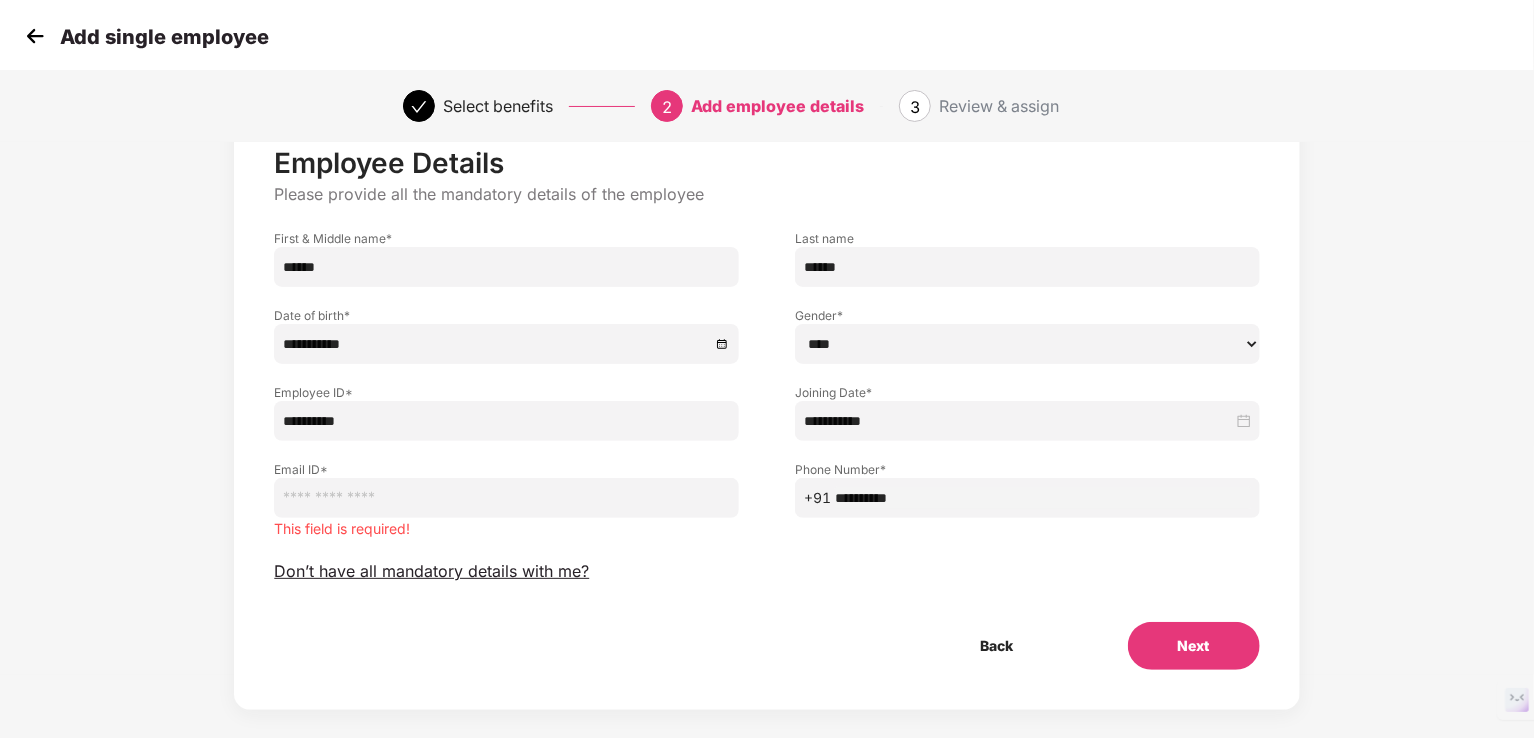 paste on "**********" 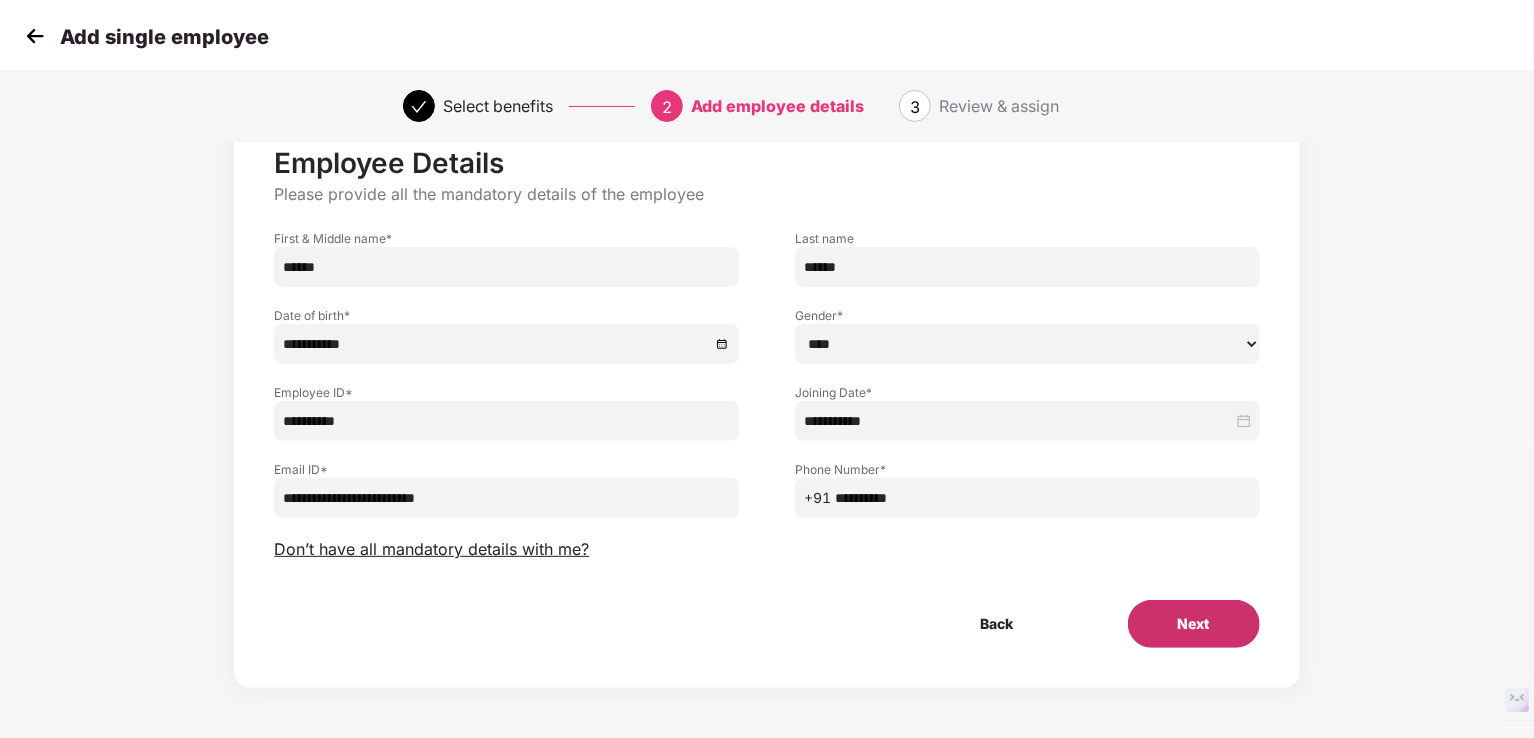 type on "**********" 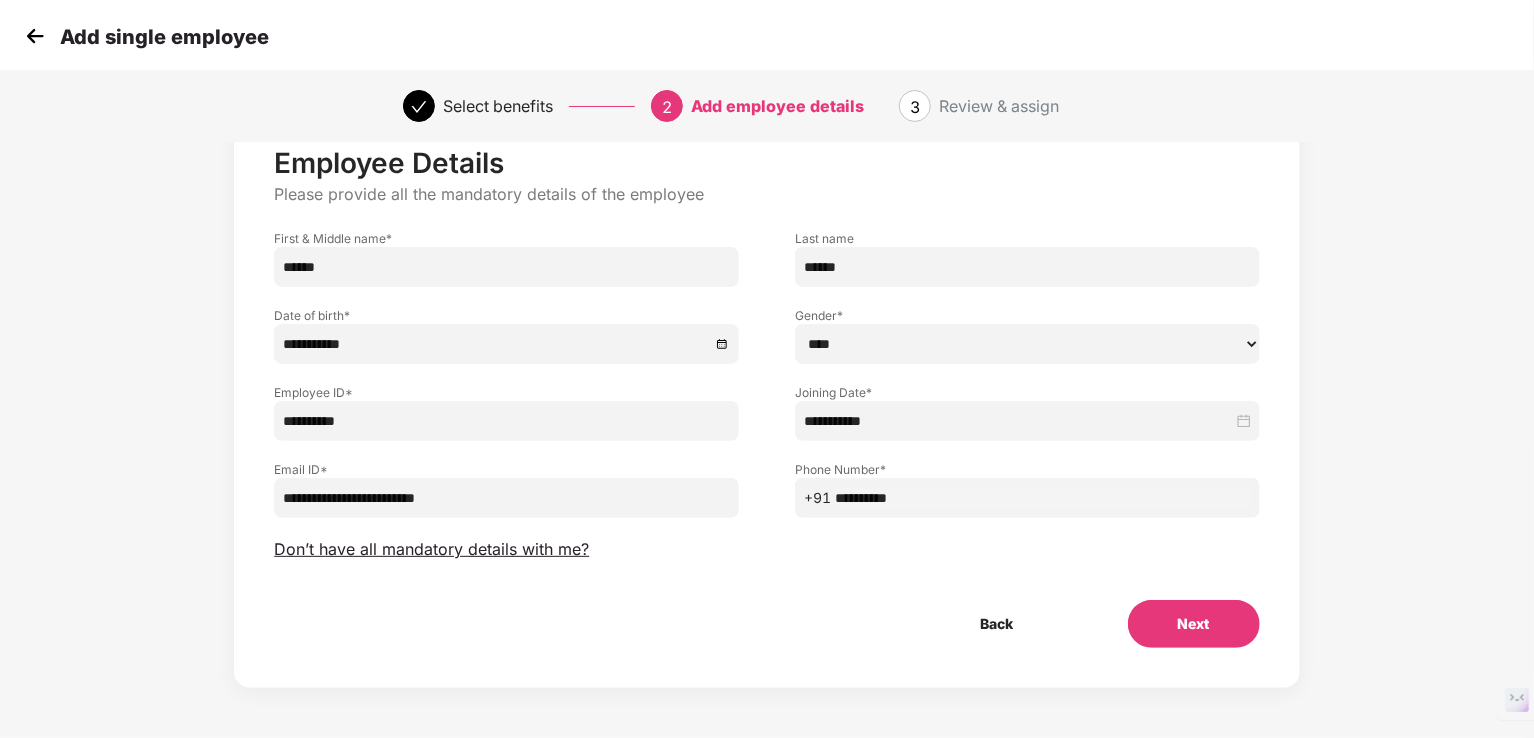 click on "Next" at bounding box center (1194, 624) 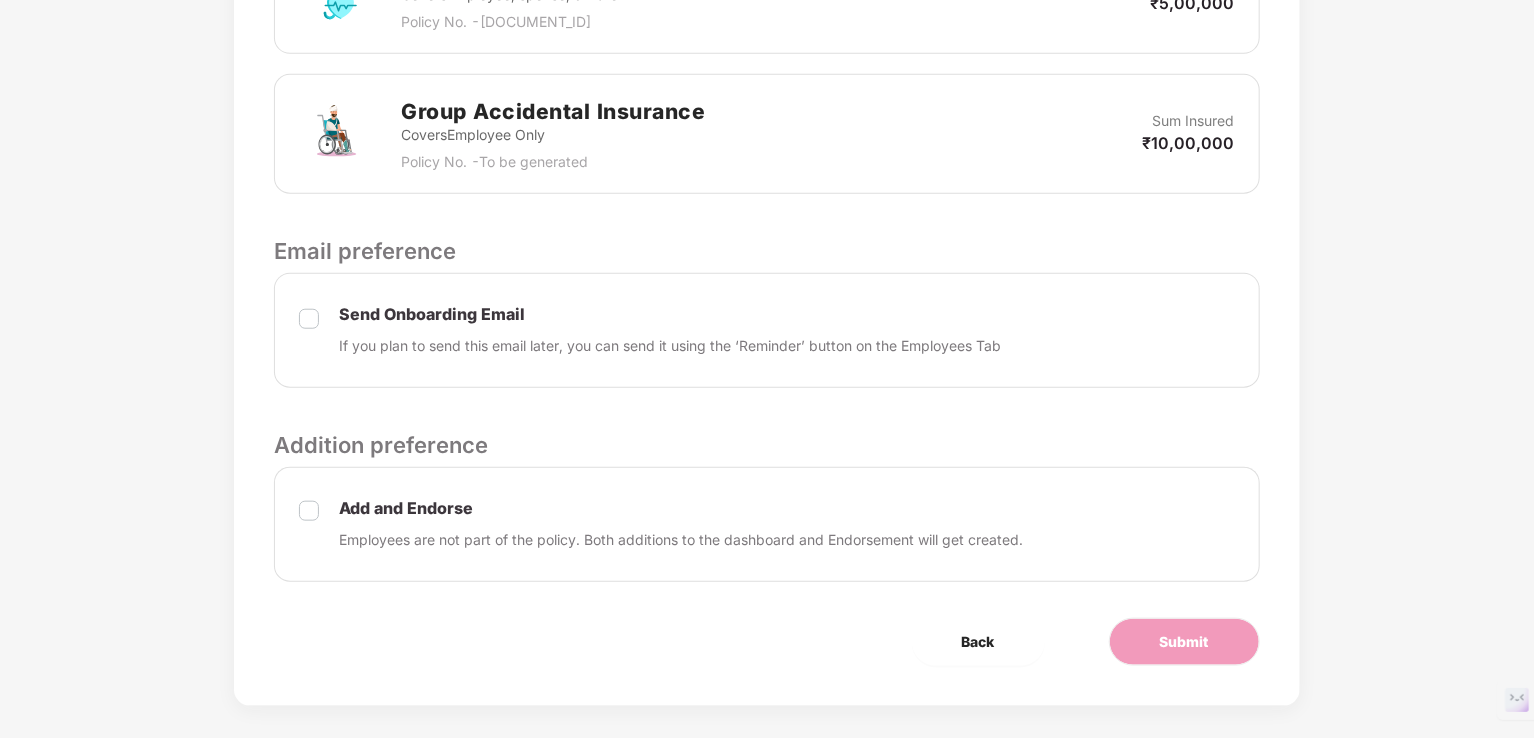 scroll, scrollTop: 818, scrollLeft: 0, axis: vertical 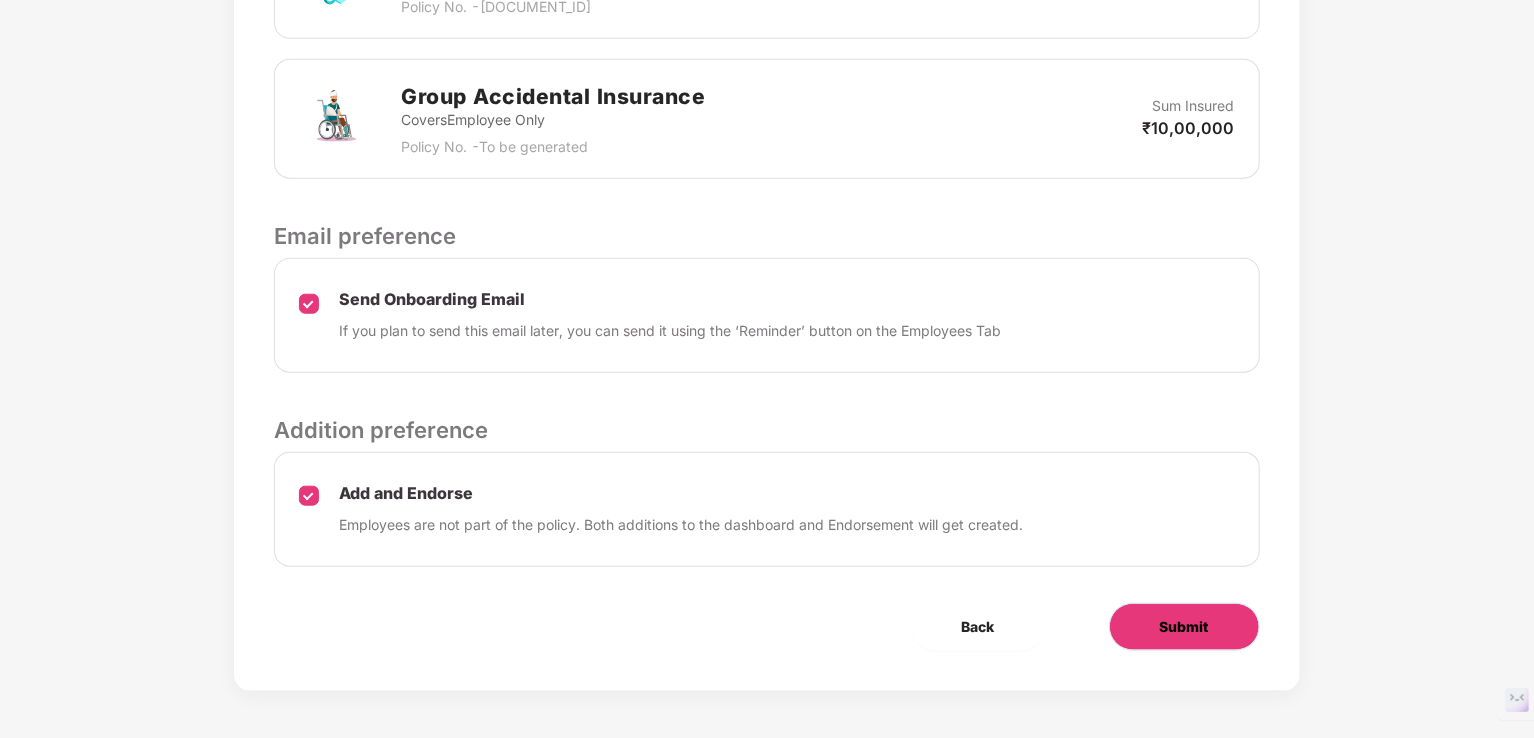 click on "Submit" at bounding box center [1184, 627] 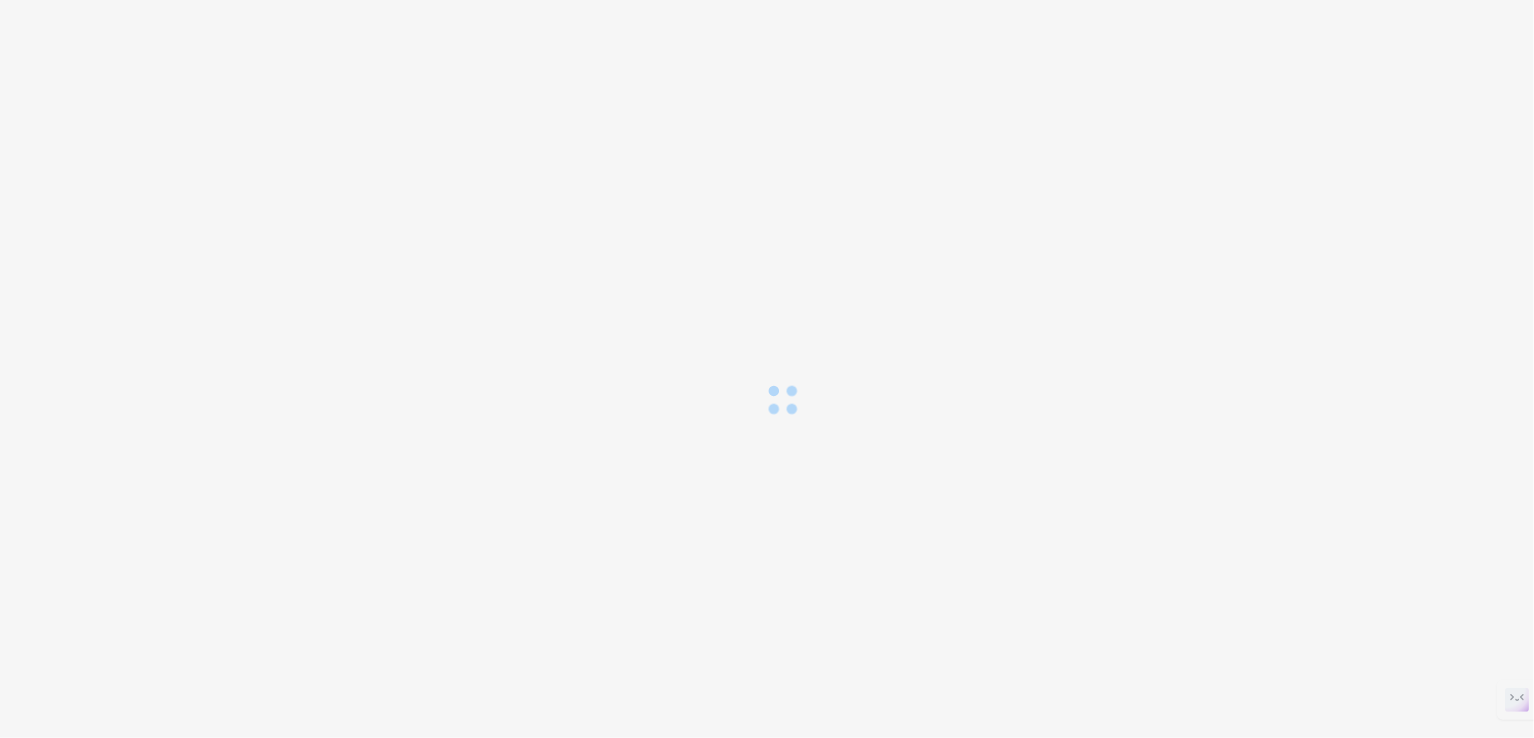 scroll, scrollTop: 0, scrollLeft: 0, axis: both 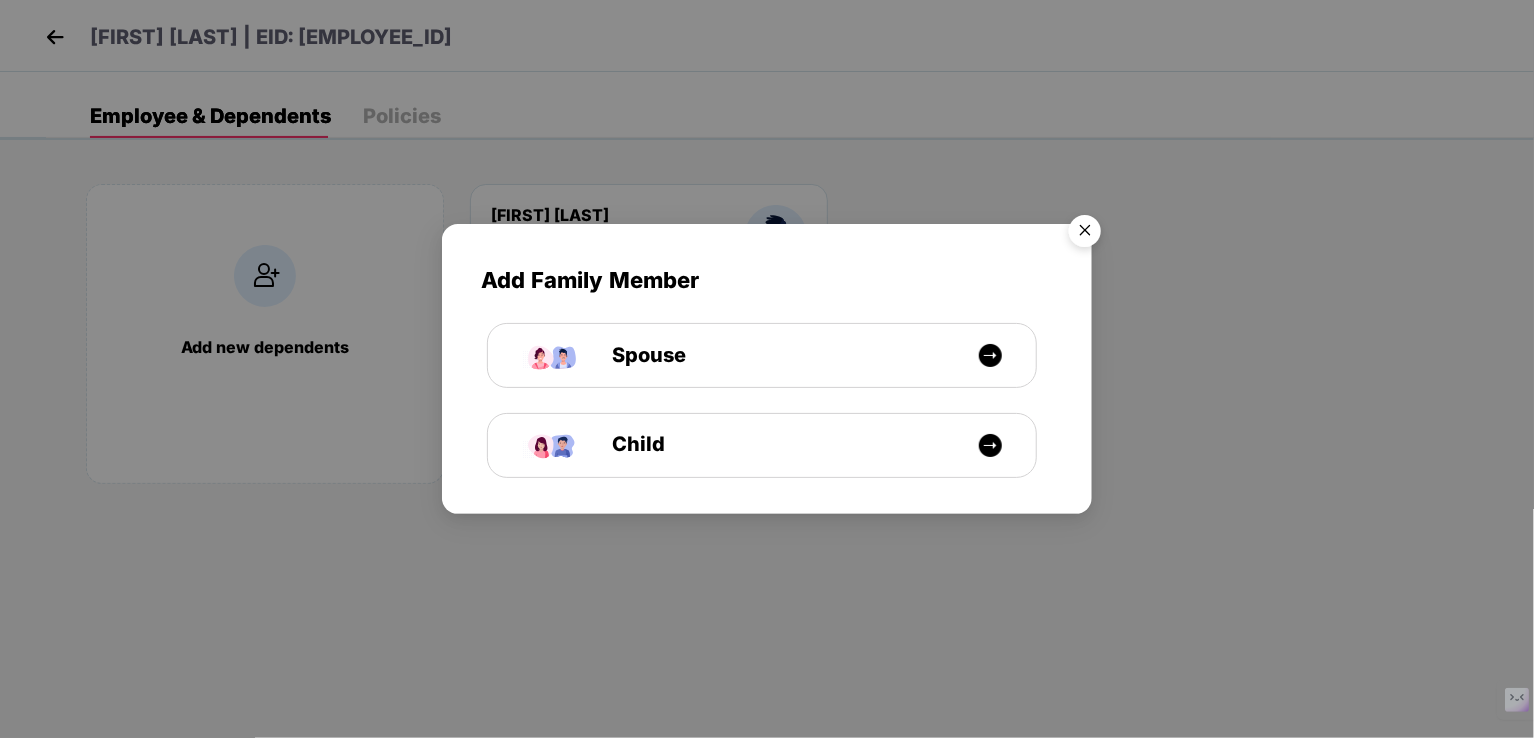click at bounding box center [1085, 234] 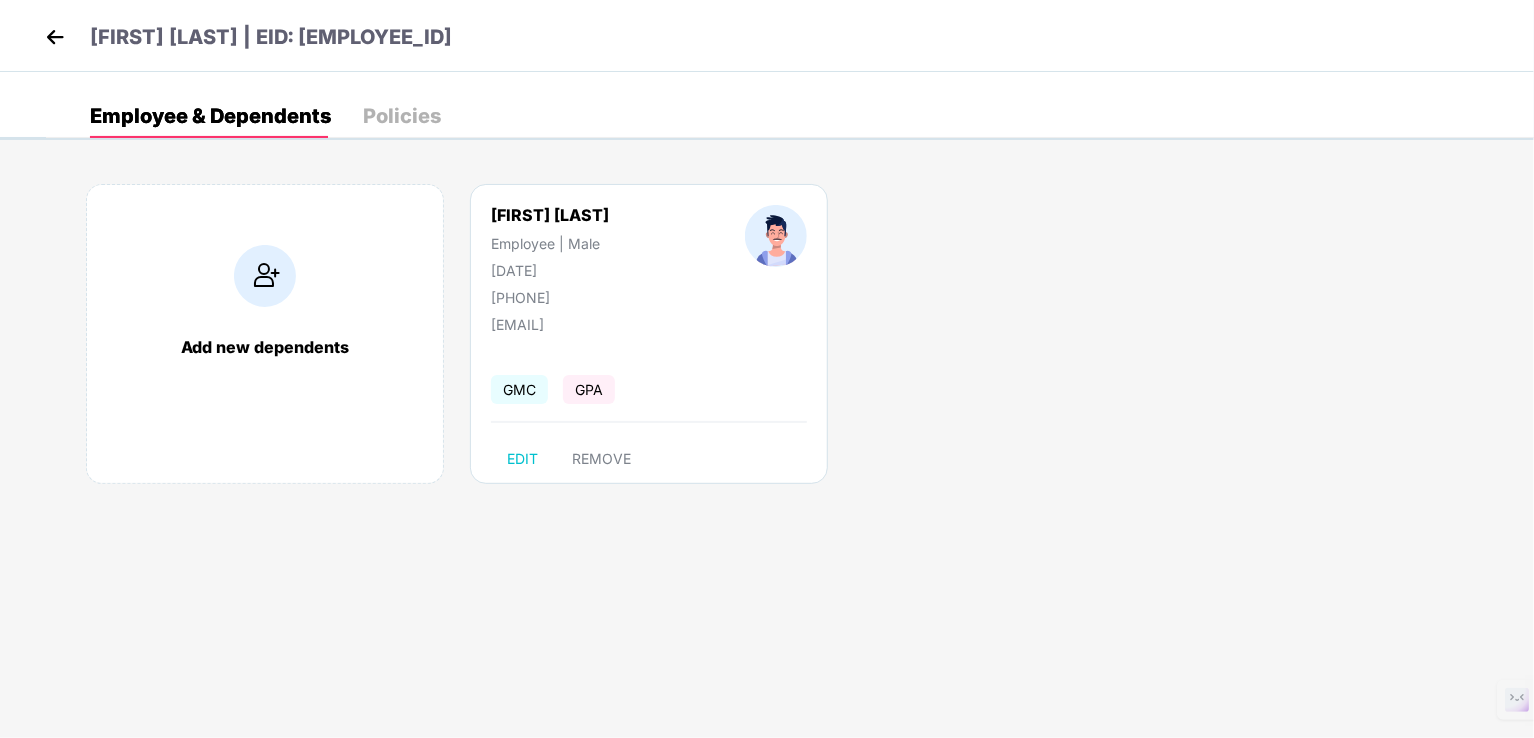click at bounding box center (55, 37) 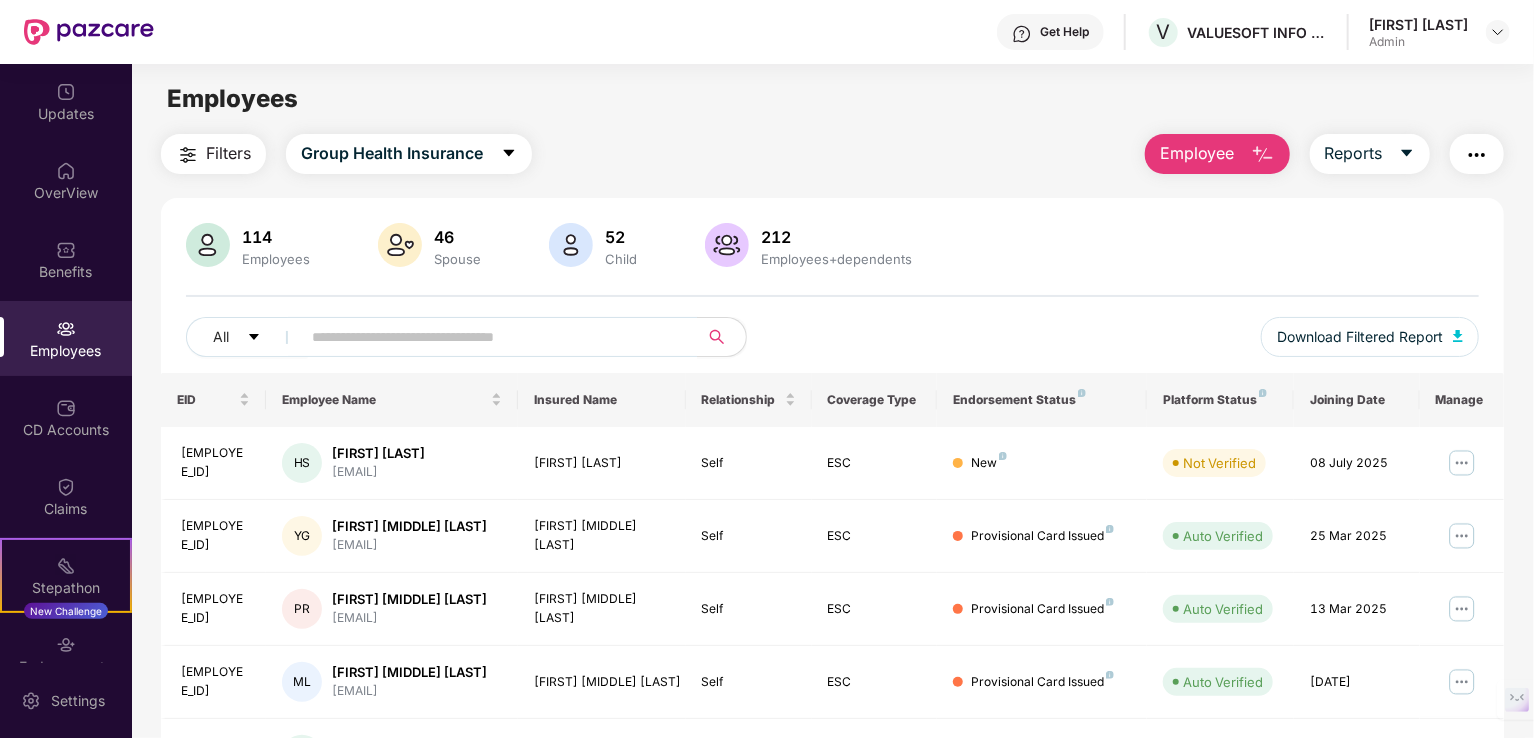click at bounding box center (1263, 155) 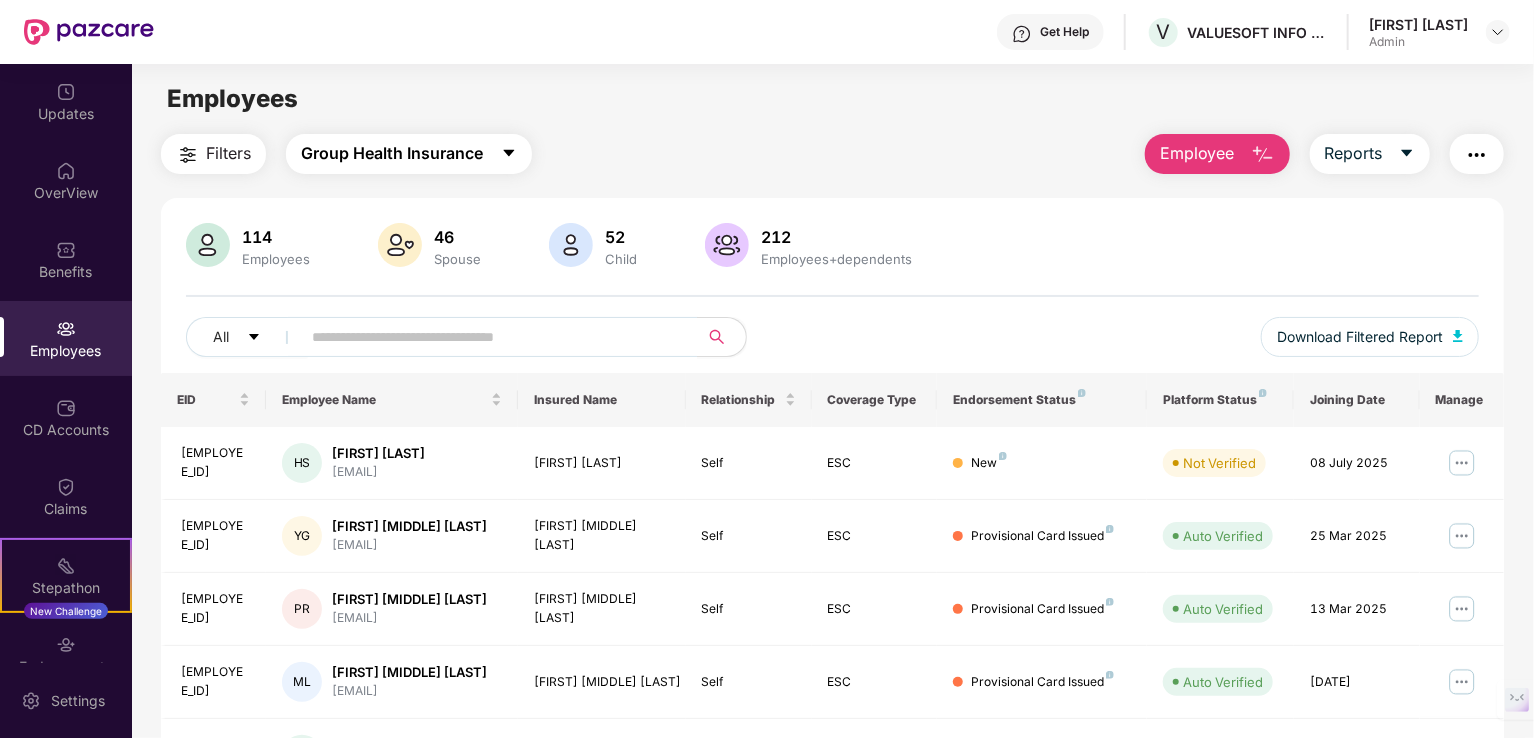 click on "Group Health Insurance" at bounding box center (392, 153) 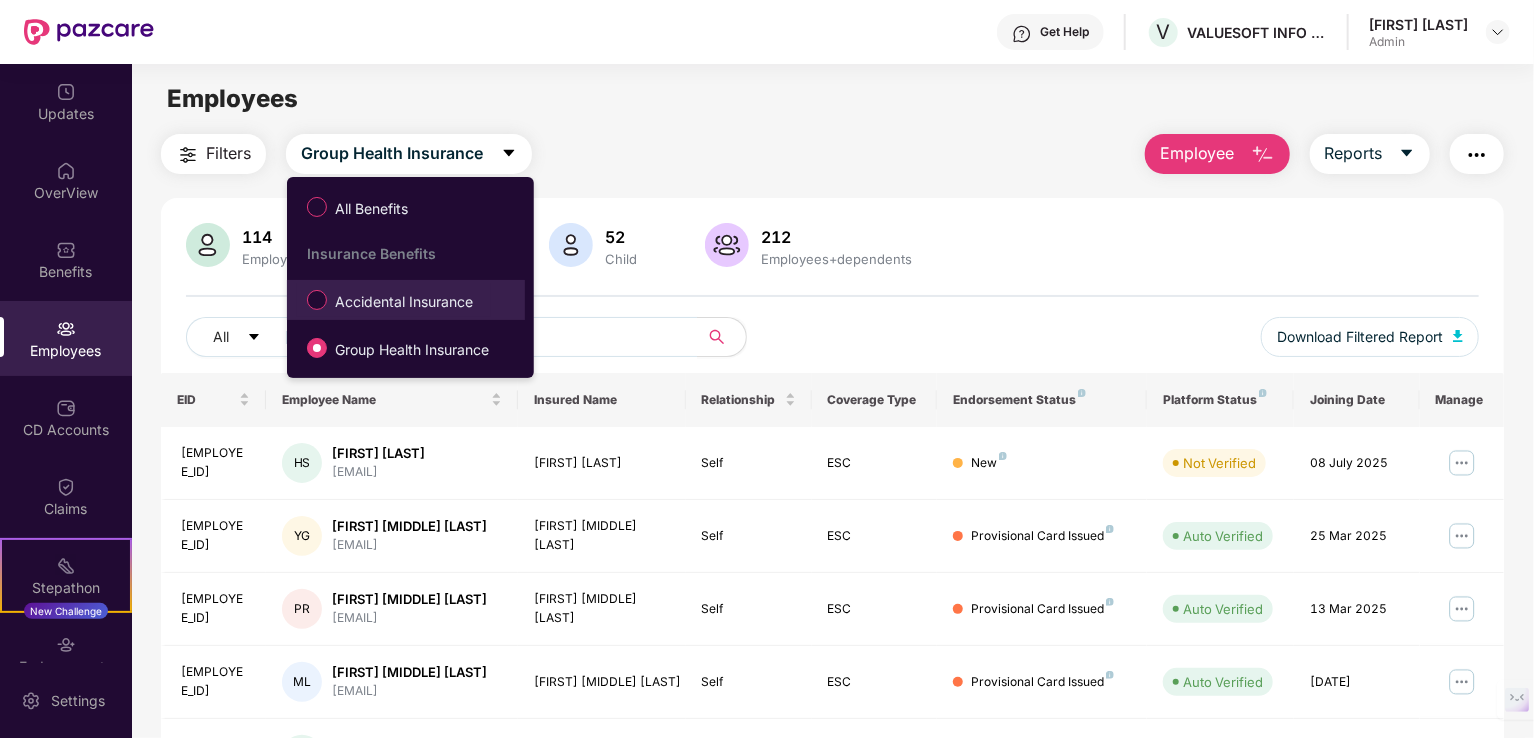 click on "Accidental Insurance" at bounding box center [404, 302] 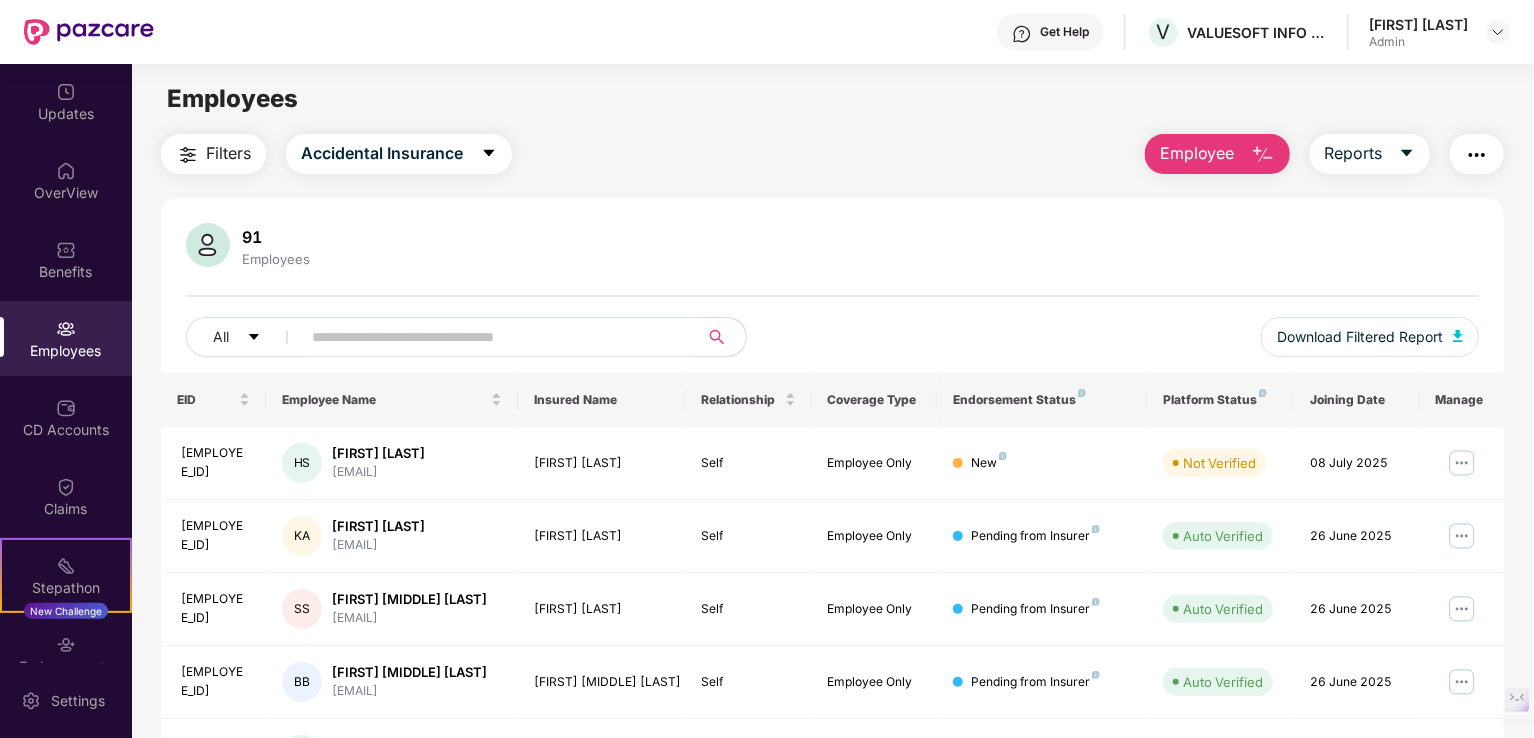 click on "Employee" at bounding box center [1197, 153] 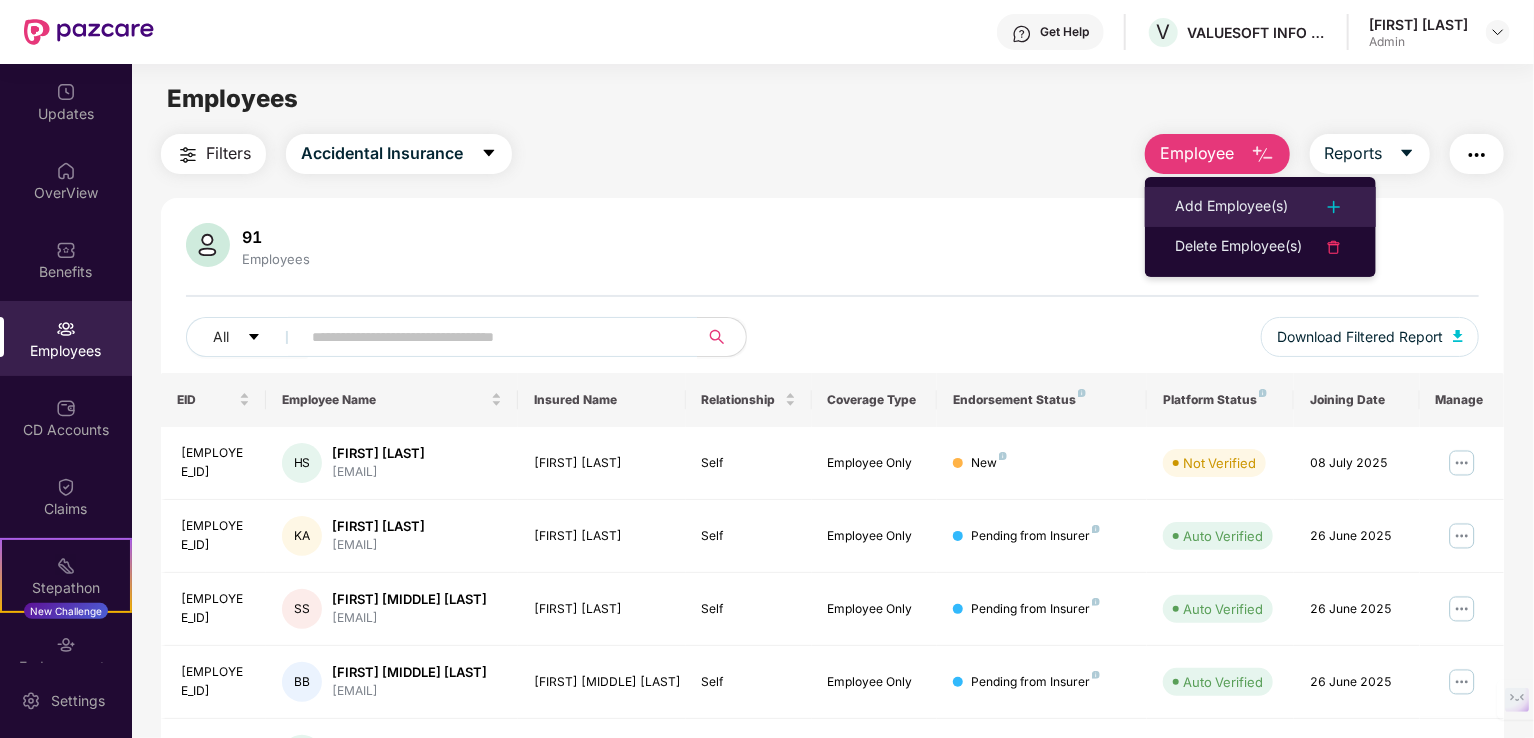 click on "Add Employee(s)" at bounding box center [1231, 207] 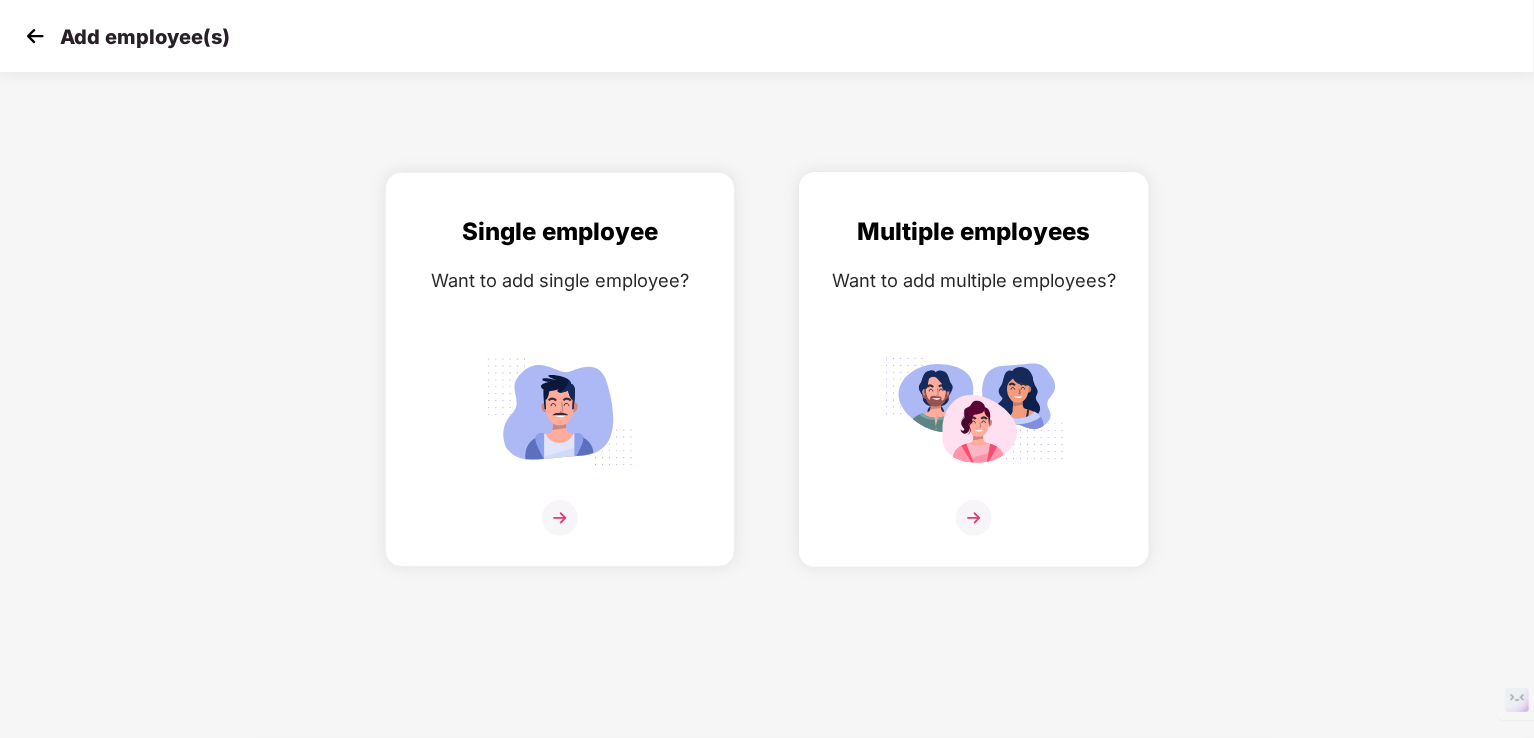 click at bounding box center (974, 411) 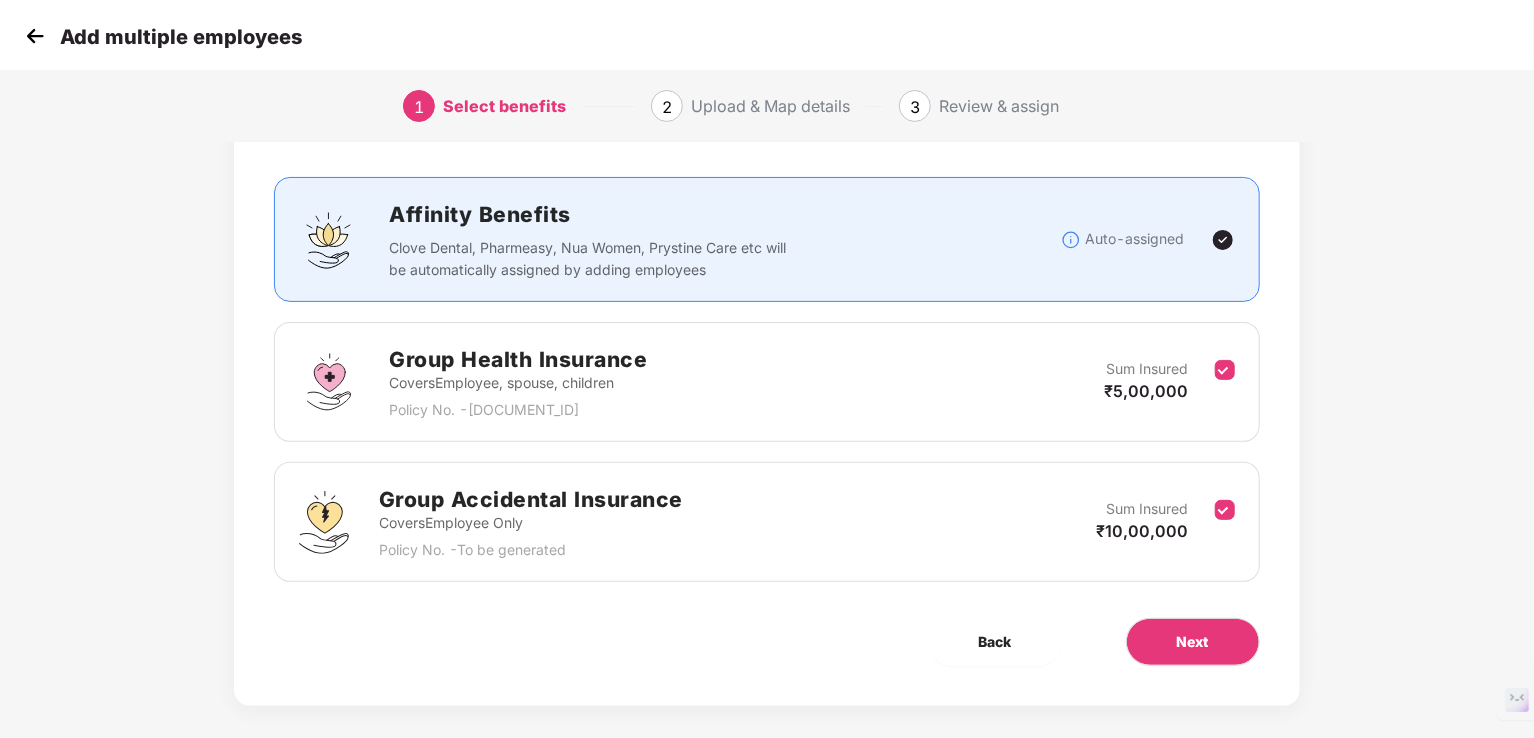 scroll, scrollTop: 109, scrollLeft: 0, axis: vertical 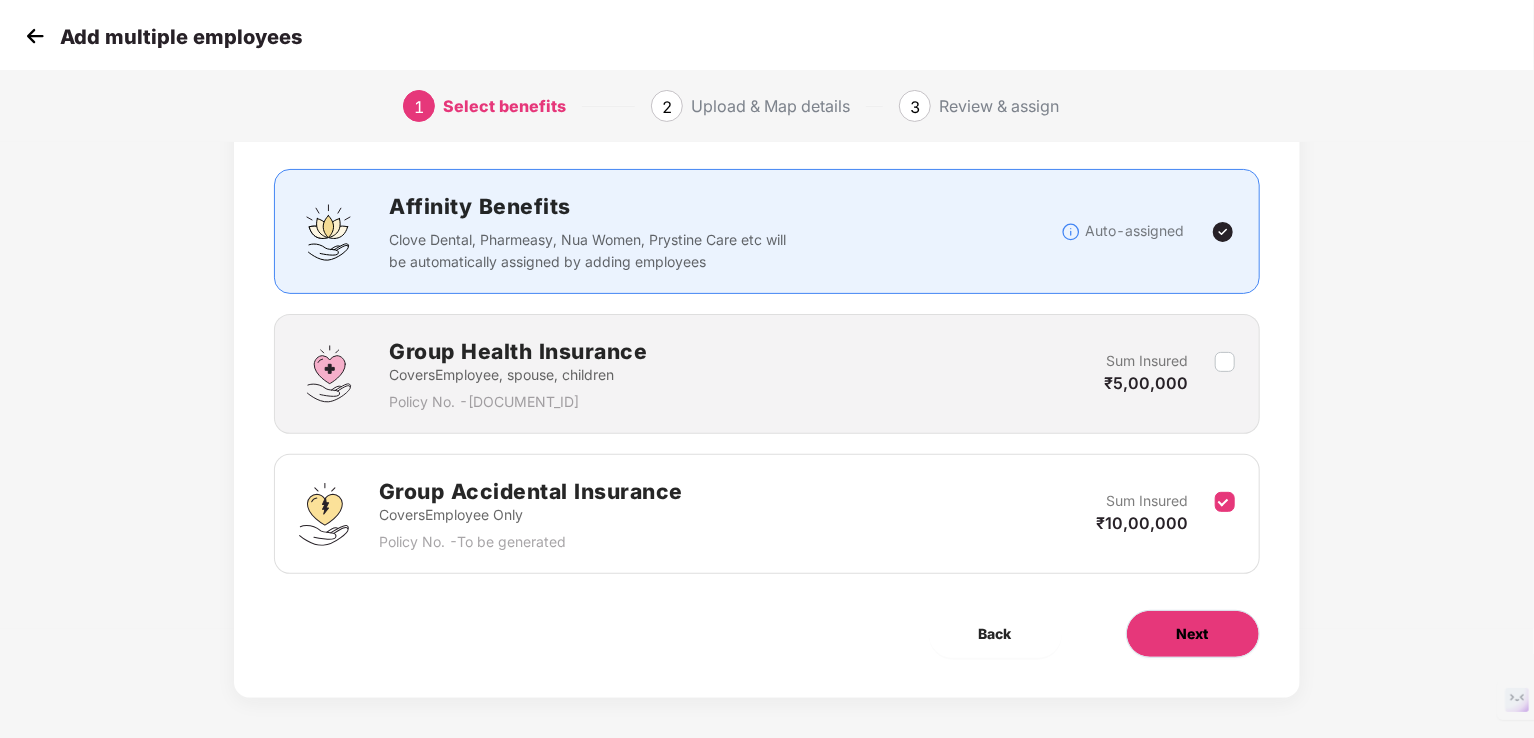 click on "Next" at bounding box center (1193, 634) 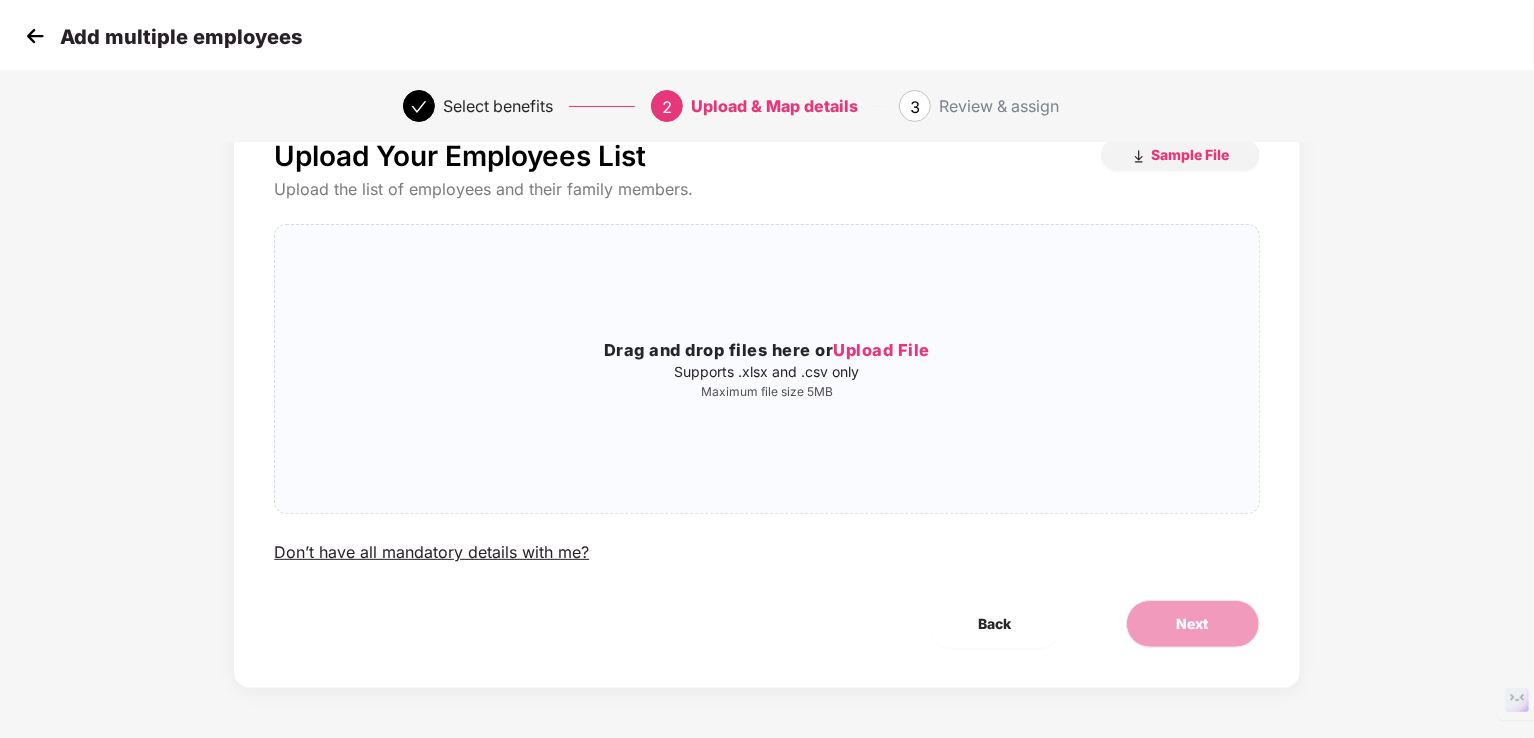 scroll, scrollTop: 0, scrollLeft: 0, axis: both 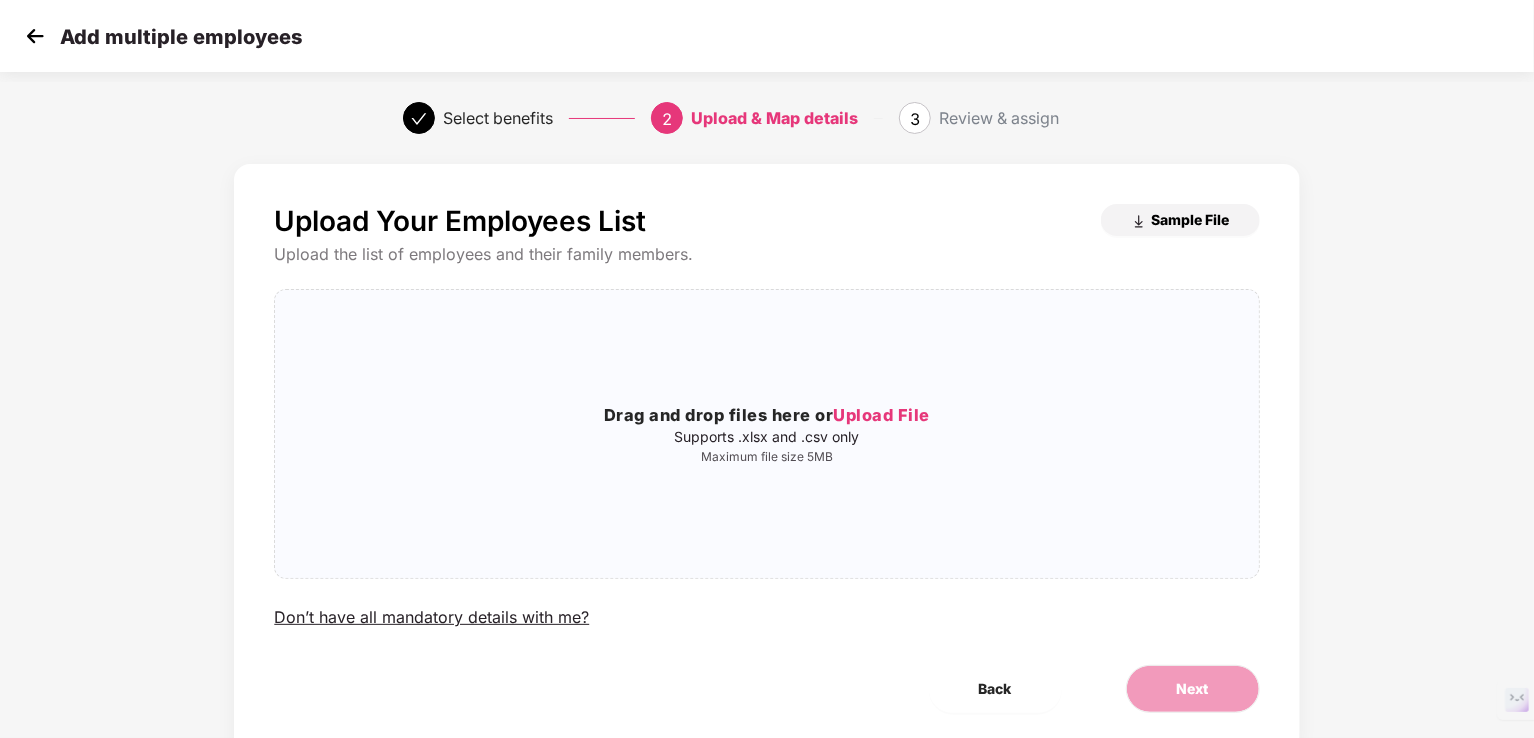 click on "Sample File" at bounding box center [1191, 219] 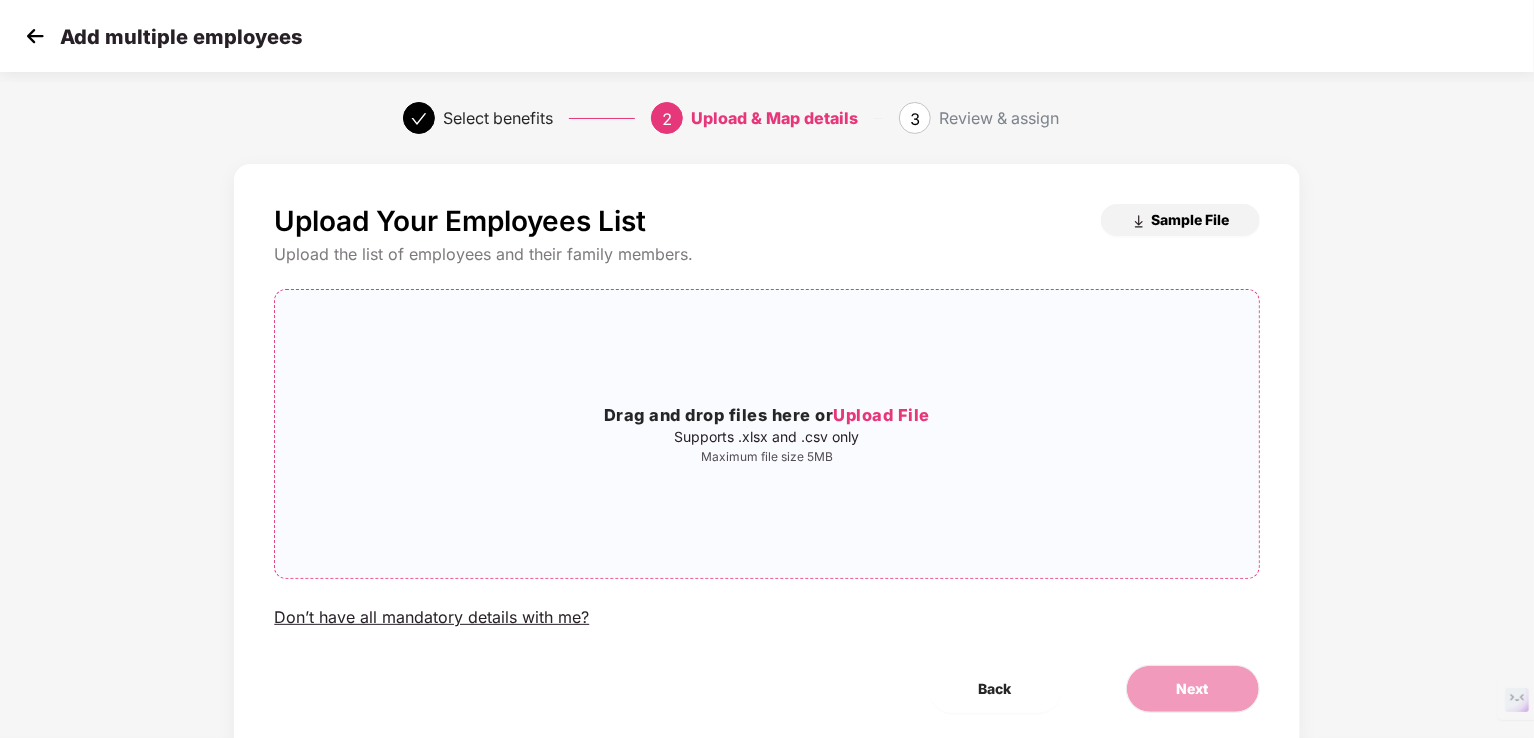 scroll, scrollTop: 65, scrollLeft: 0, axis: vertical 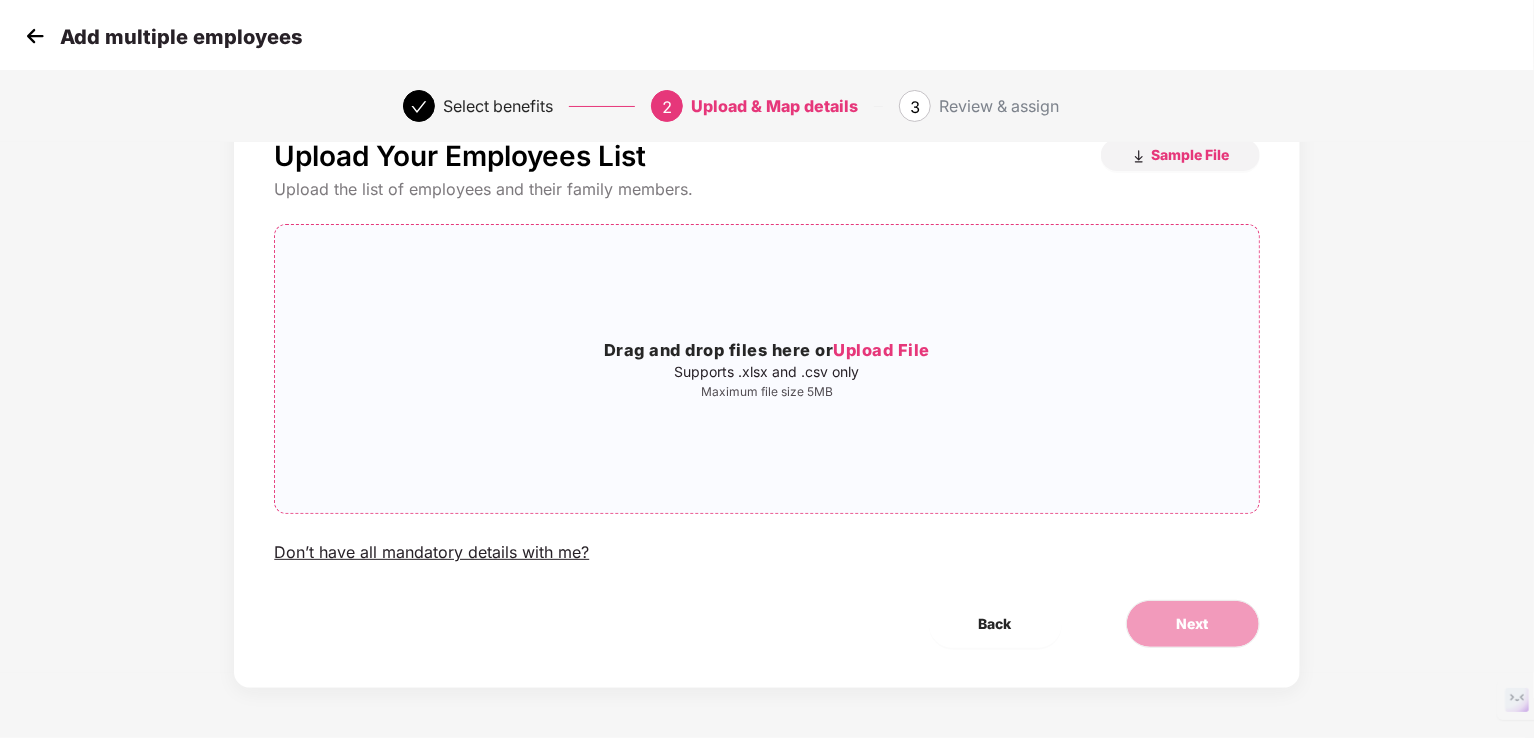 click on "Upload File" at bounding box center (881, 350) 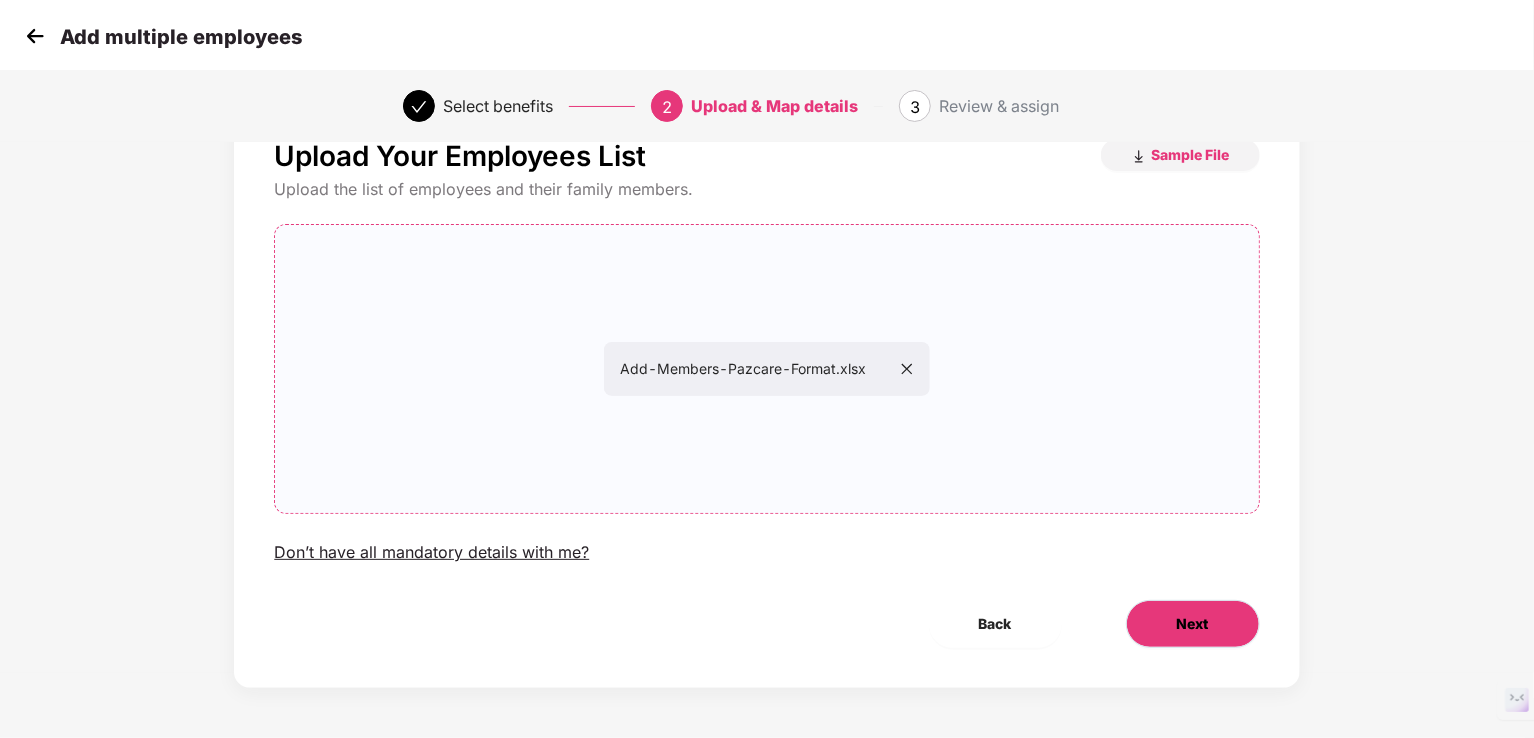 click on "Next" at bounding box center [1193, 624] 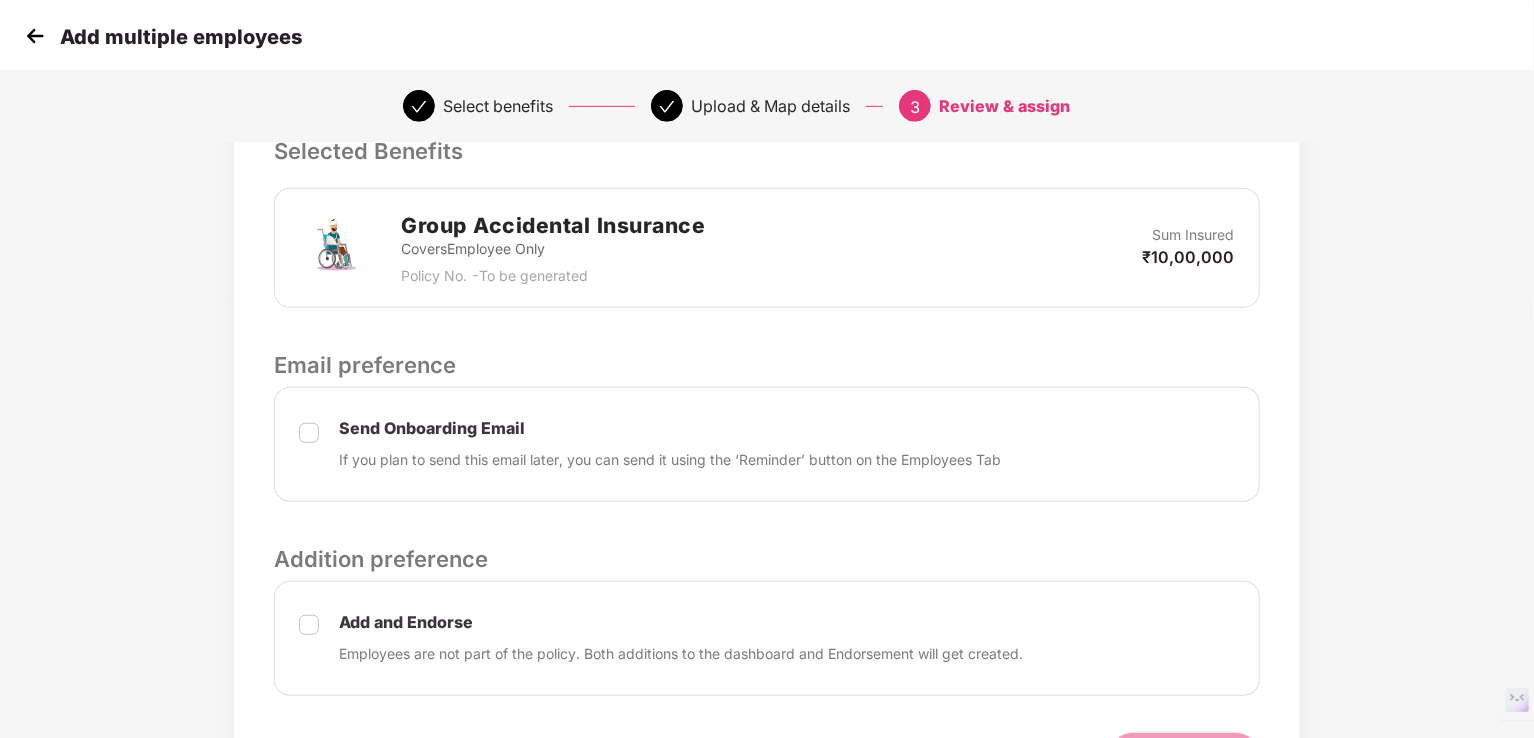 scroll, scrollTop: 569, scrollLeft: 0, axis: vertical 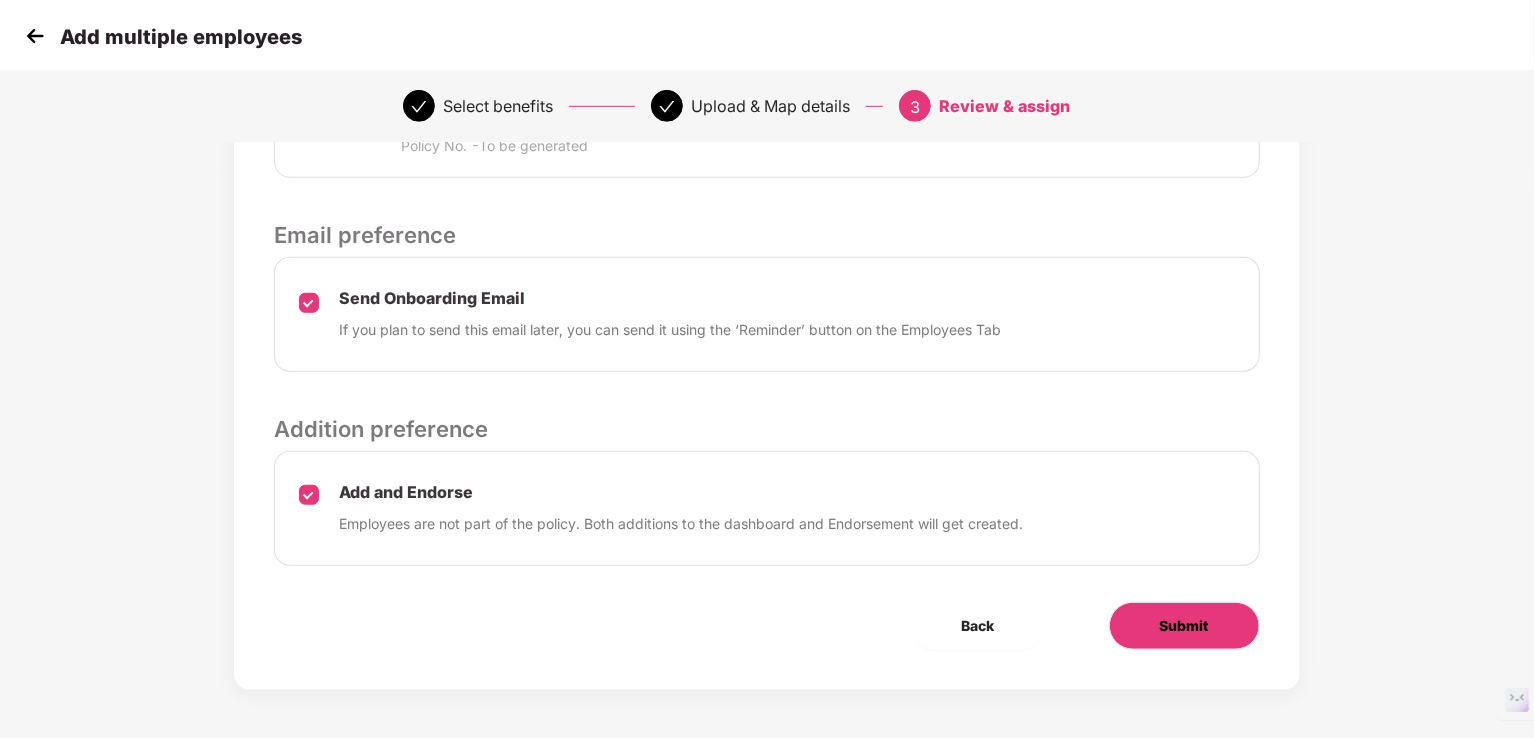 click on "Submit" at bounding box center [1184, 626] 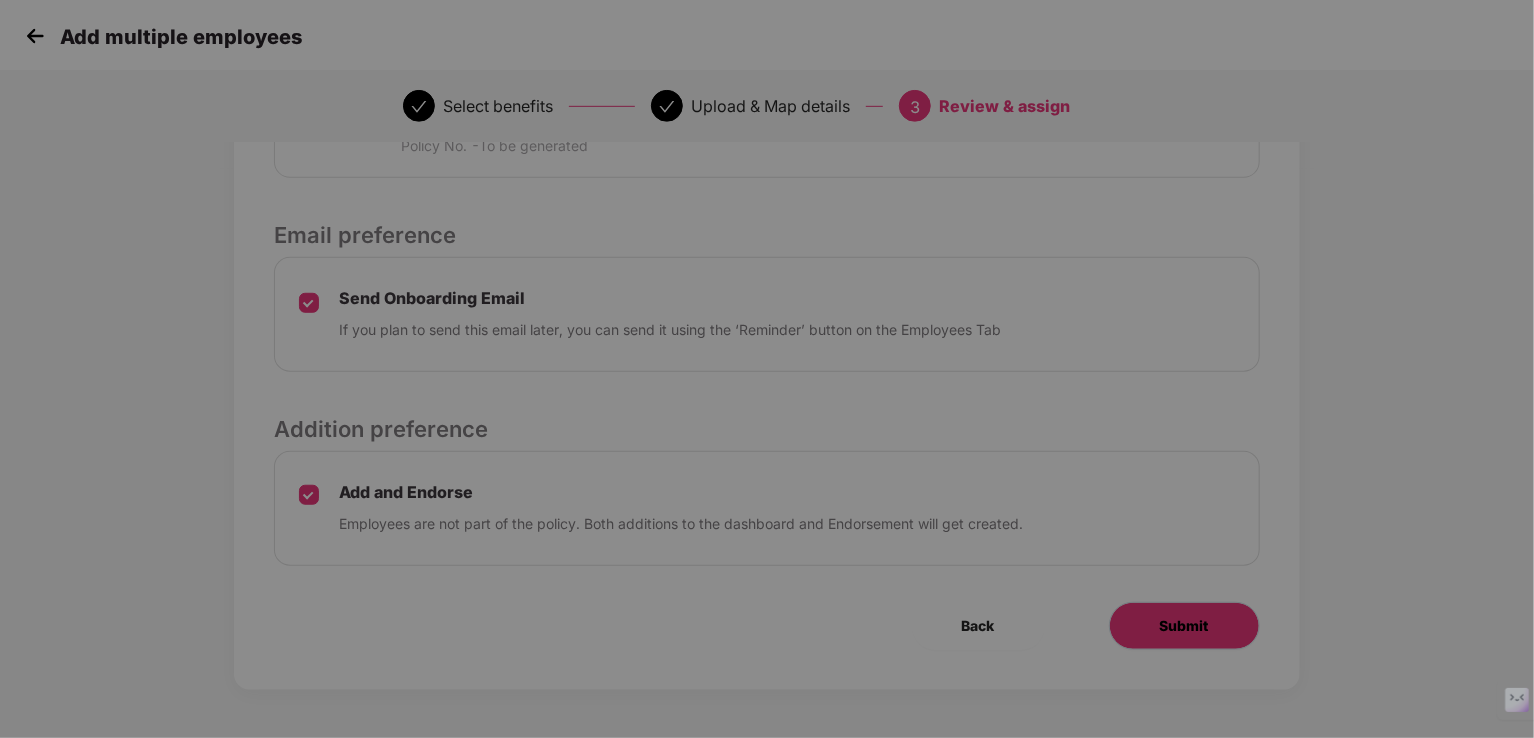 scroll, scrollTop: 0, scrollLeft: 0, axis: both 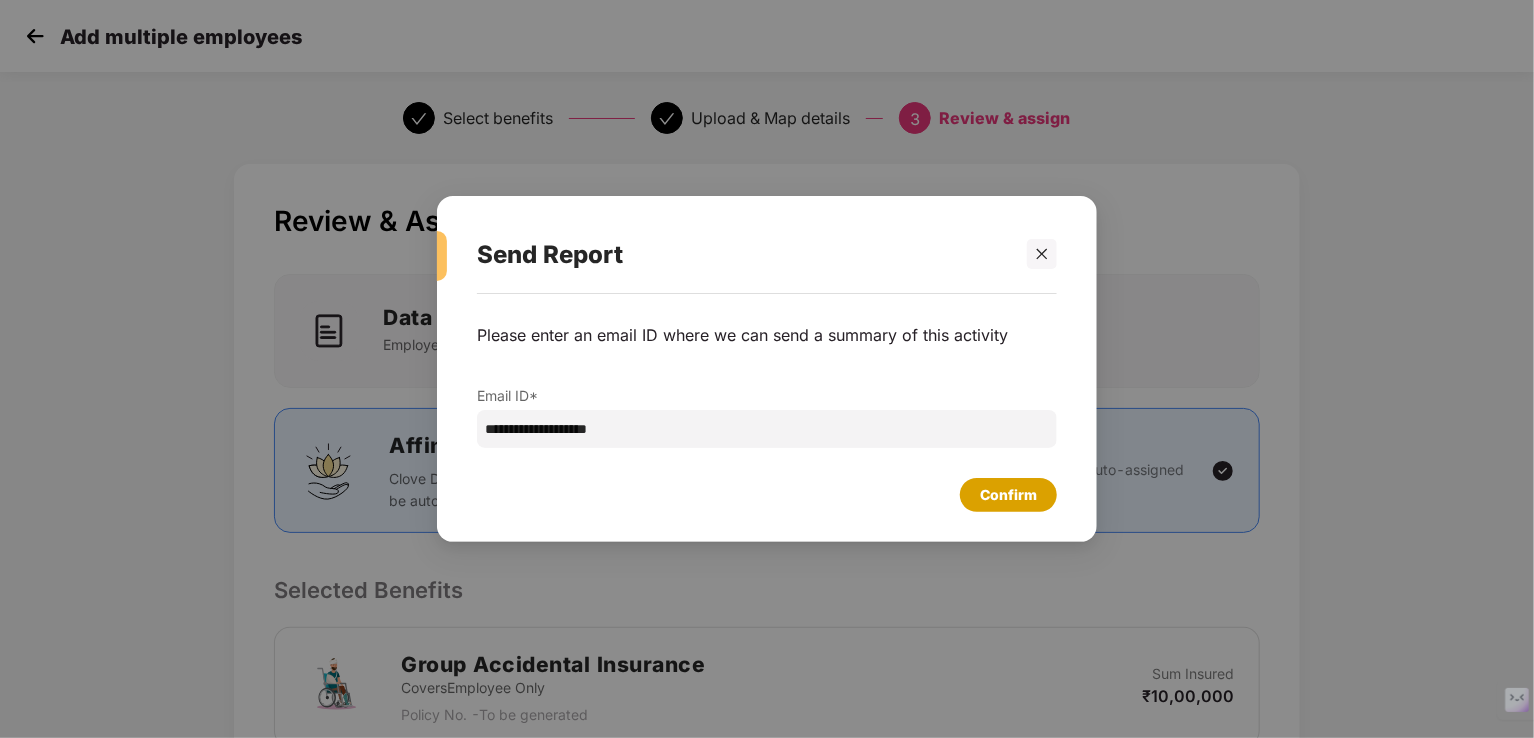click on "Confirm" at bounding box center [1008, 495] 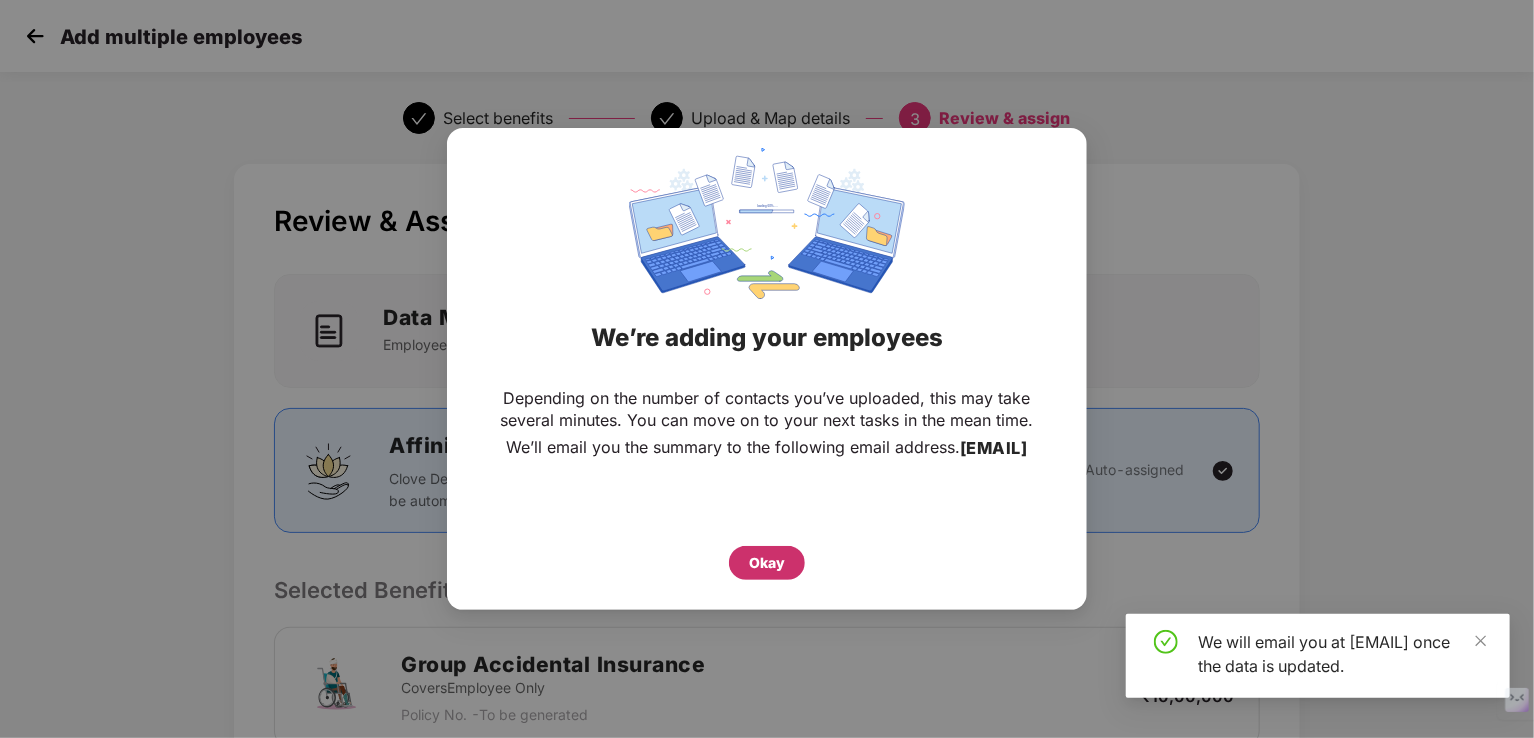 click on "Okay" at bounding box center [767, 563] 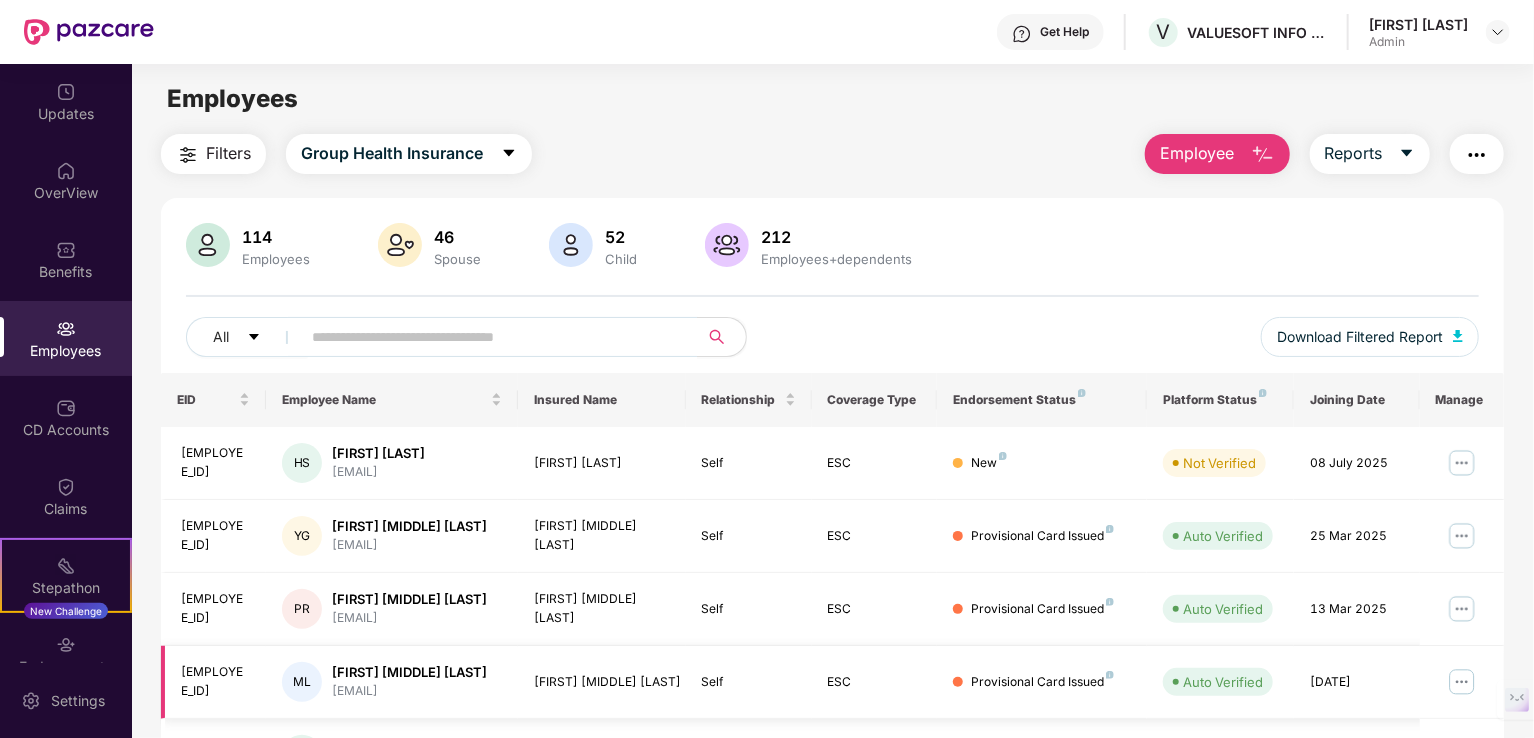 scroll, scrollTop: 0, scrollLeft: 0, axis: both 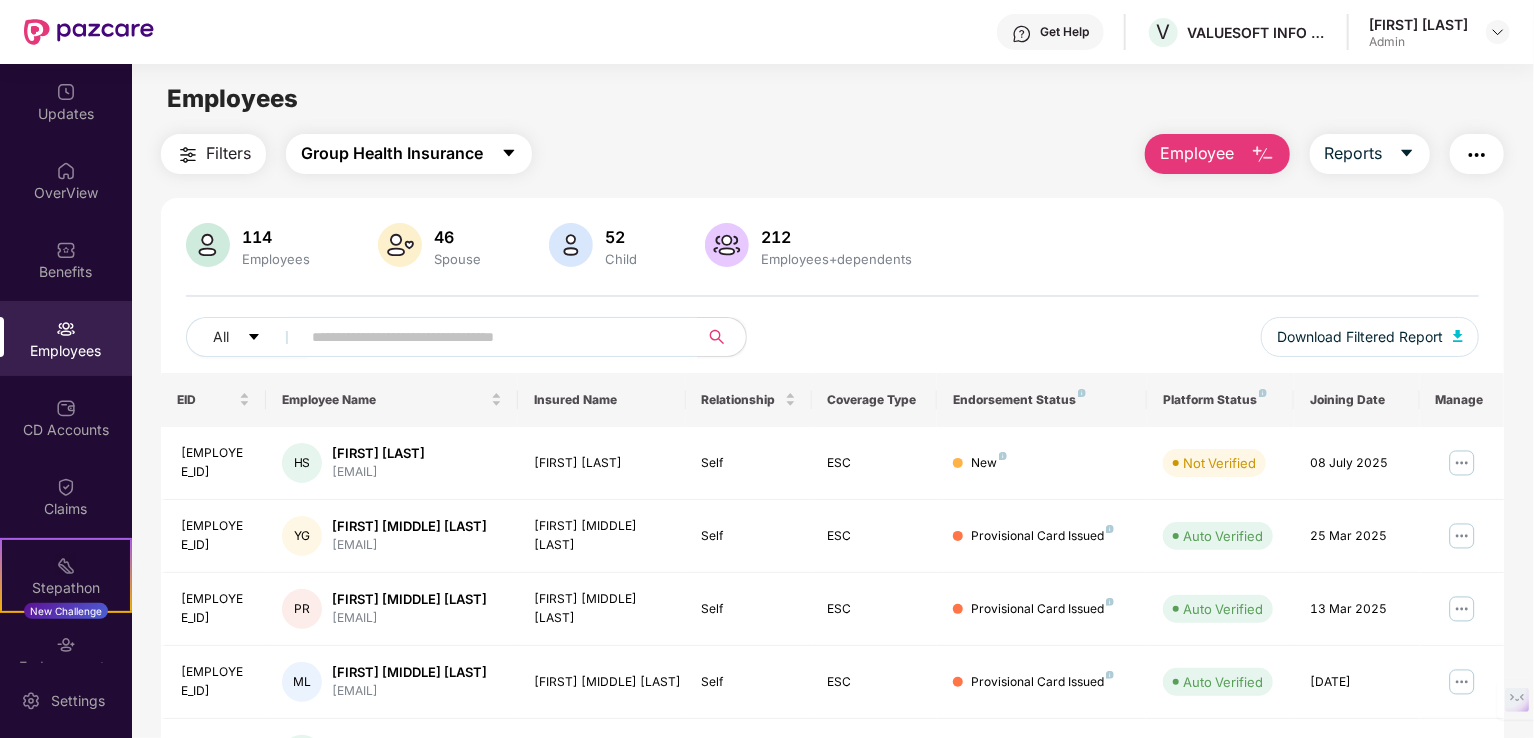 click 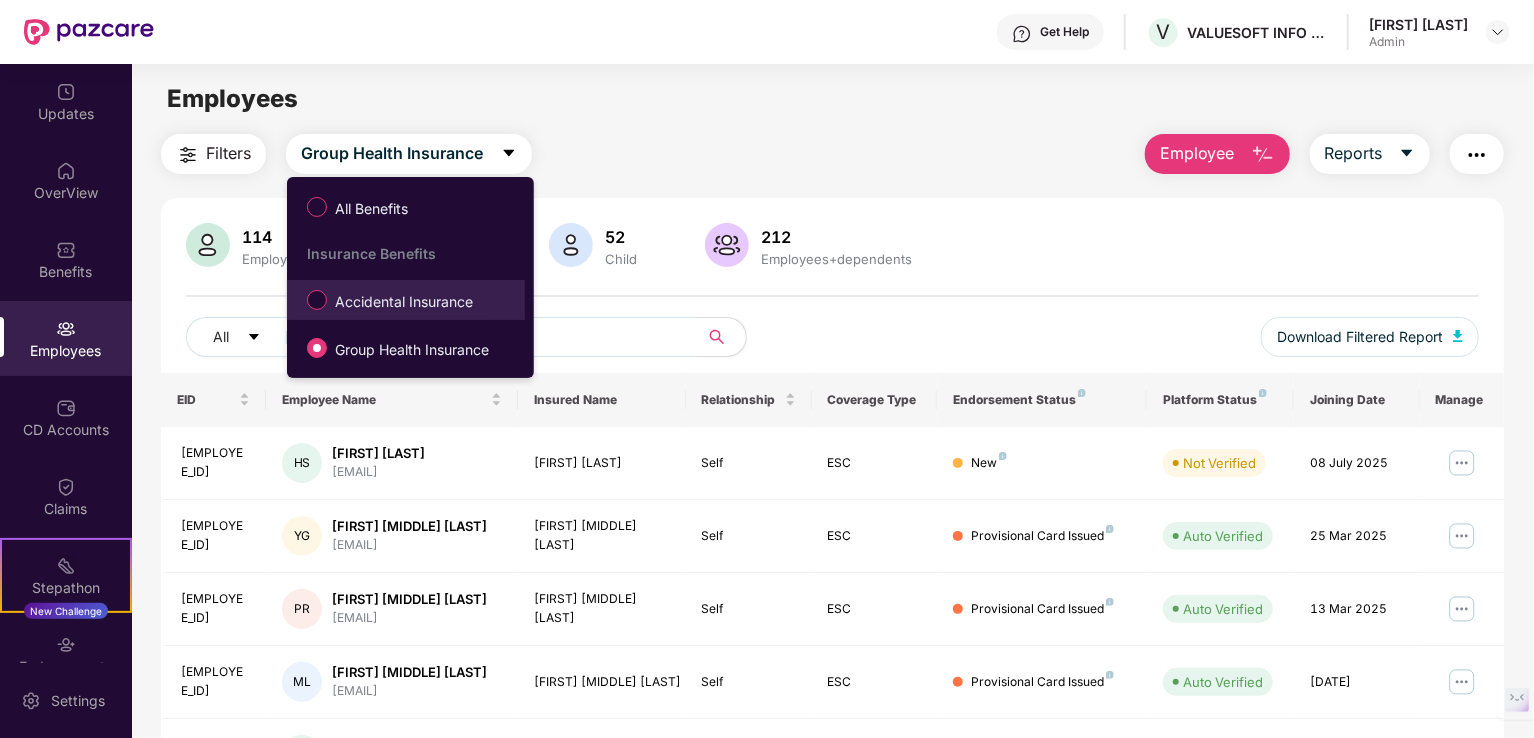 click on "Accidental Insurance" at bounding box center (404, 302) 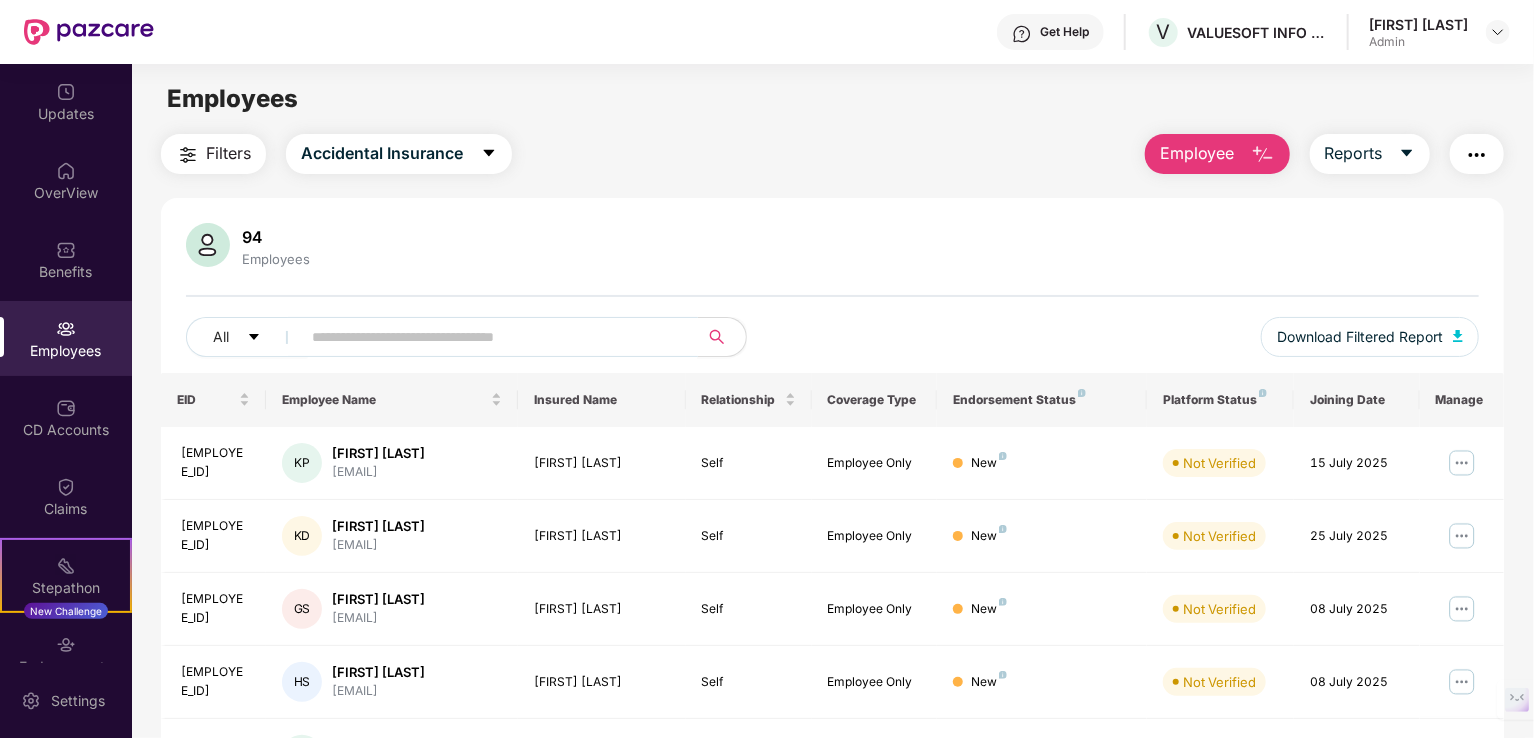 click at bounding box center [491, 337] 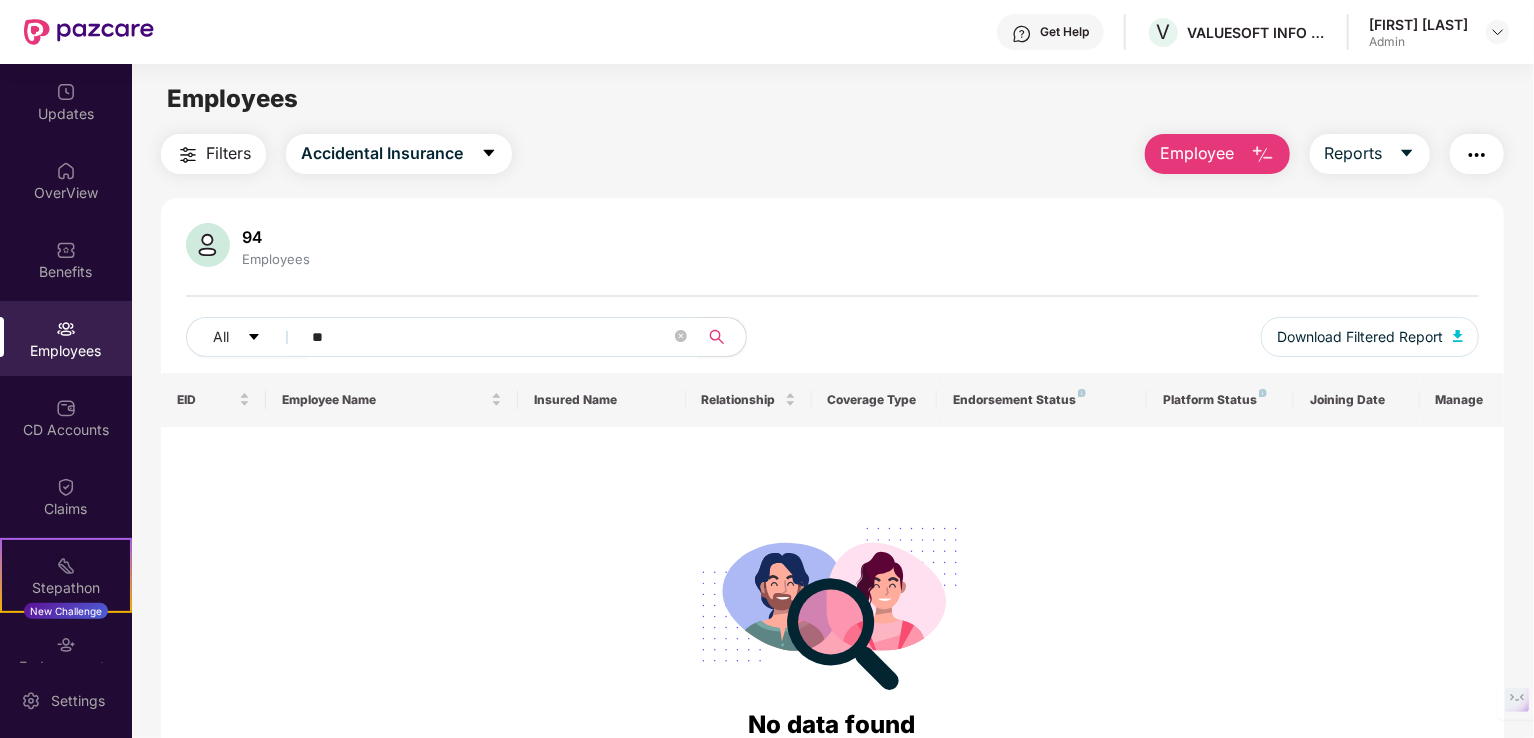 type on "*" 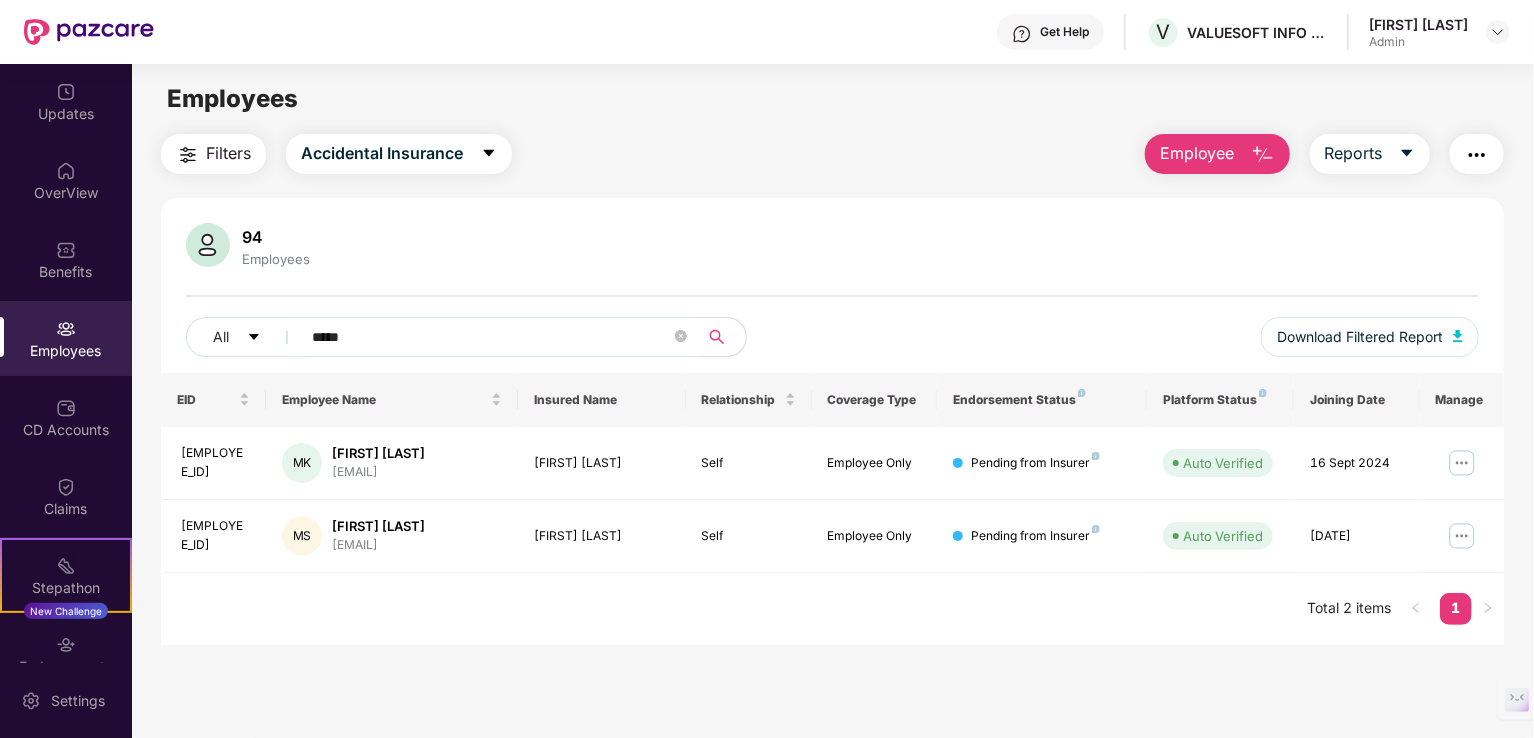 click on "*****" at bounding box center [491, 337] 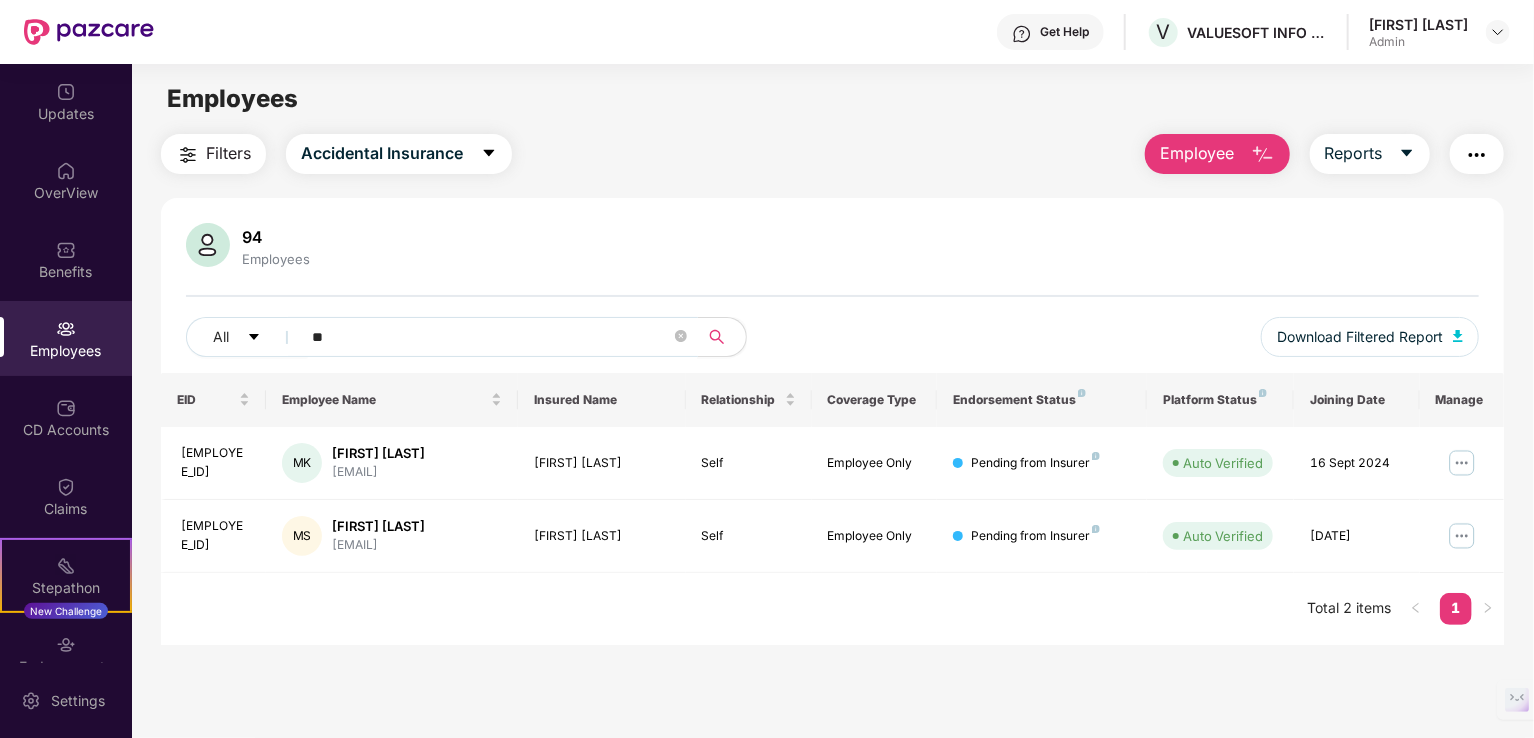 type on "*" 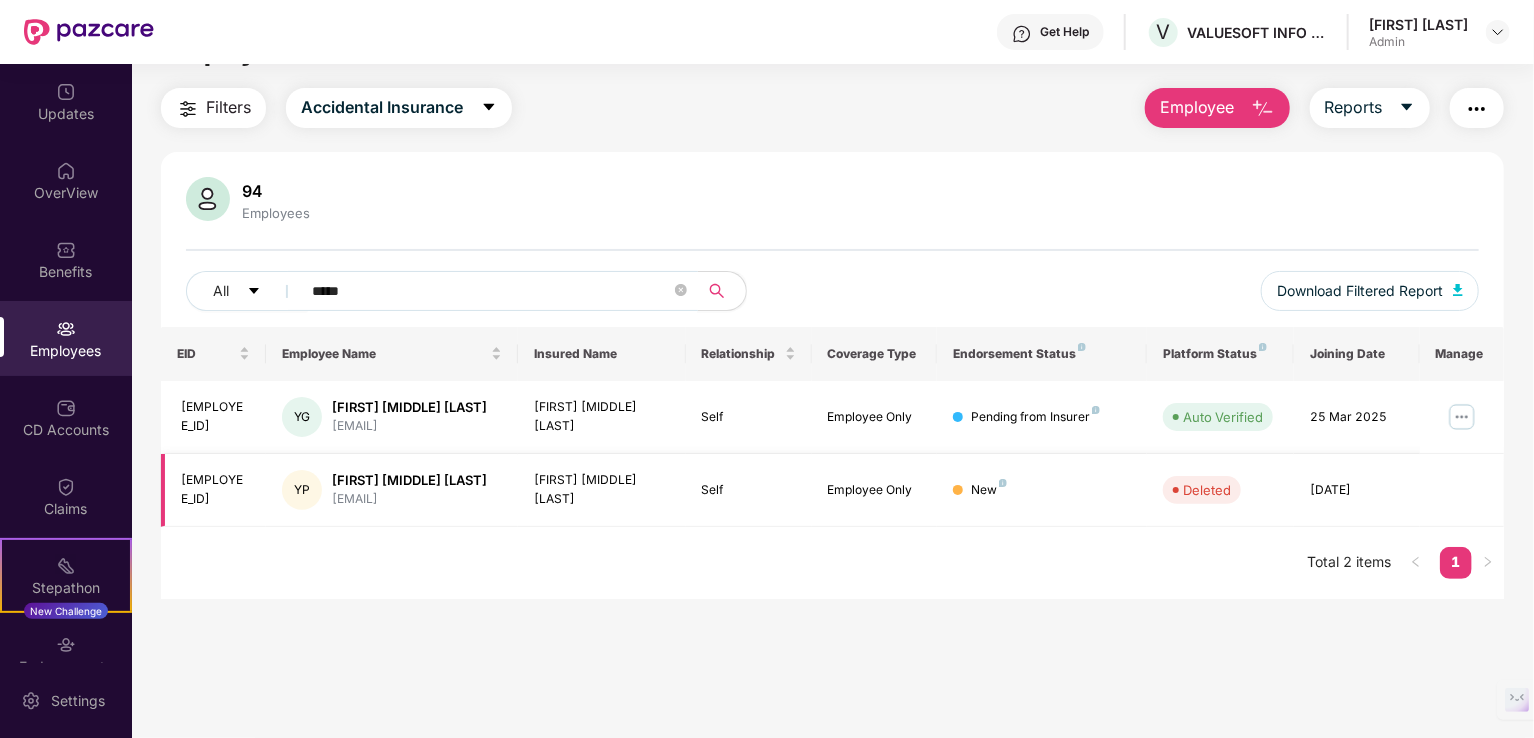 scroll, scrollTop: 64, scrollLeft: 0, axis: vertical 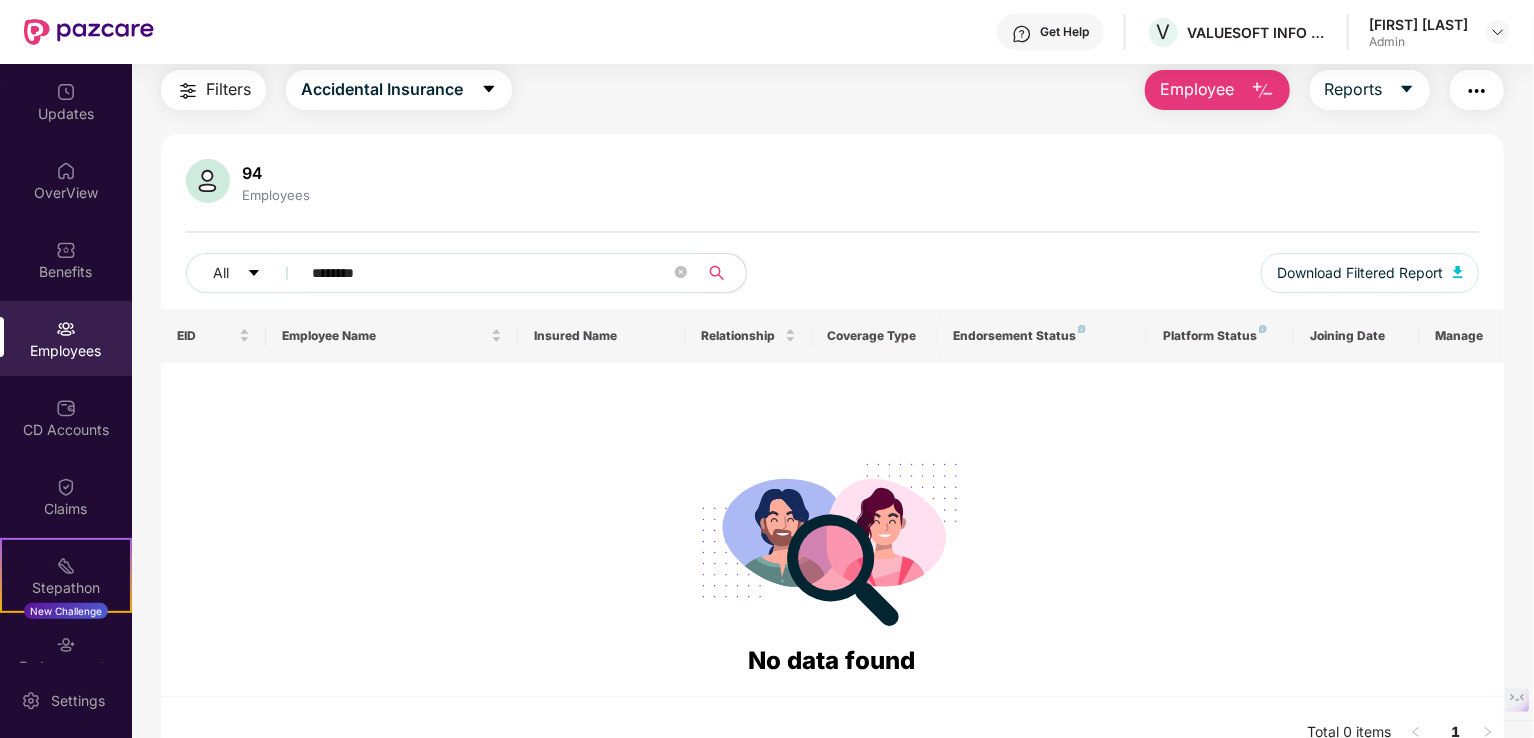click on "********" at bounding box center [491, 273] 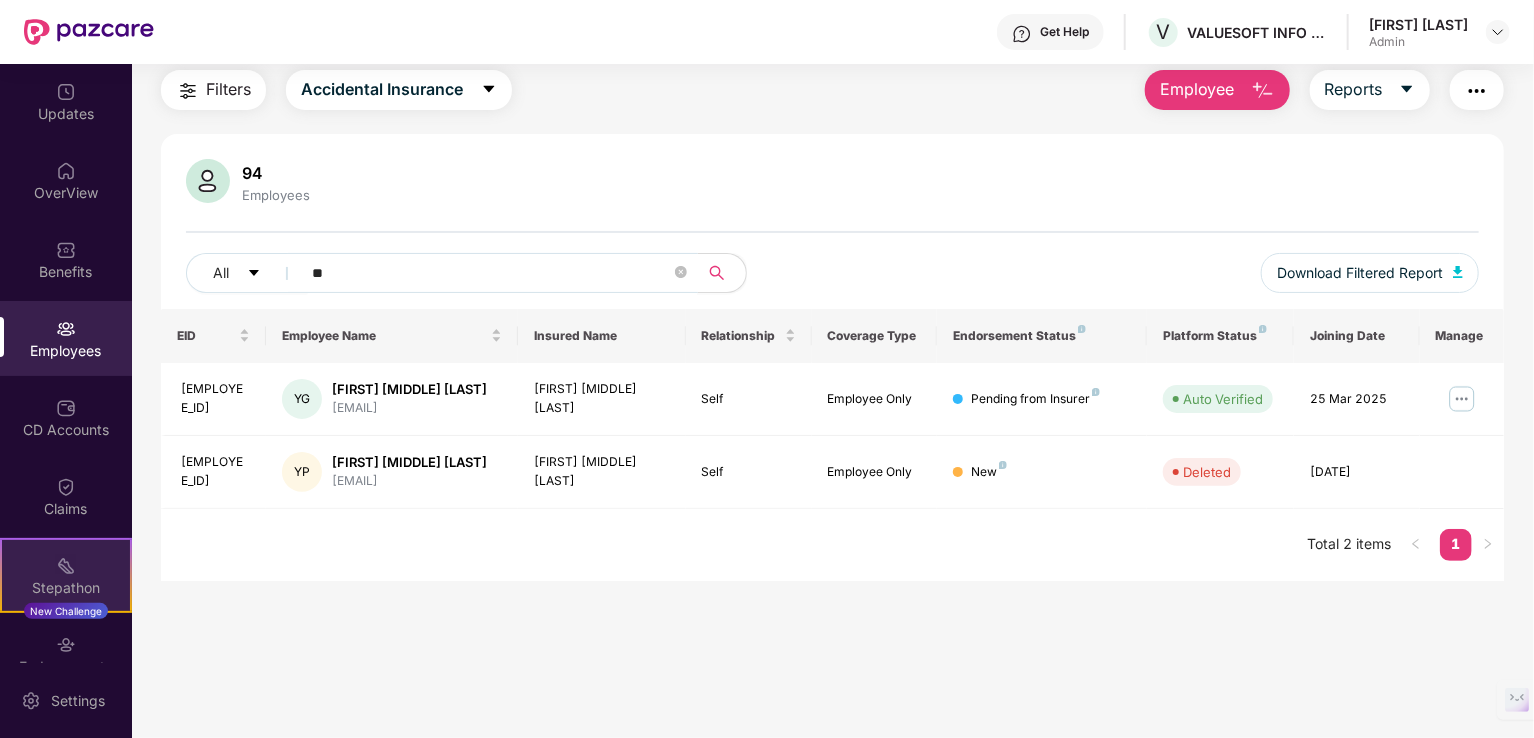 type on "*" 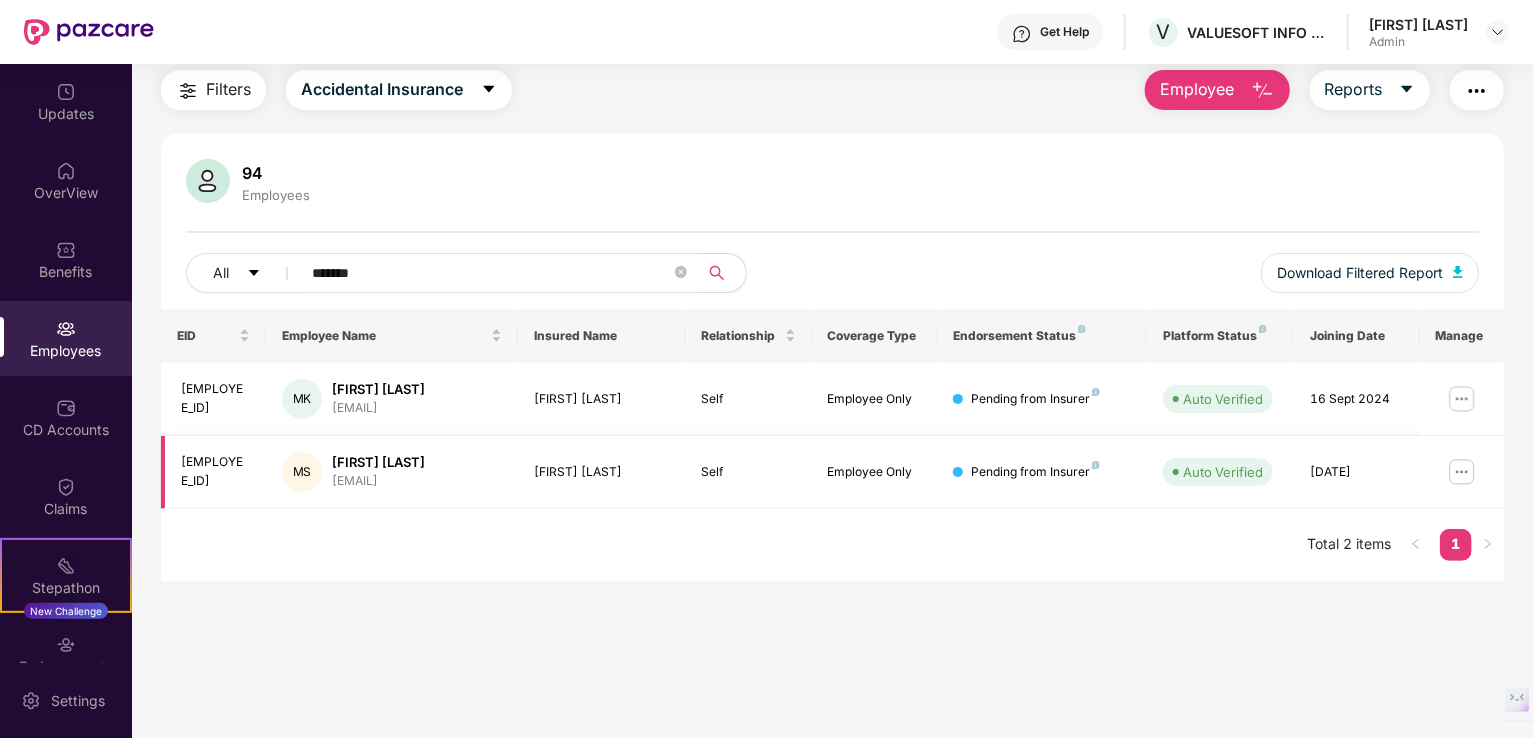 type on "*******" 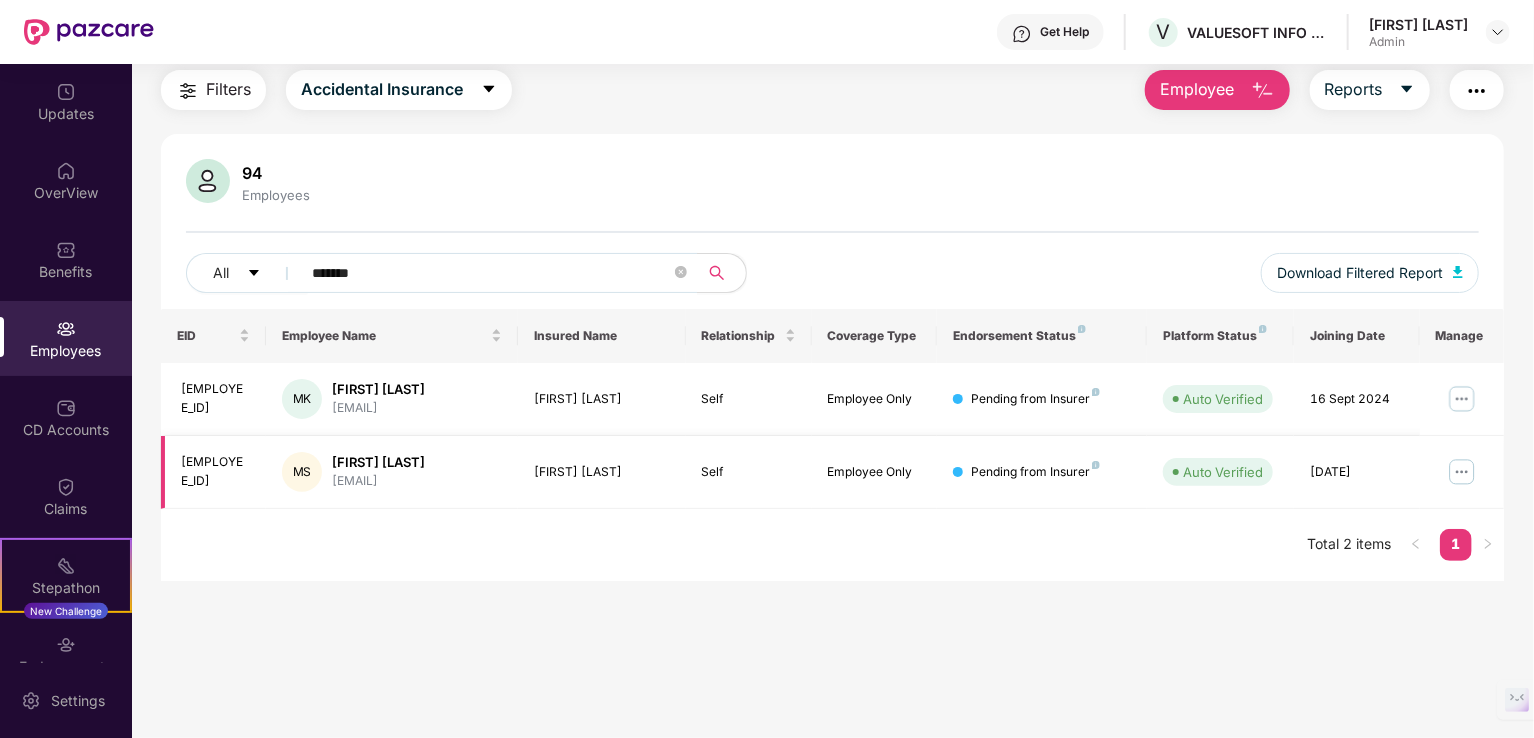 click at bounding box center (1462, 472) 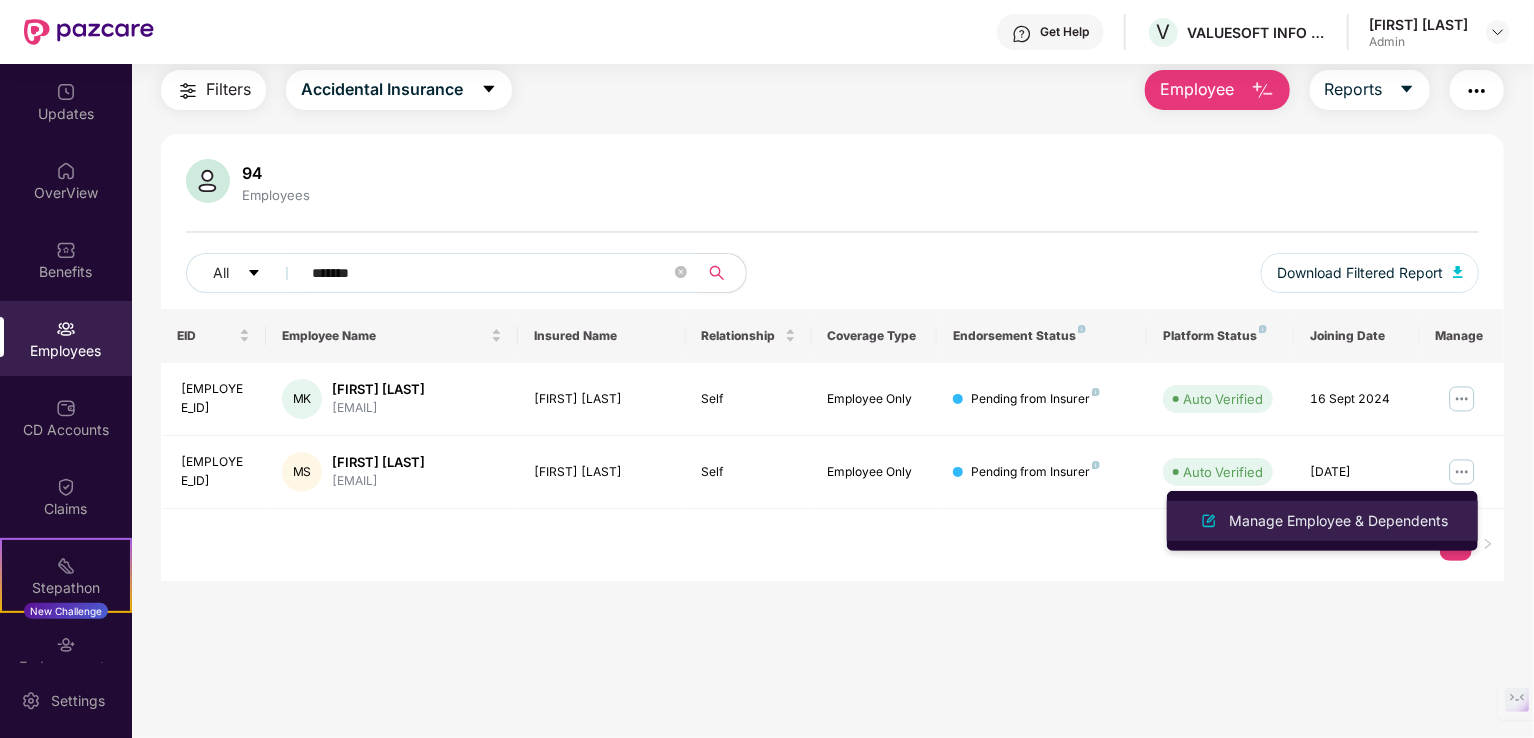 click on "Manage Employee & Dependents" at bounding box center (1322, 521) 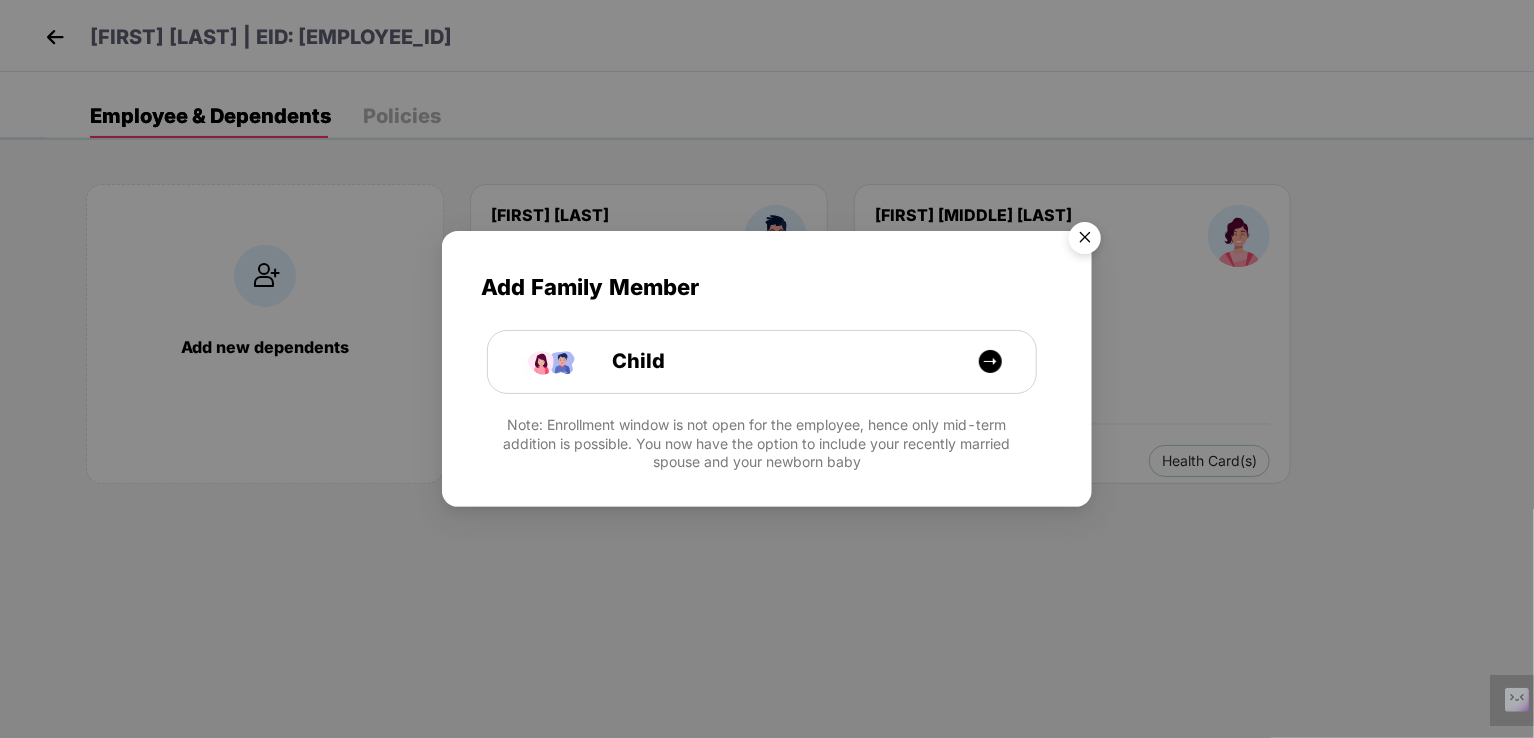 click at bounding box center (1085, 241) 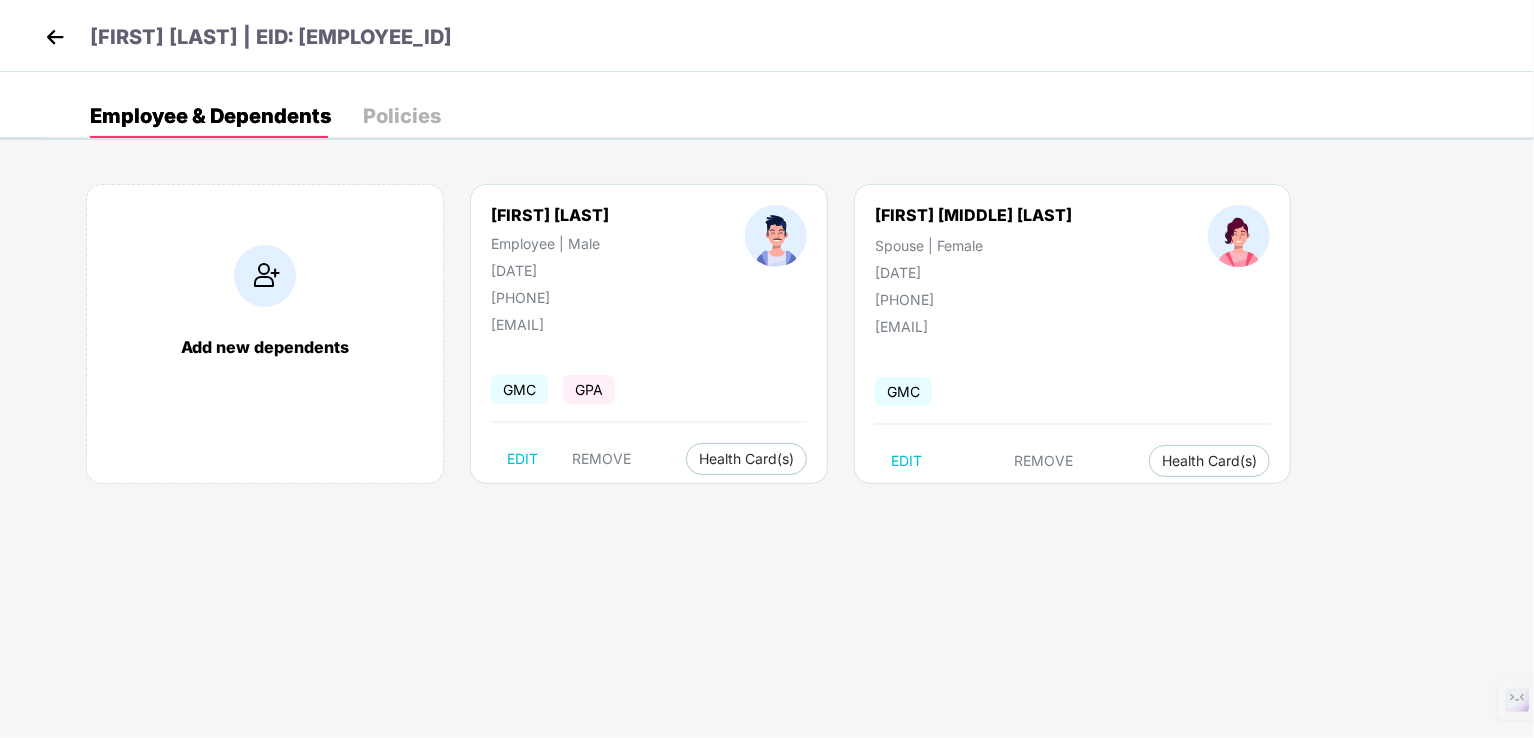 click on "GPA" at bounding box center [589, 389] 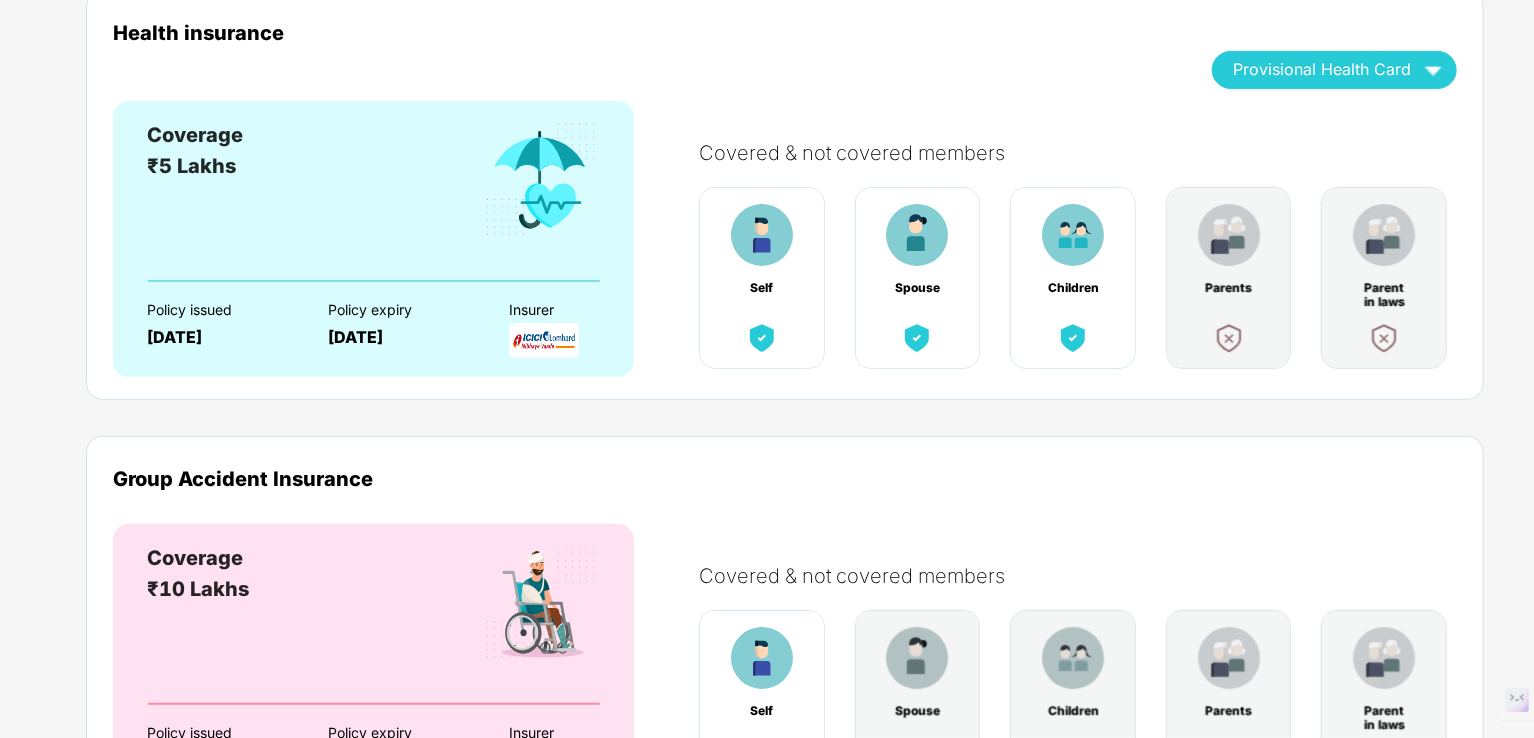 scroll, scrollTop: 192, scrollLeft: 0, axis: vertical 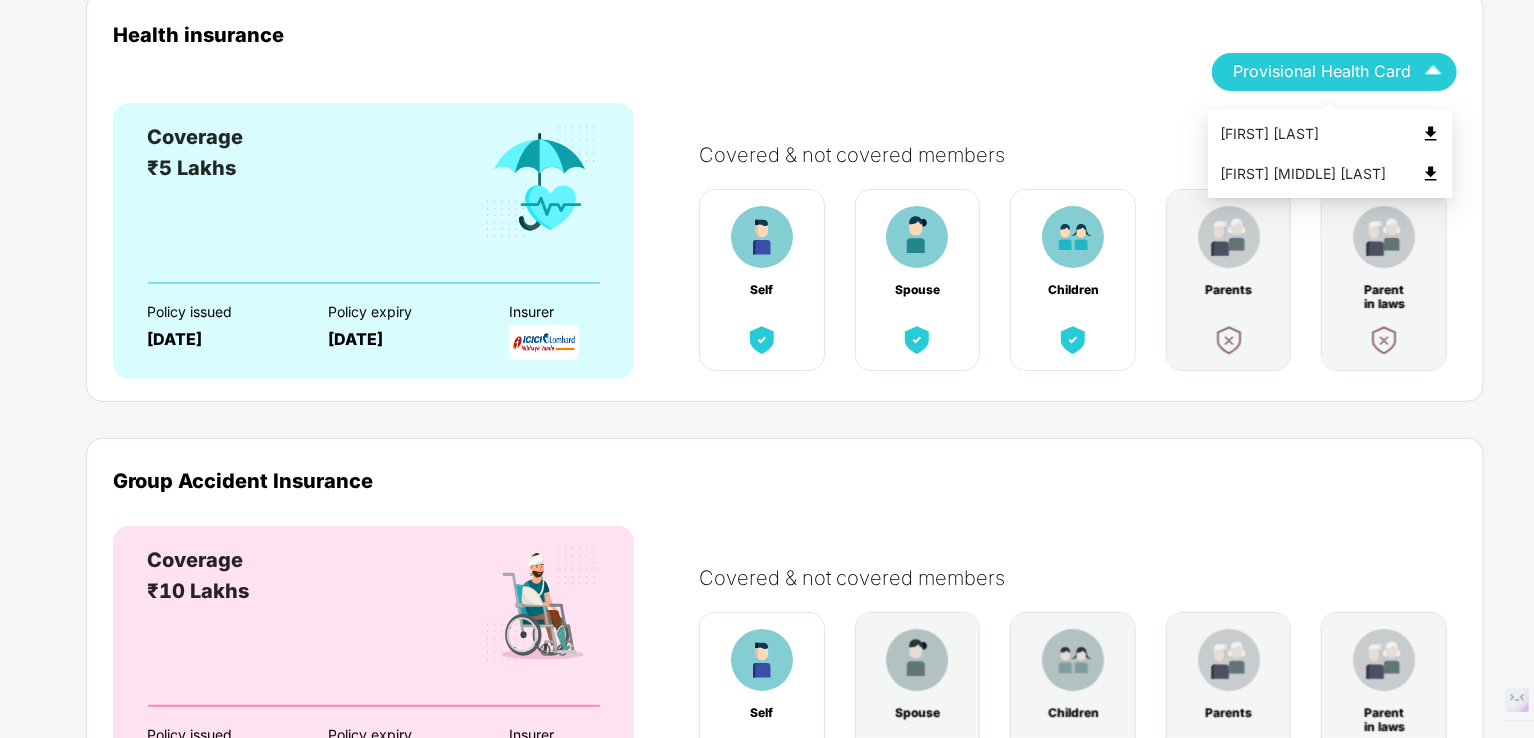 click at bounding box center (1433, 71) 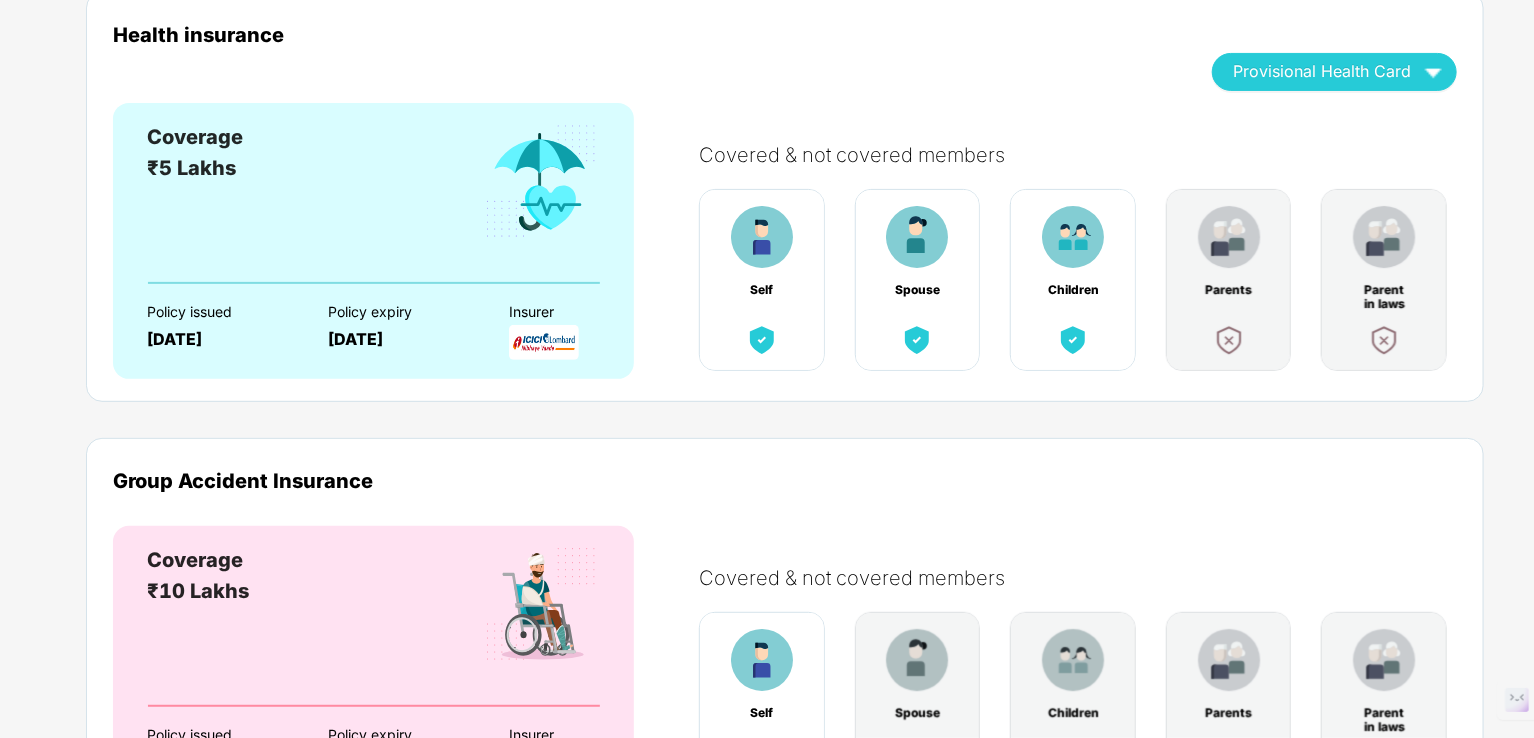 click on "Spouse" at bounding box center (918, 280) 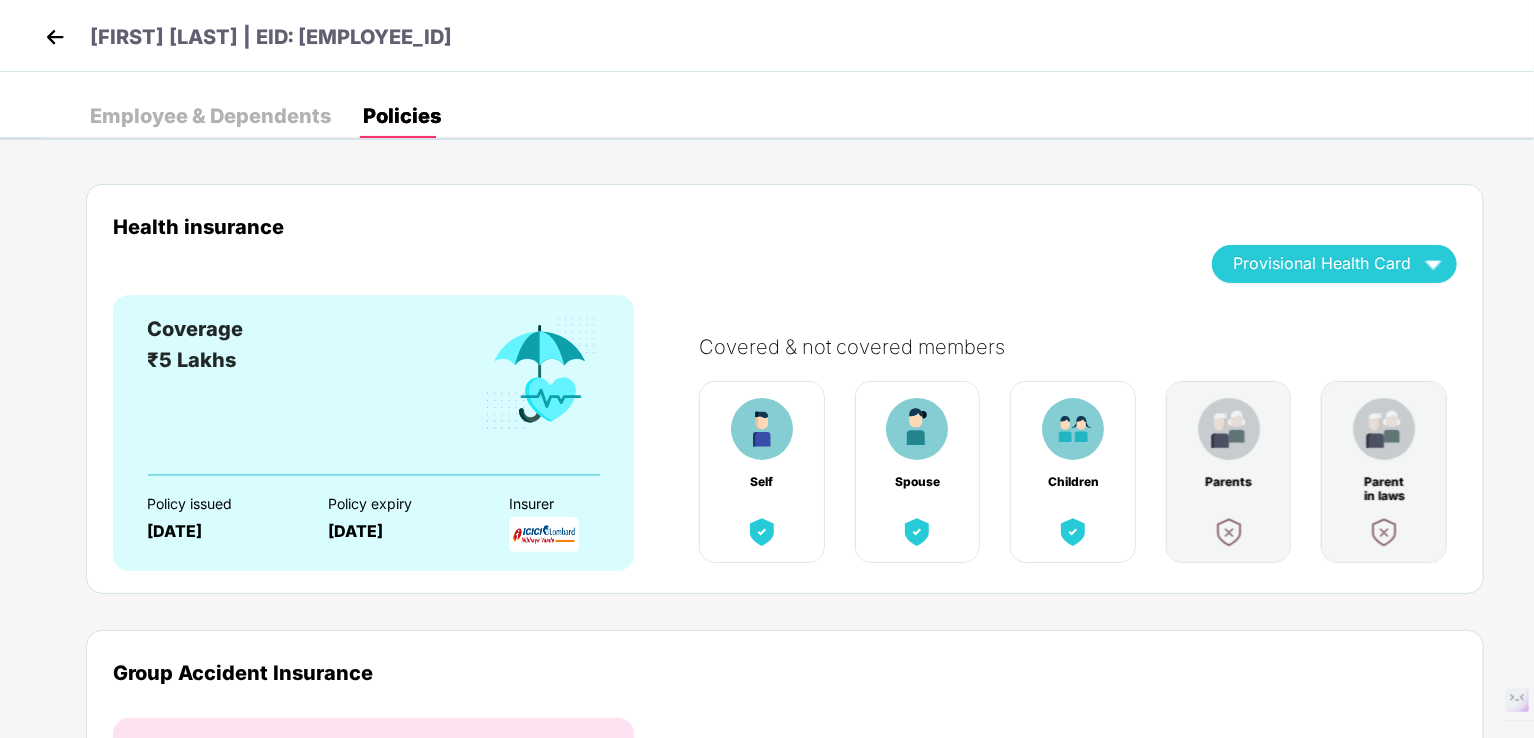 click on "[FIRST] [LAST] | EID: [EMPLOYEE_ID]" at bounding box center [246, 40] 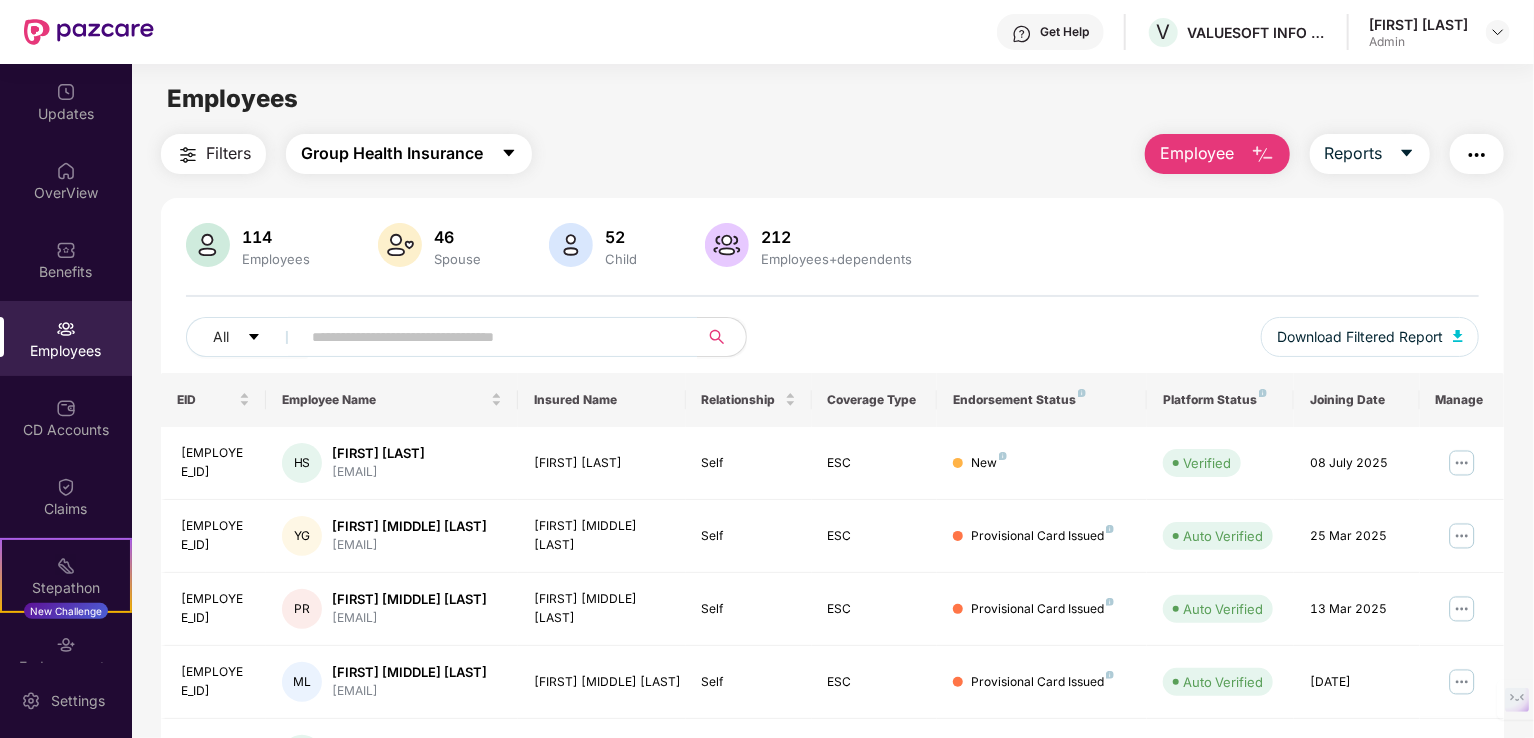 click on "Group Health Insurance" at bounding box center [392, 153] 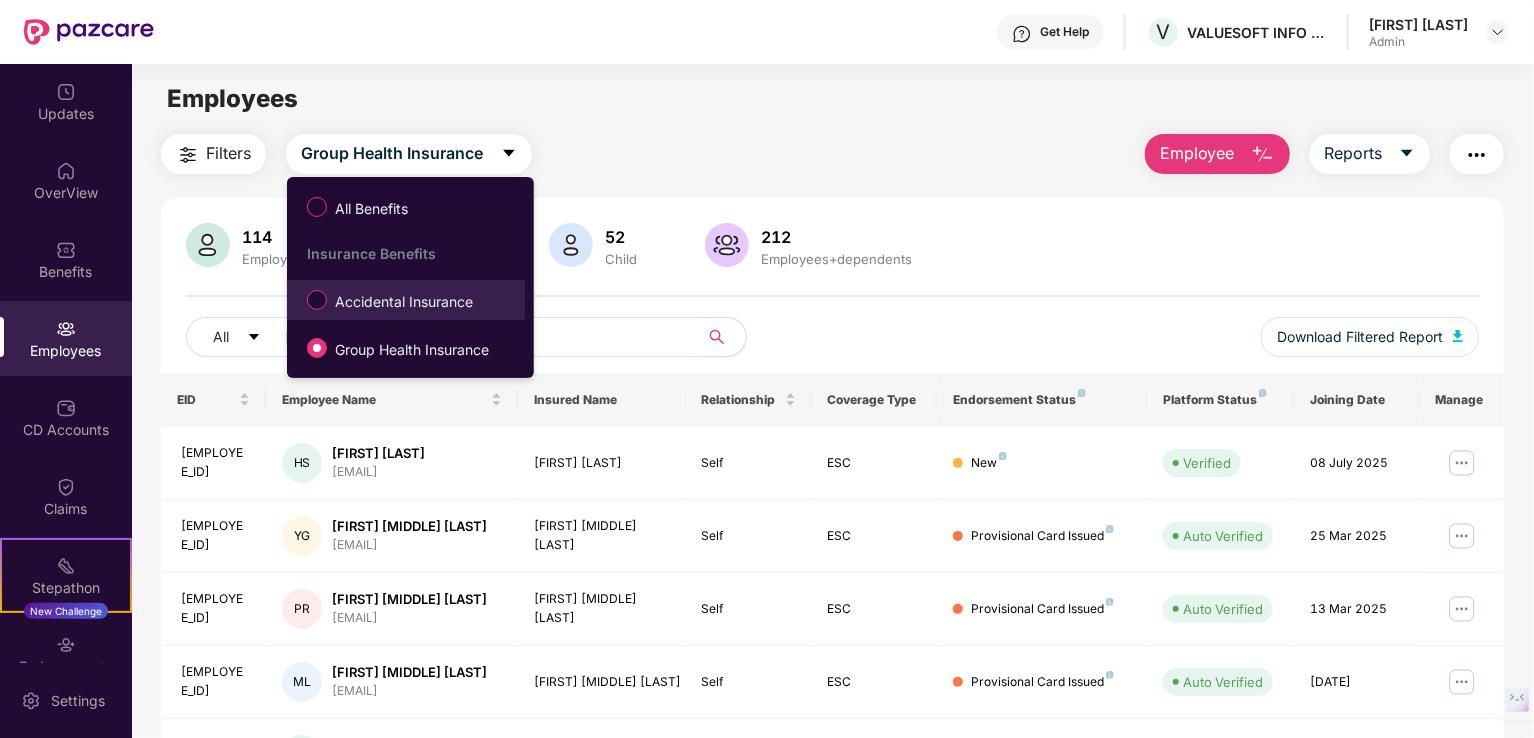 click on "Accidental Insurance" at bounding box center (404, 302) 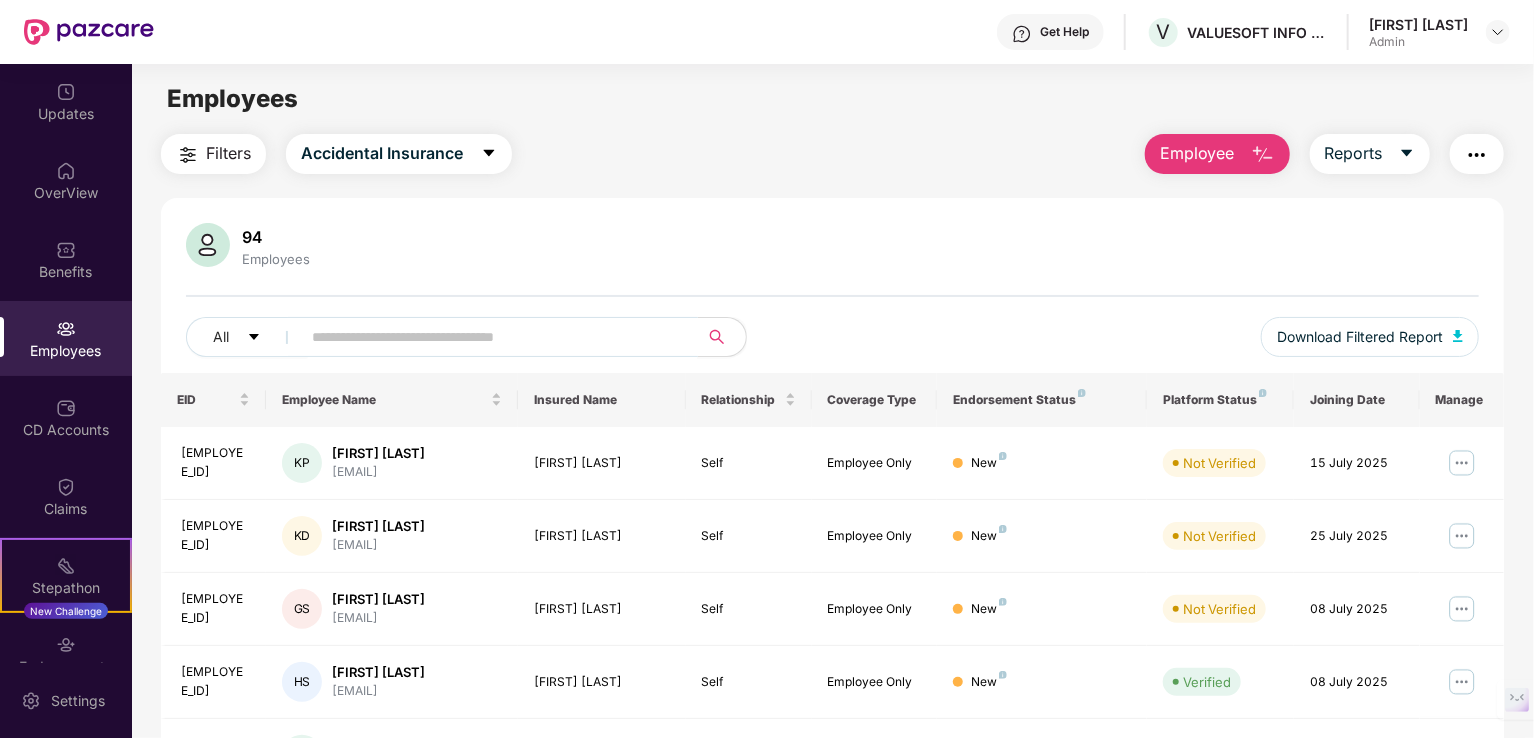 click at bounding box center [491, 337] 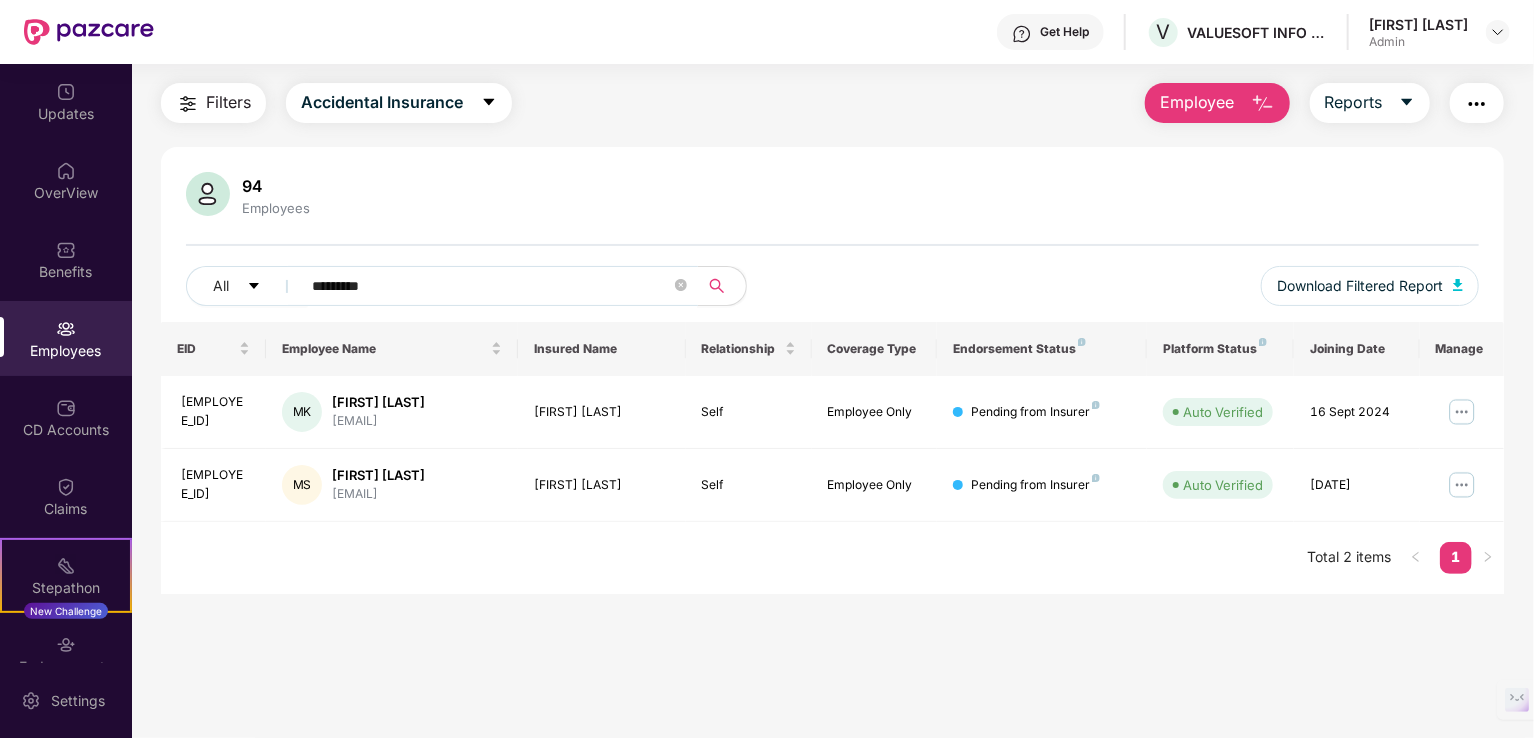 scroll, scrollTop: 64, scrollLeft: 0, axis: vertical 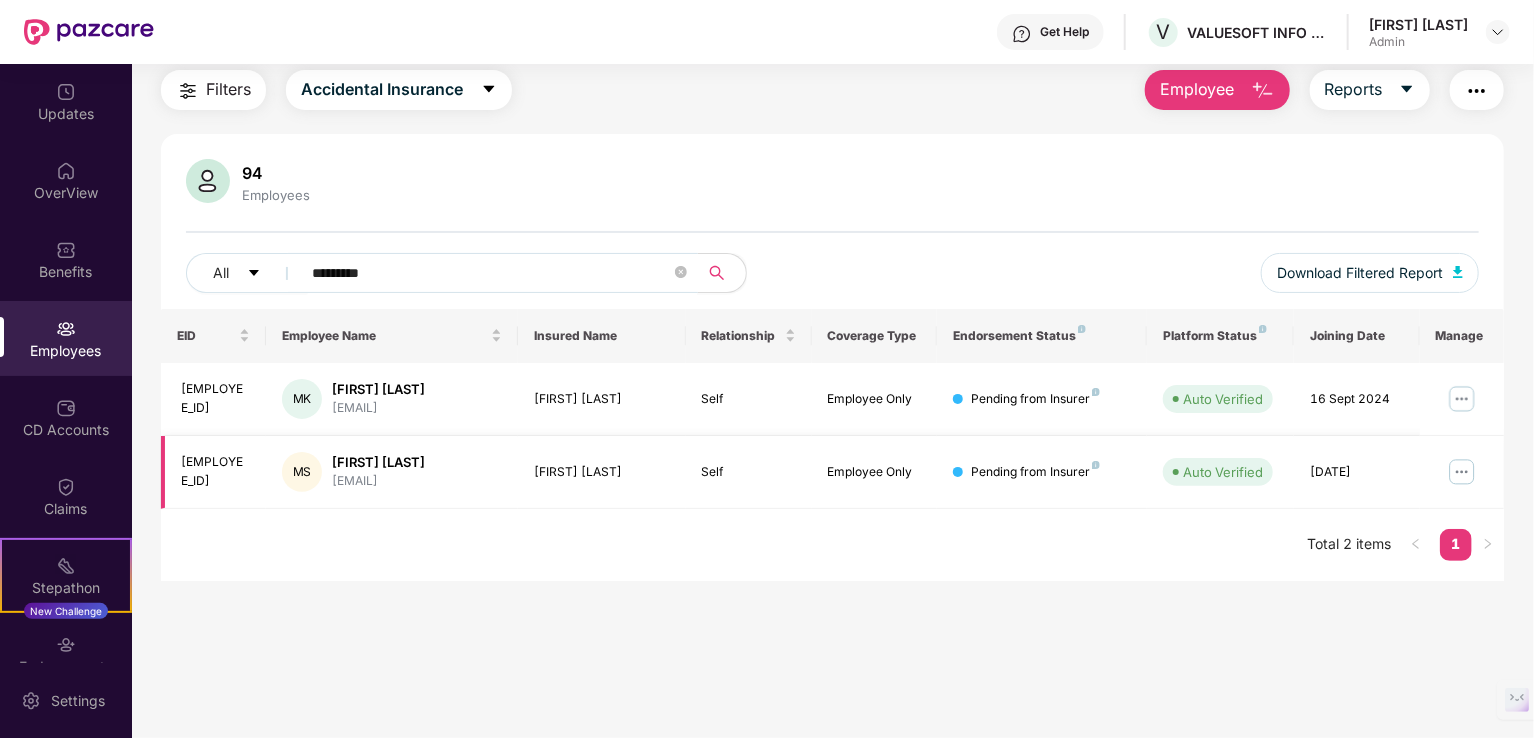 type on "*********" 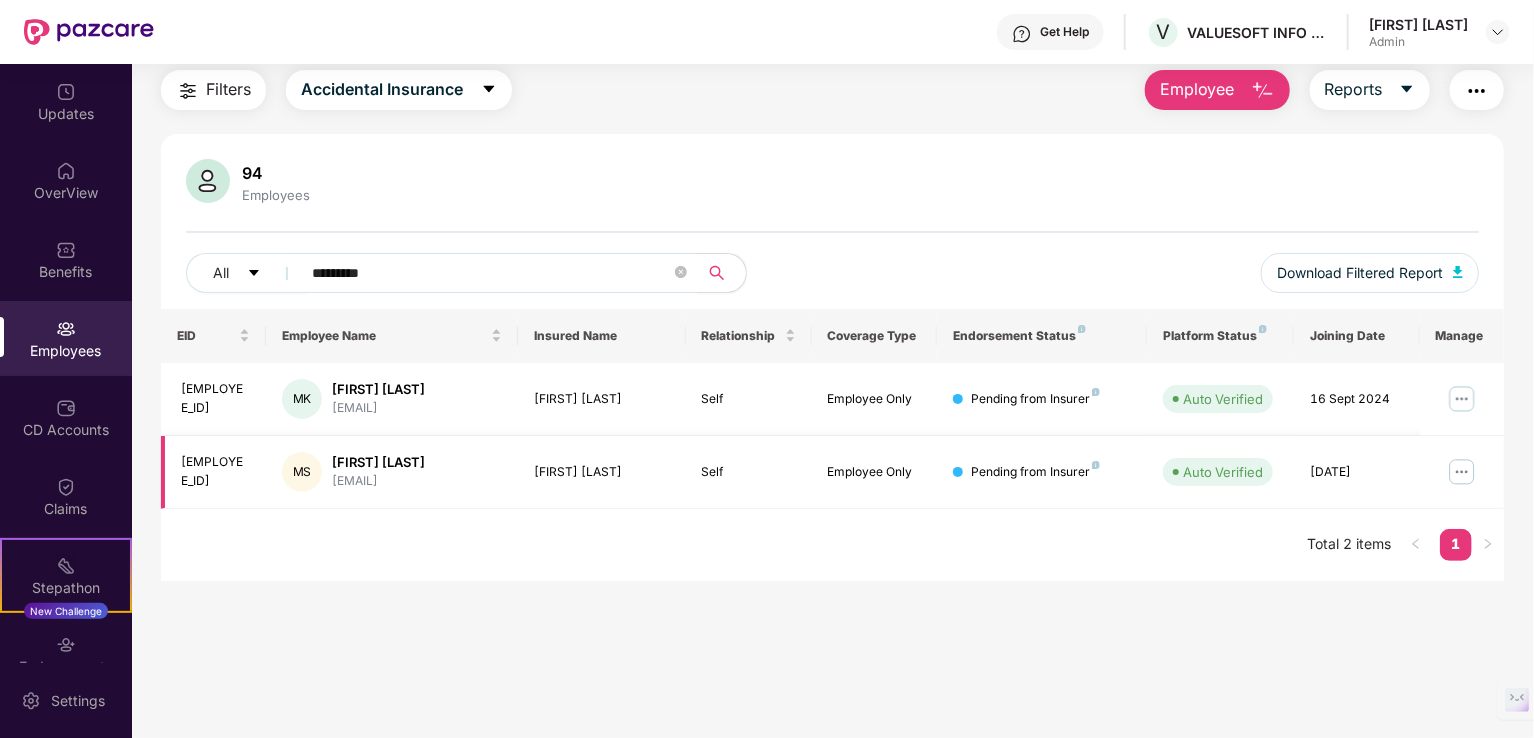 click at bounding box center (1462, 472) 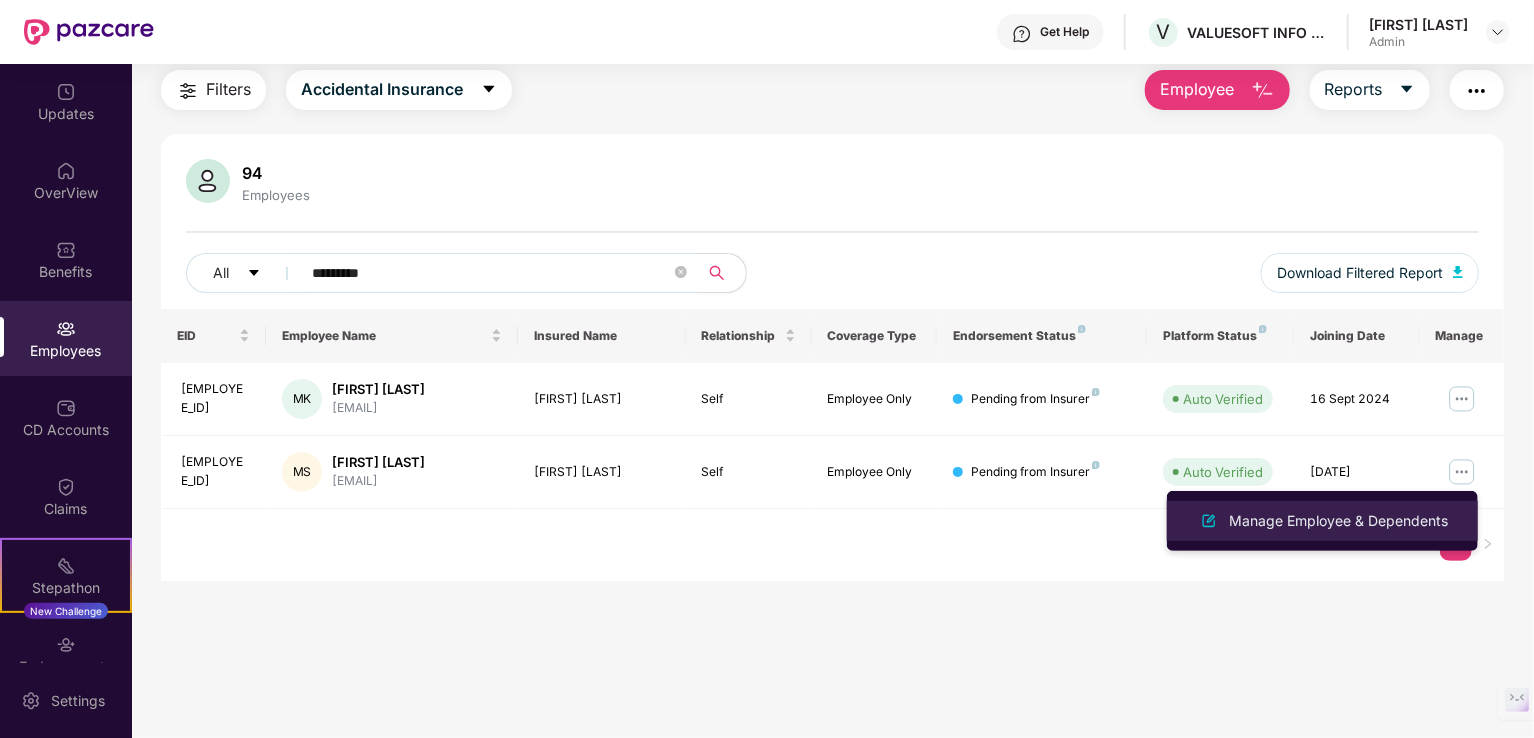 click on "Manage Employee & Dependents" at bounding box center [1338, 521] 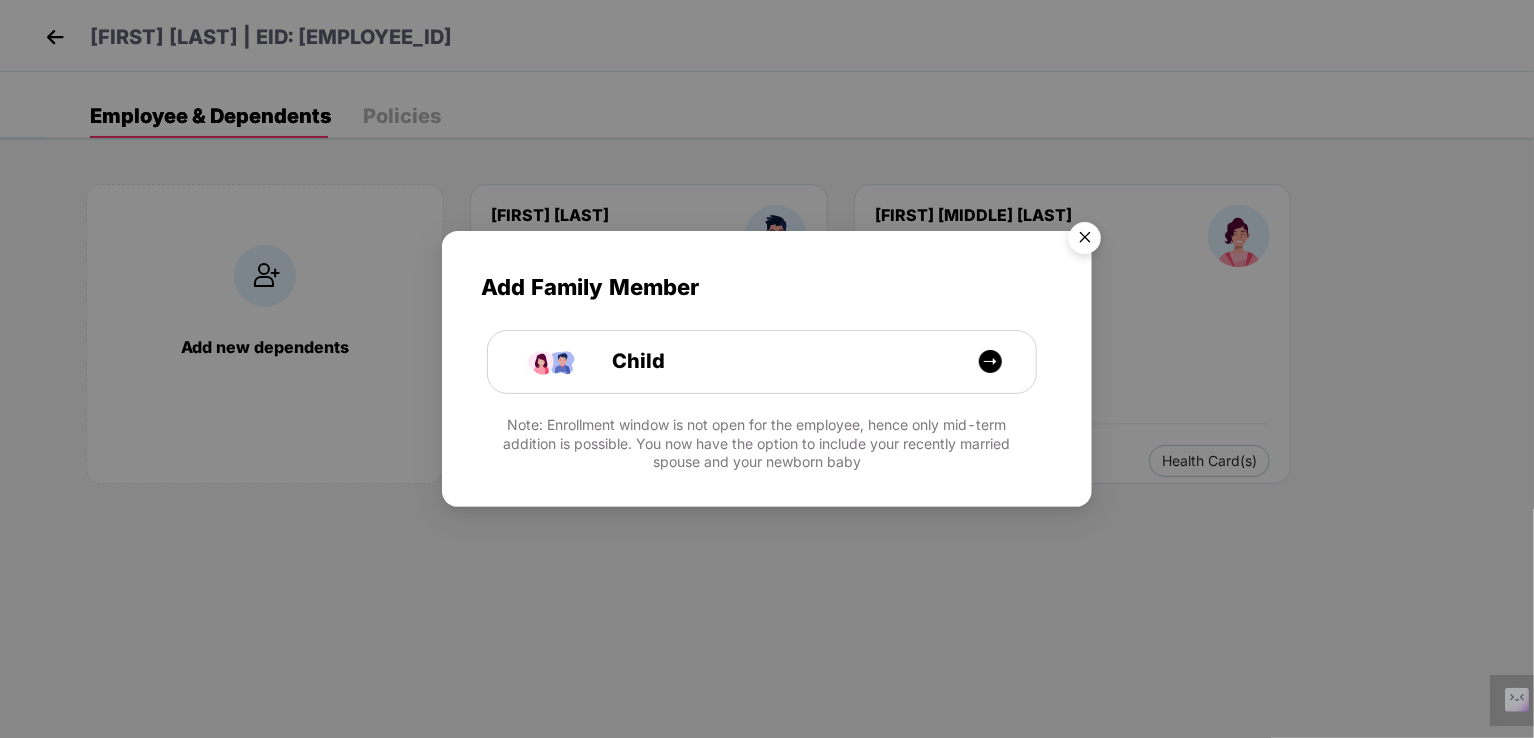 click at bounding box center [1085, 241] 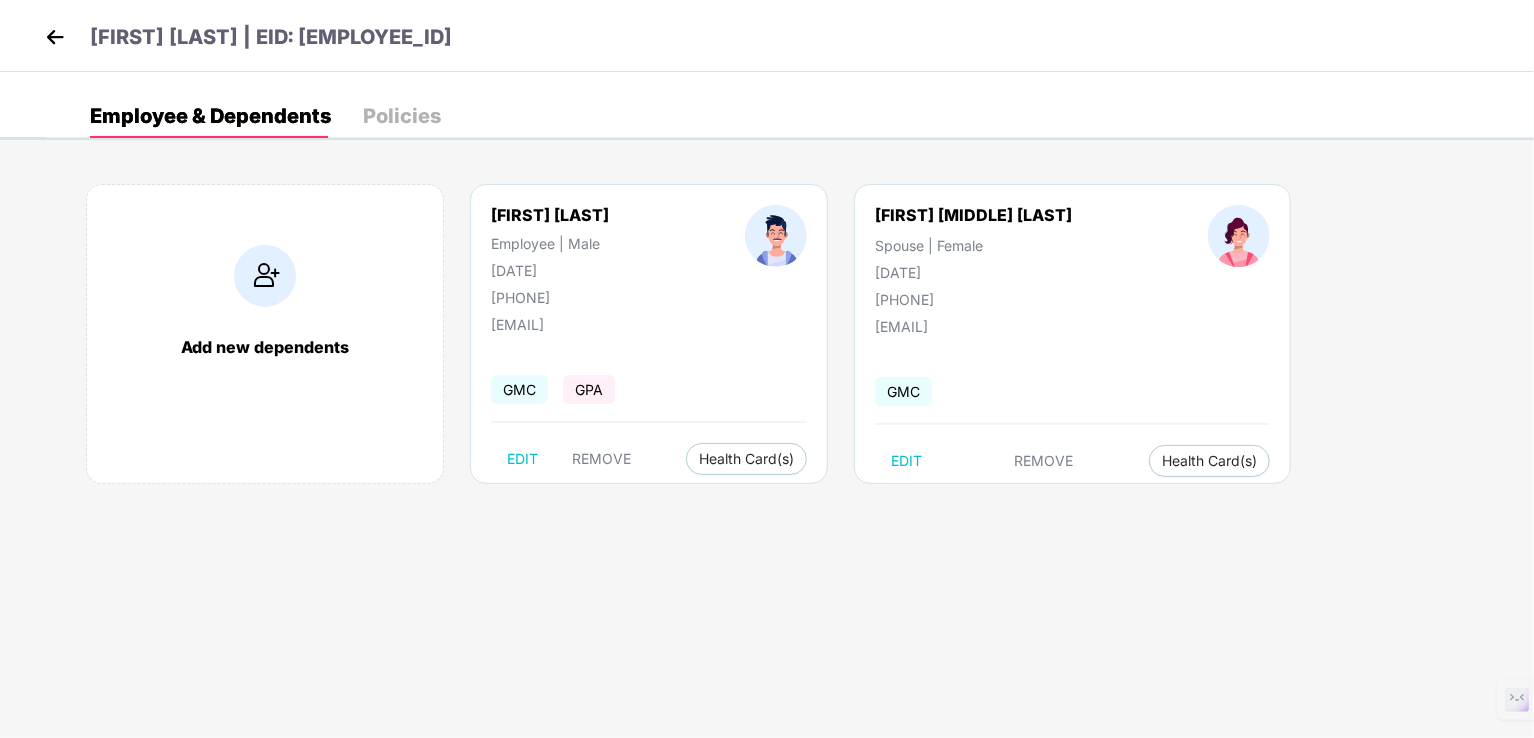 click at bounding box center [55, 37] 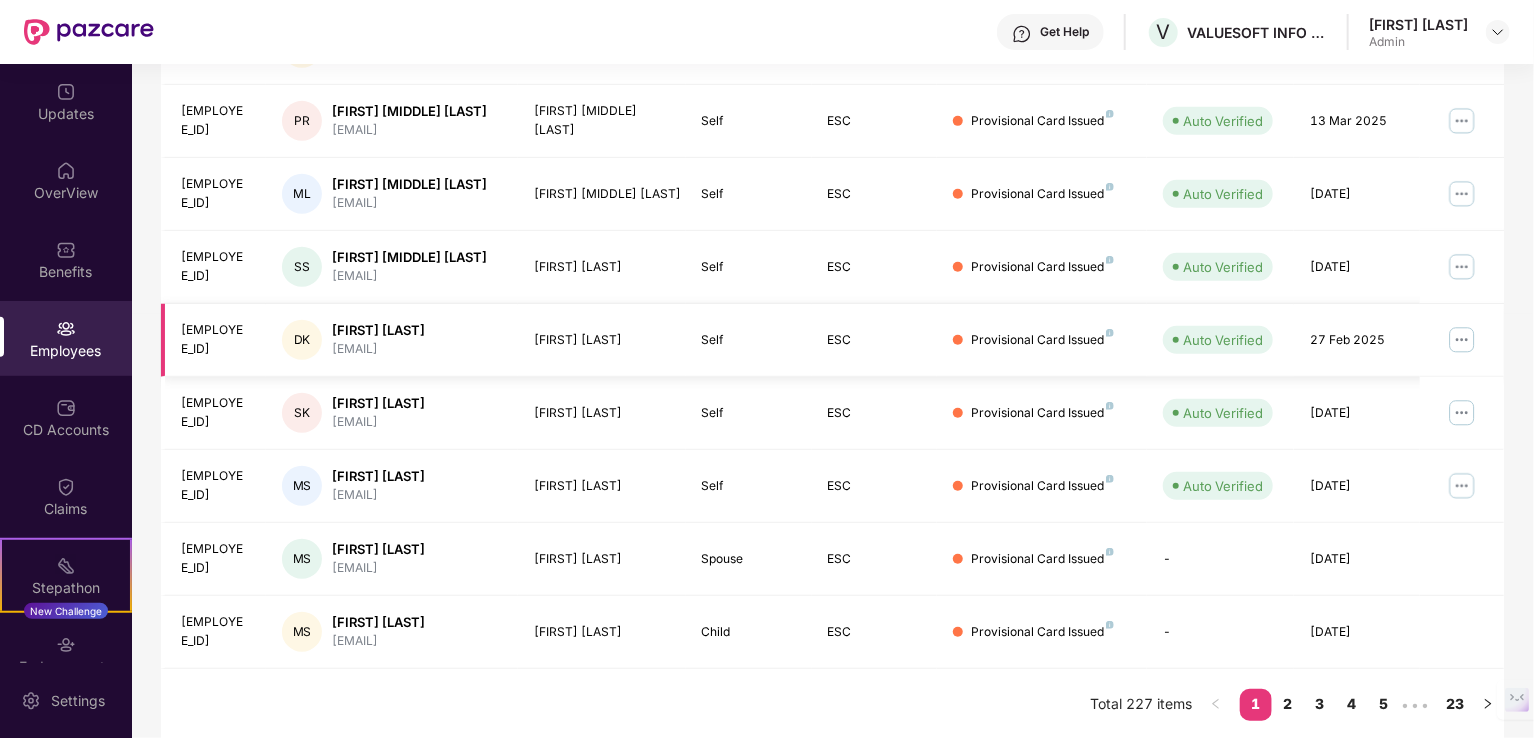 scroll, scrollTop: 0, scrollLeft: 0, axis: both 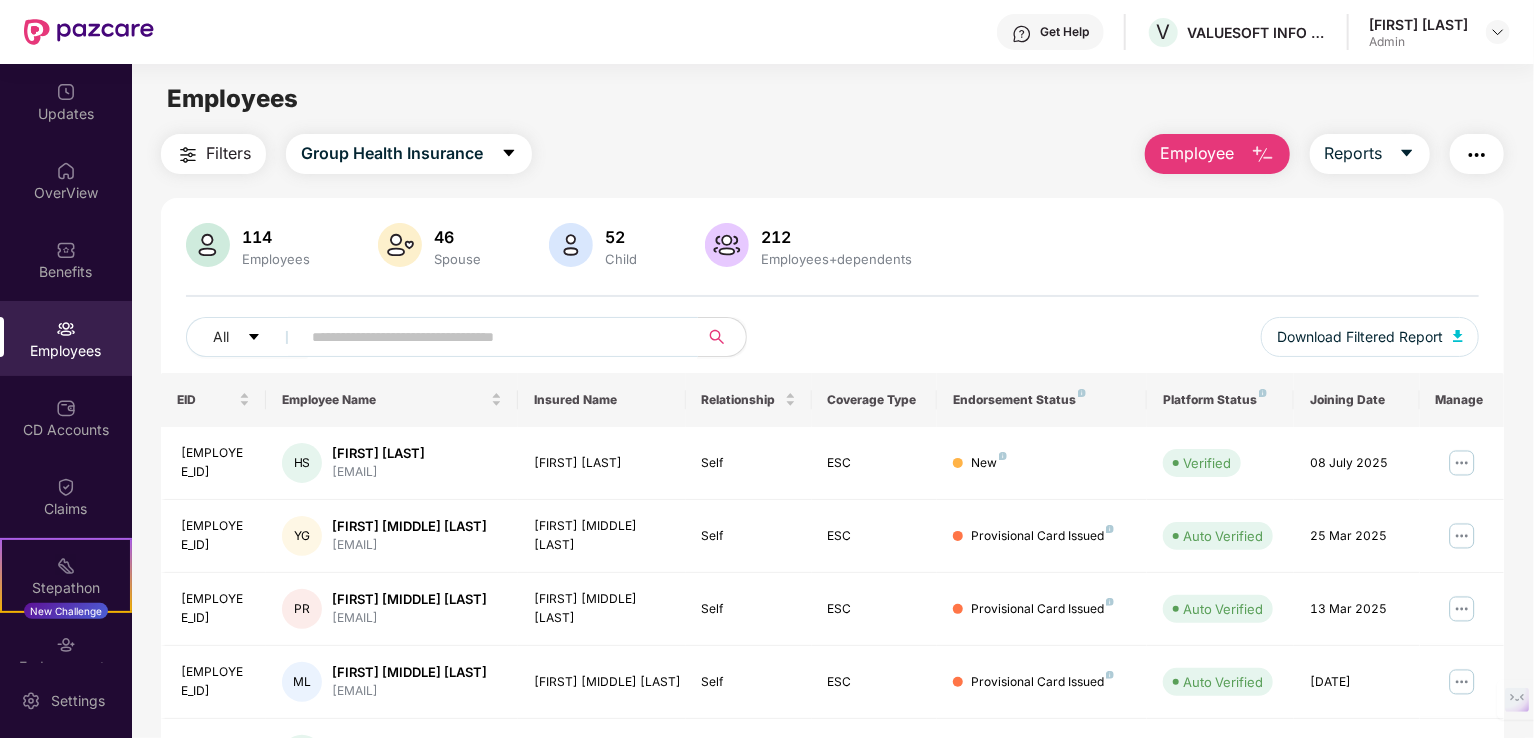 click at bounding box center (491, 337) 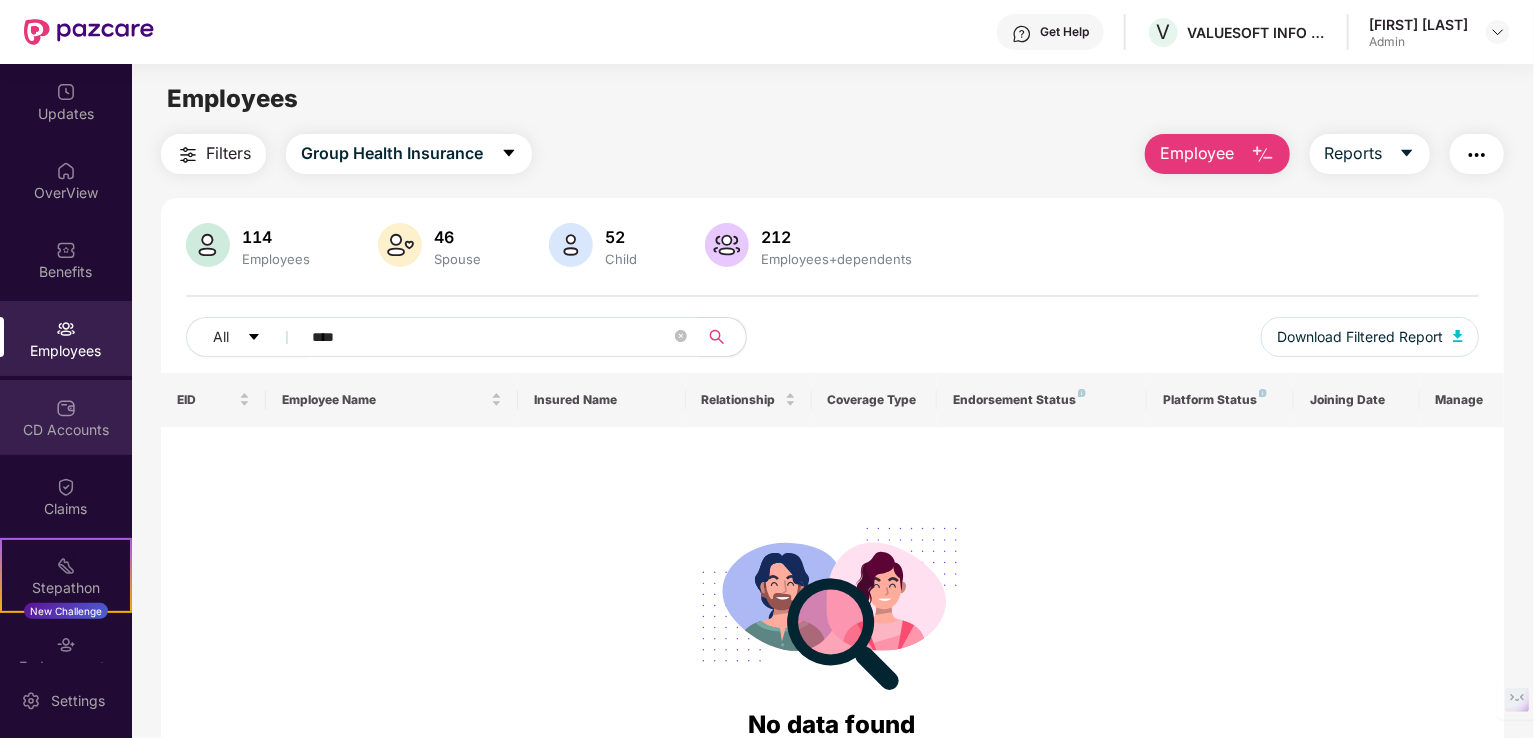 type on "****" 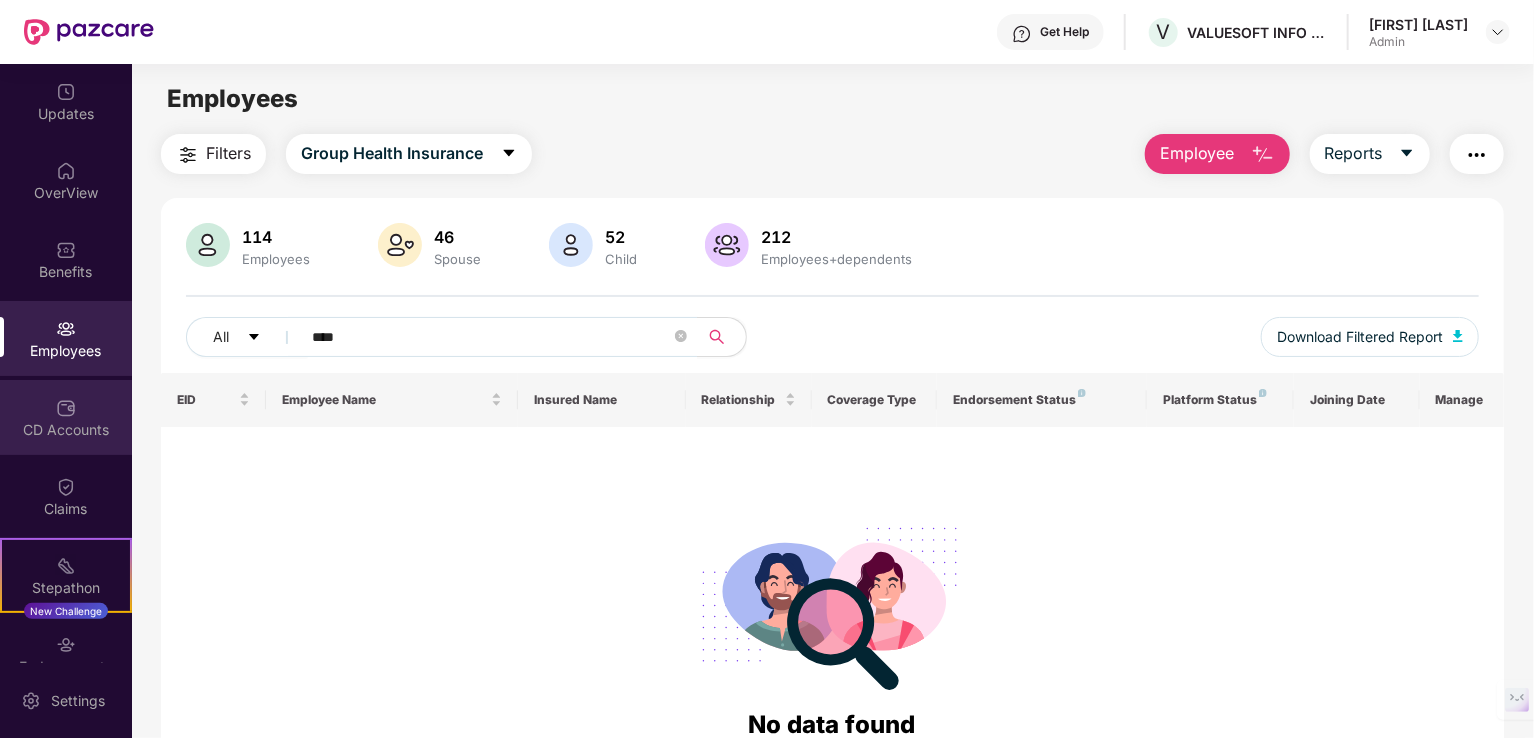 click on "CD Accounts" at bounding box center [66, 430] 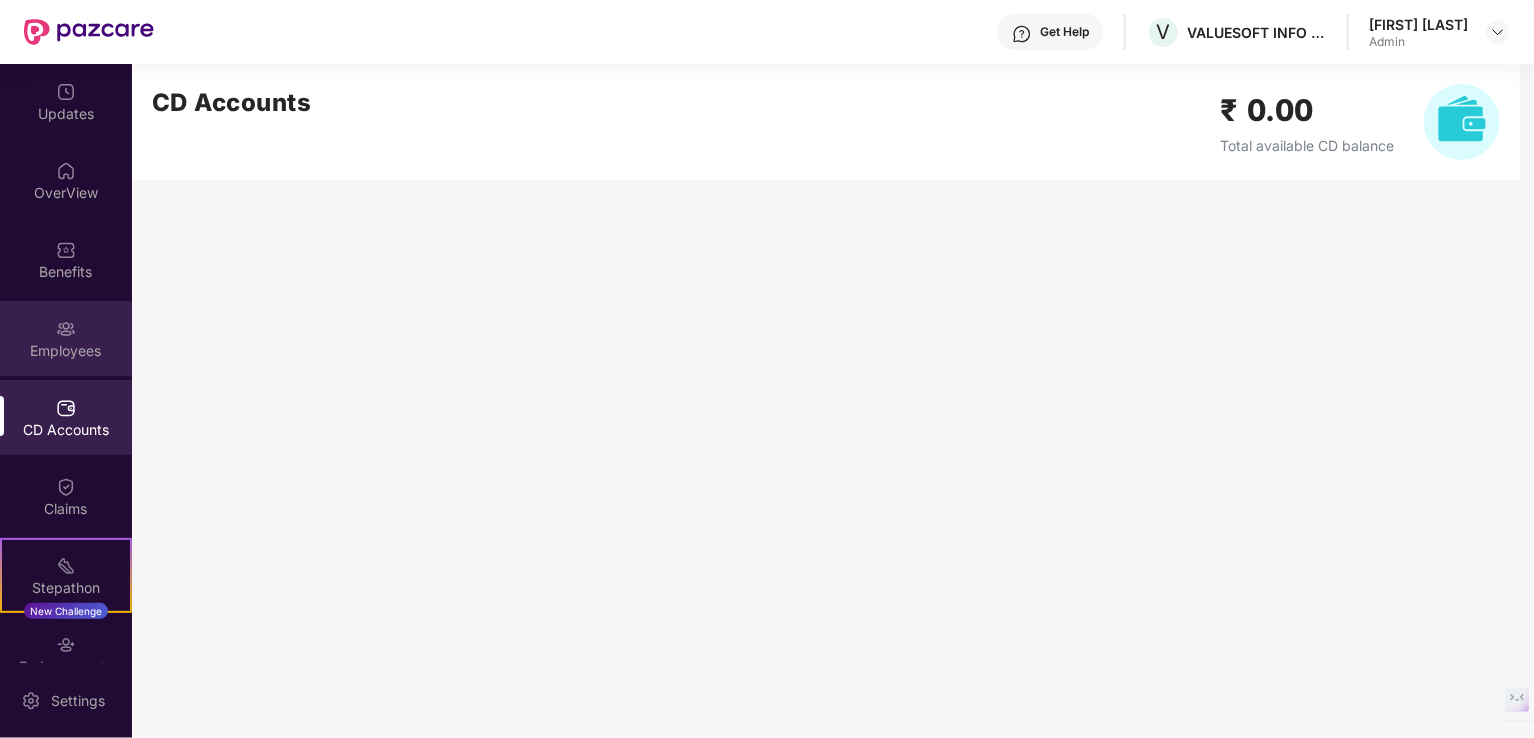 click on "Employees" at bounding box center (66, 351) 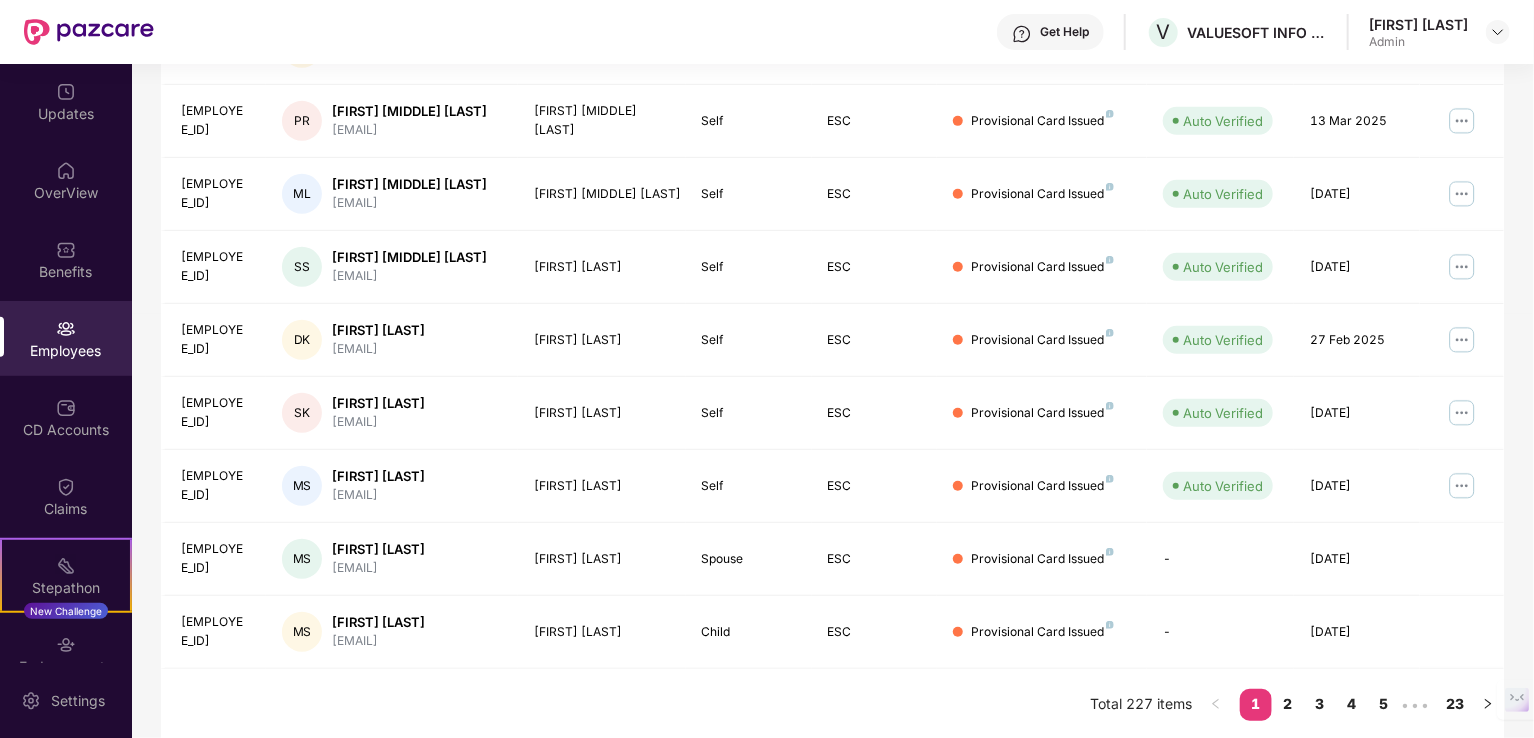 scroll, scrollTop: 0, scrollLeft: 0, axis: both 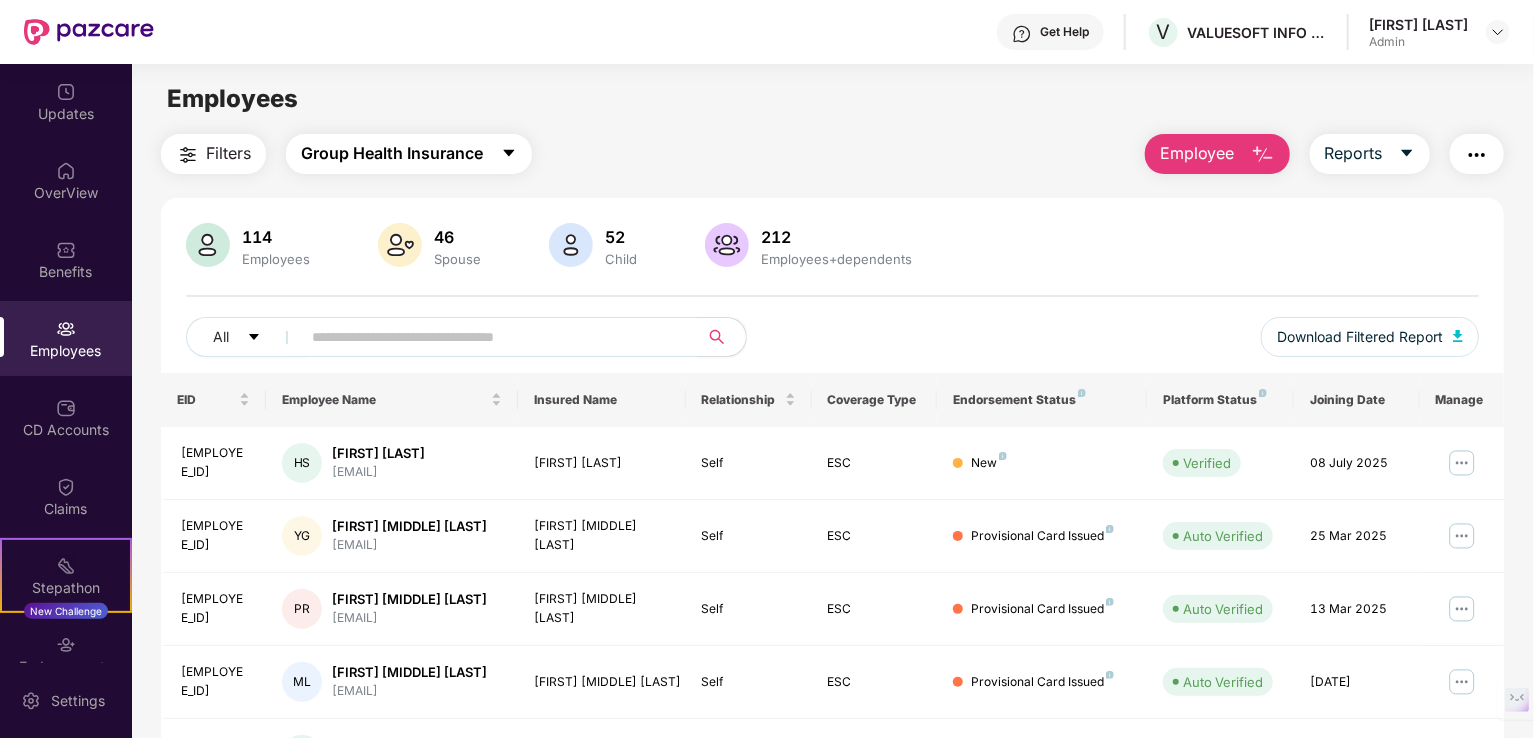 click on "Group Health Insurance" at bounding box center (409, 154) 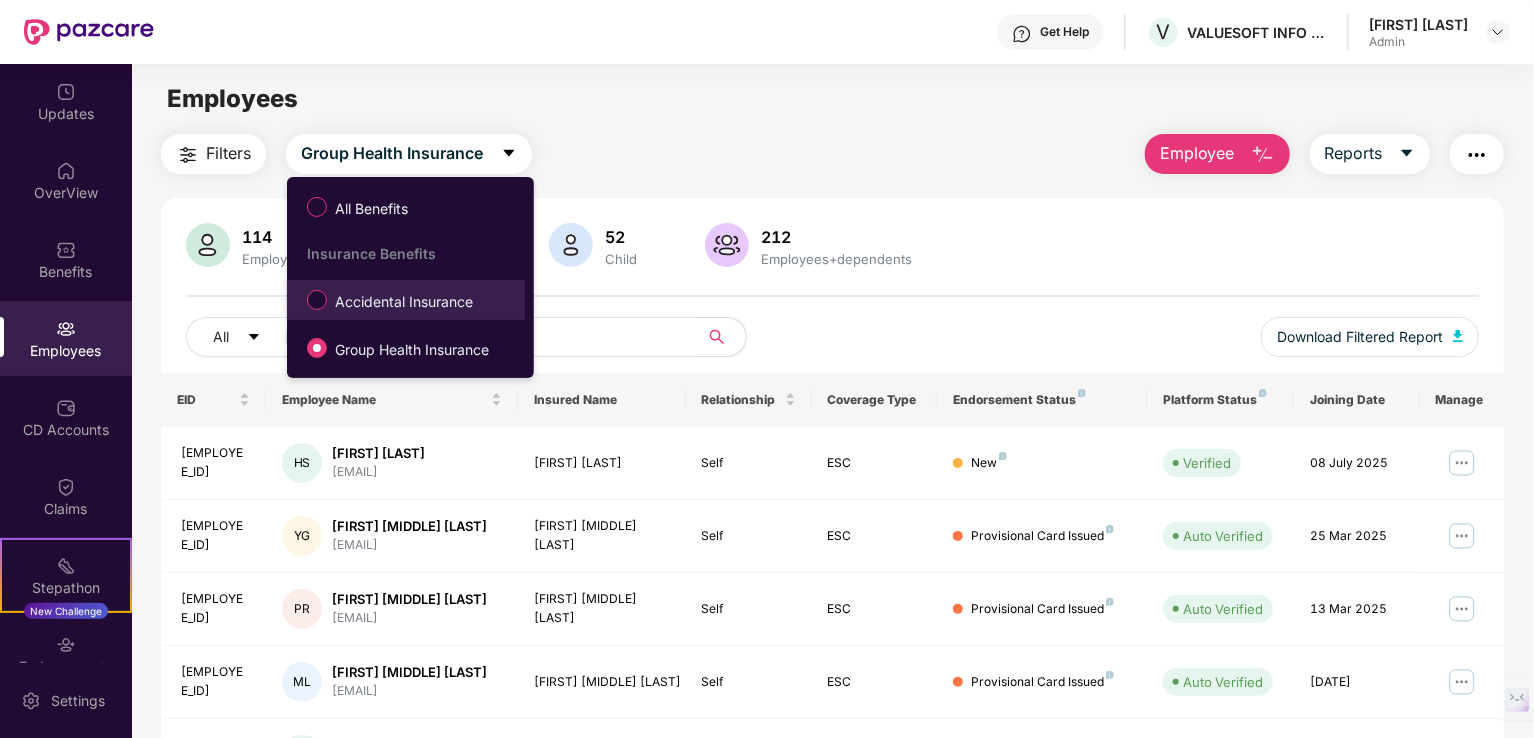 click on "Accidental Insurance" at bounding box center (404, 302) 